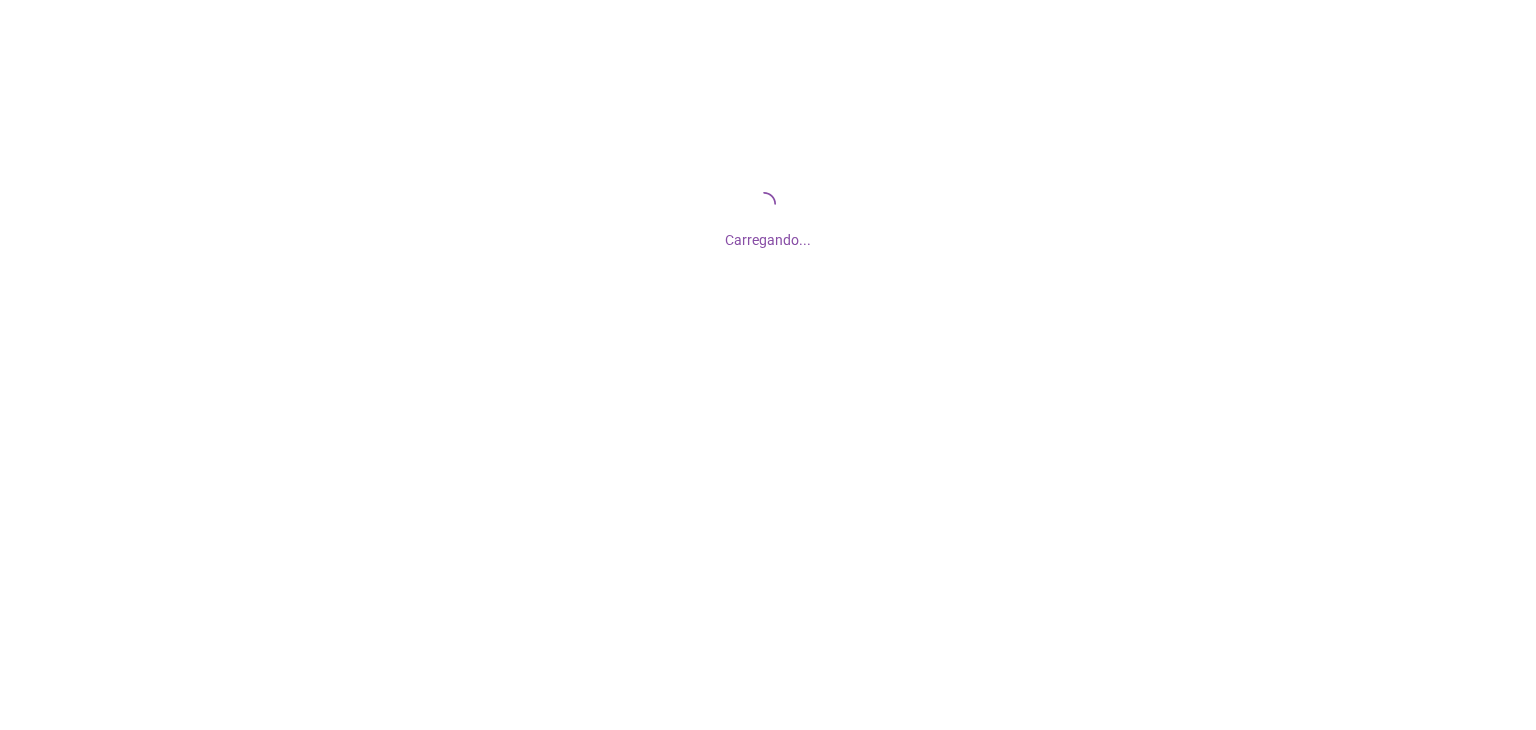 scroll, scrollTop: 0, scrollLeft: 0, axis: both 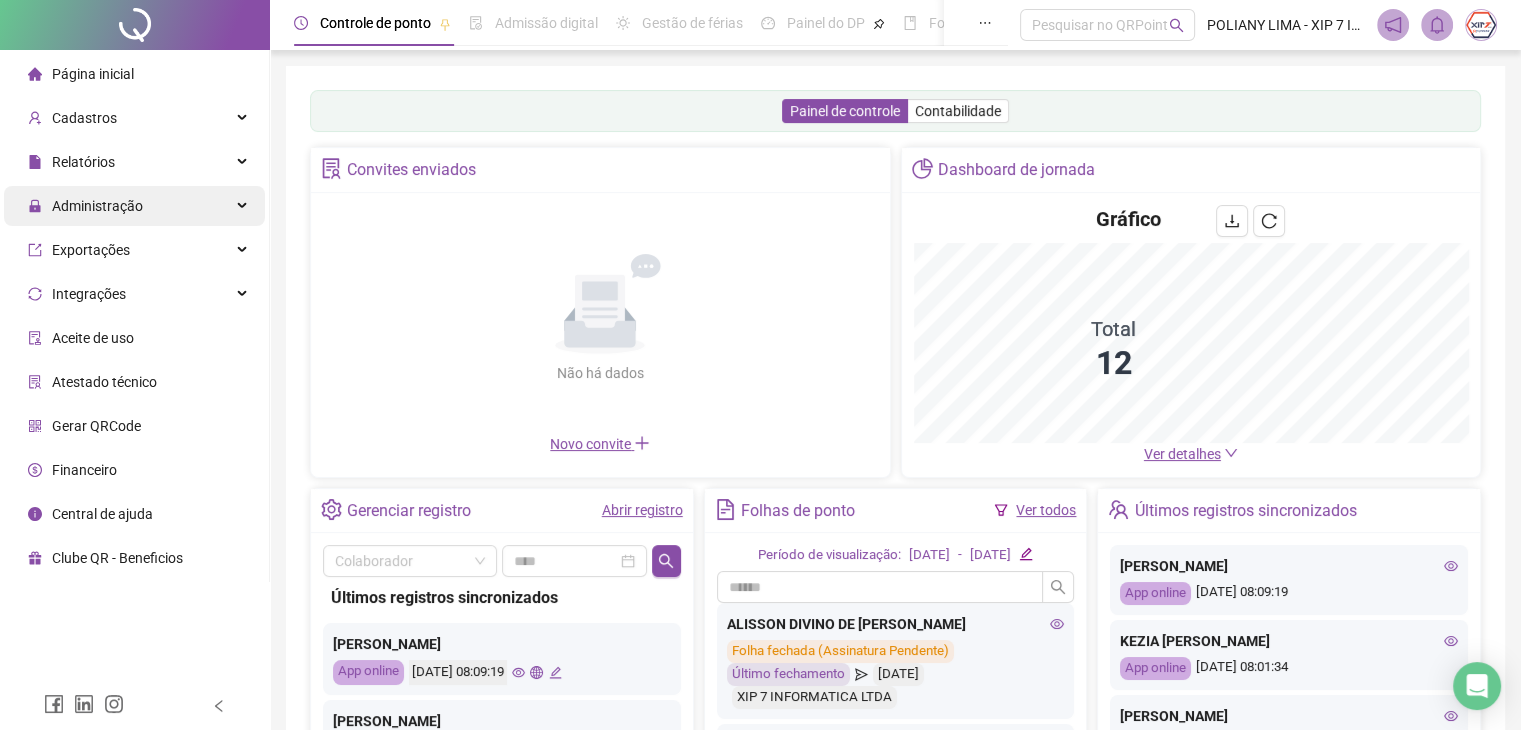 click on "Administração" at bounding box center (134, 206) 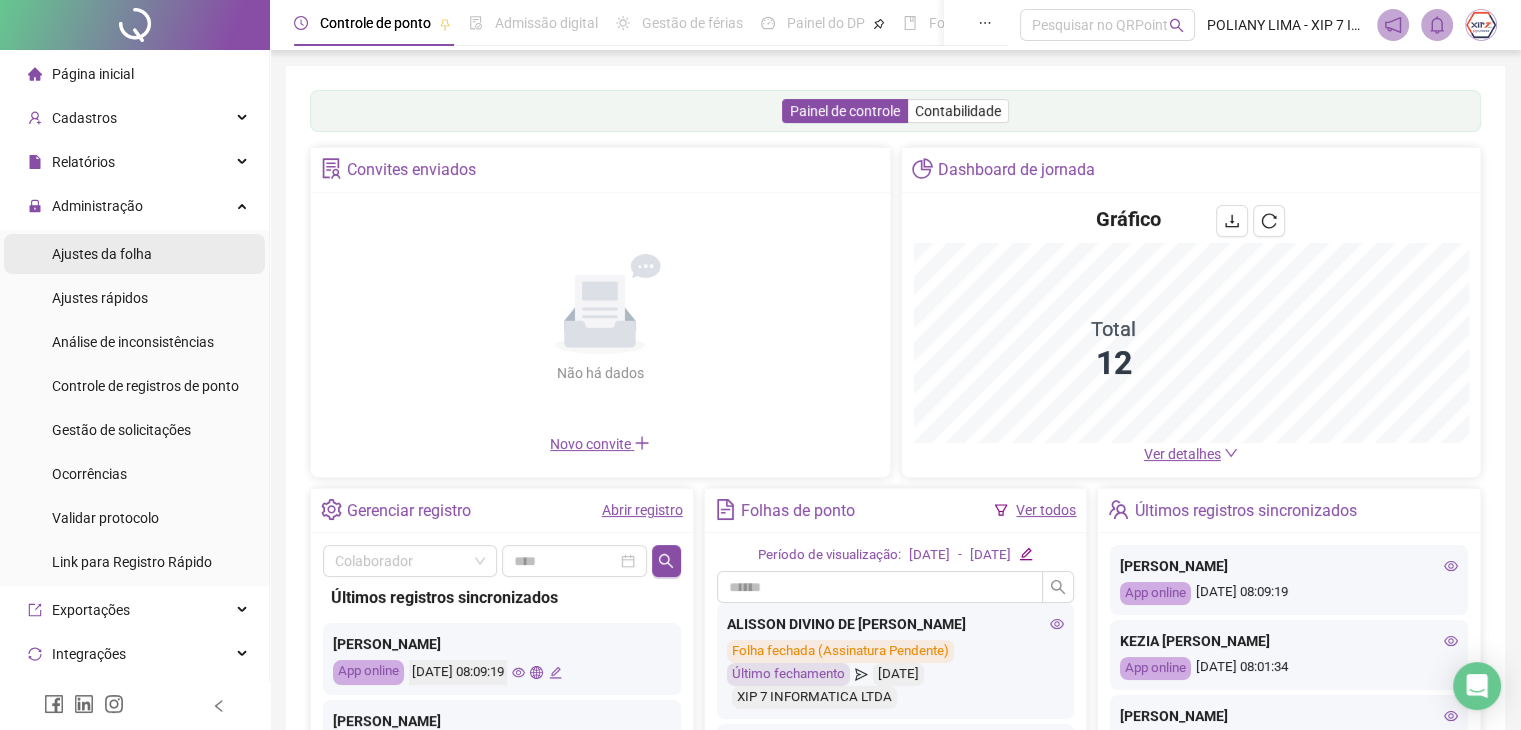 click on "Ajustes da folha" at bounding box center [134, 254] 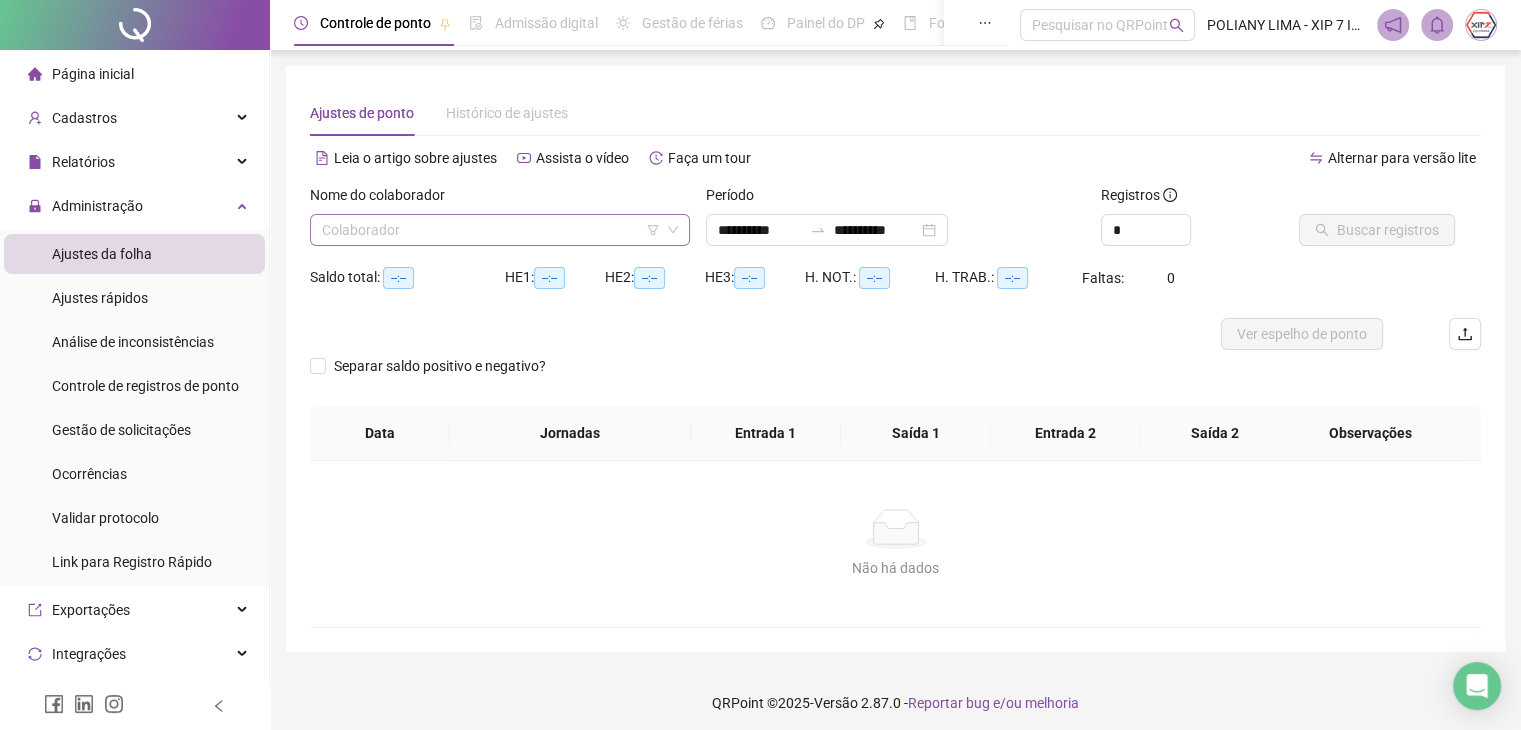 click at bounding box center (494, 230) 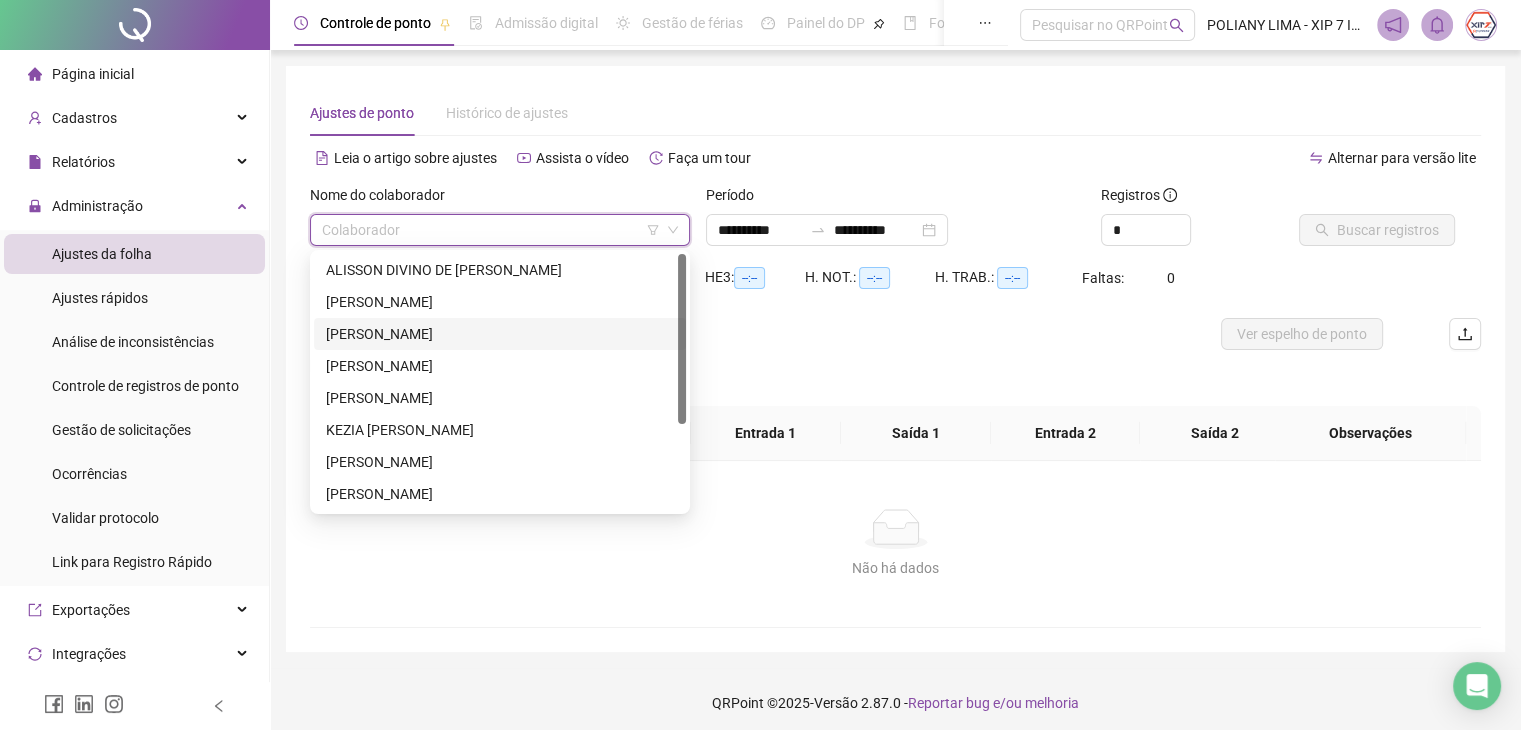 click on "[PERSON_NAME]" at bounding box center (500, 334) 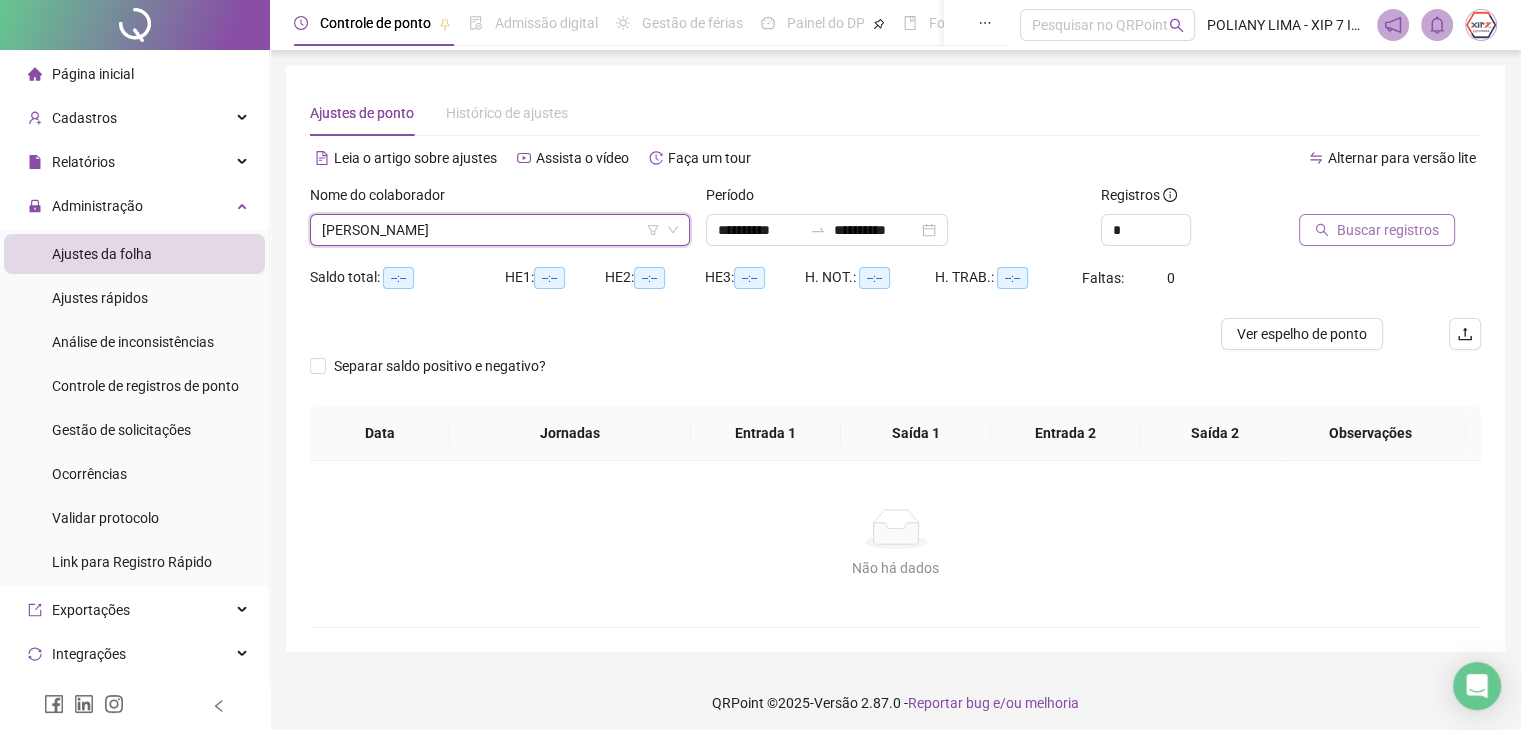 drag, startPoint x: 1404, startPoint y: 229, endPoint x: 1392, endPoint y: 220, distance: 15 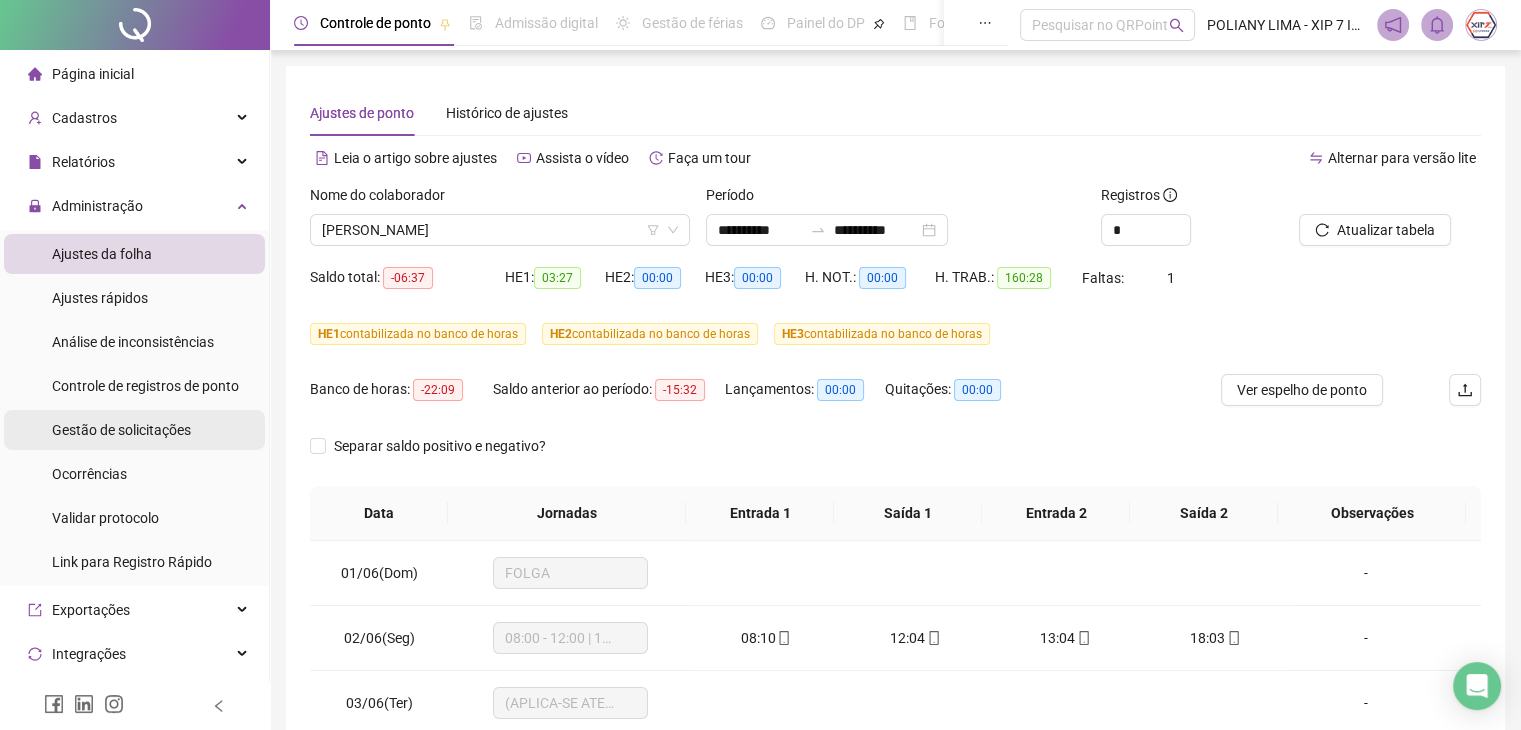 click on "Gestão de solicitações" at bounding box center (121, 430) 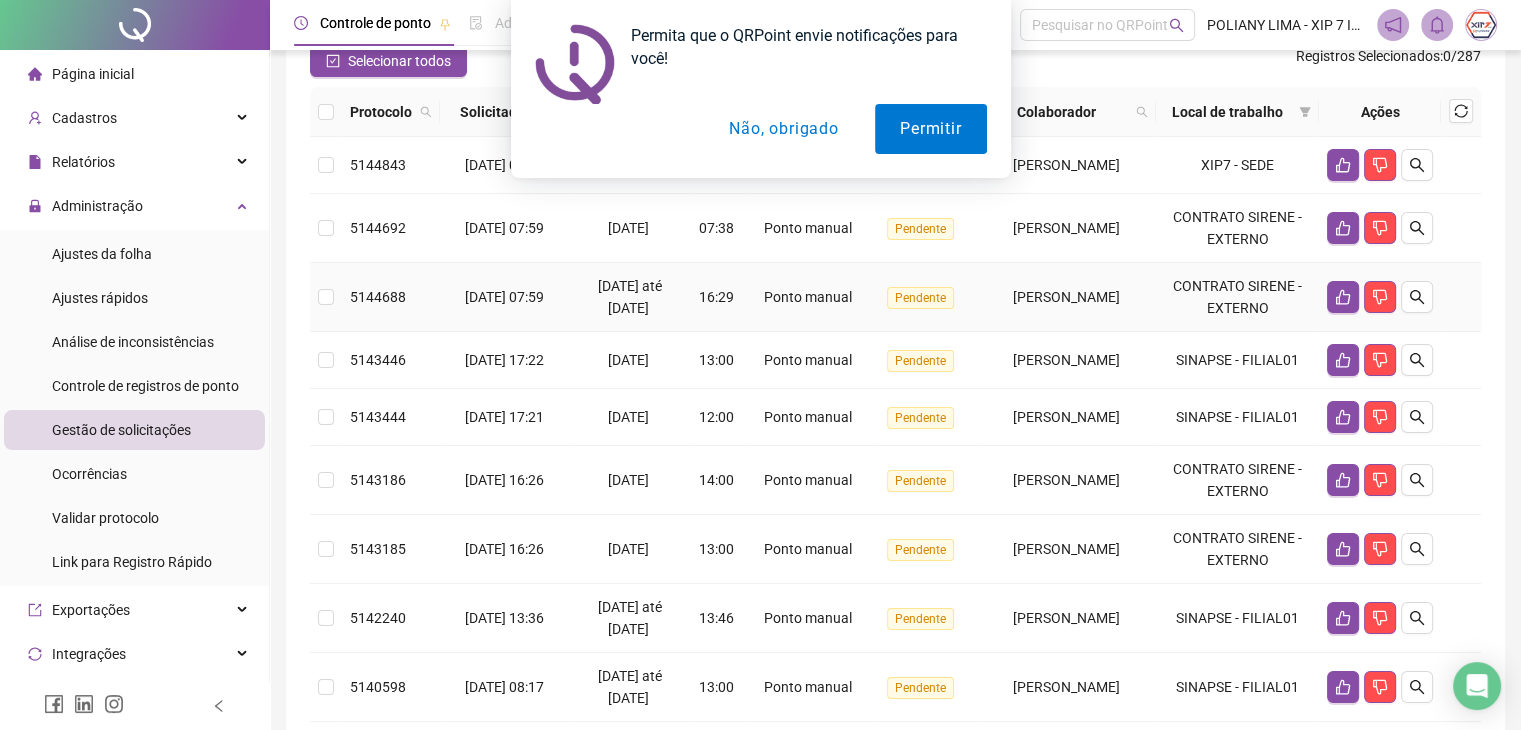 scroll, scrollTop: 200, scrollLeft: 0, axis: vertical 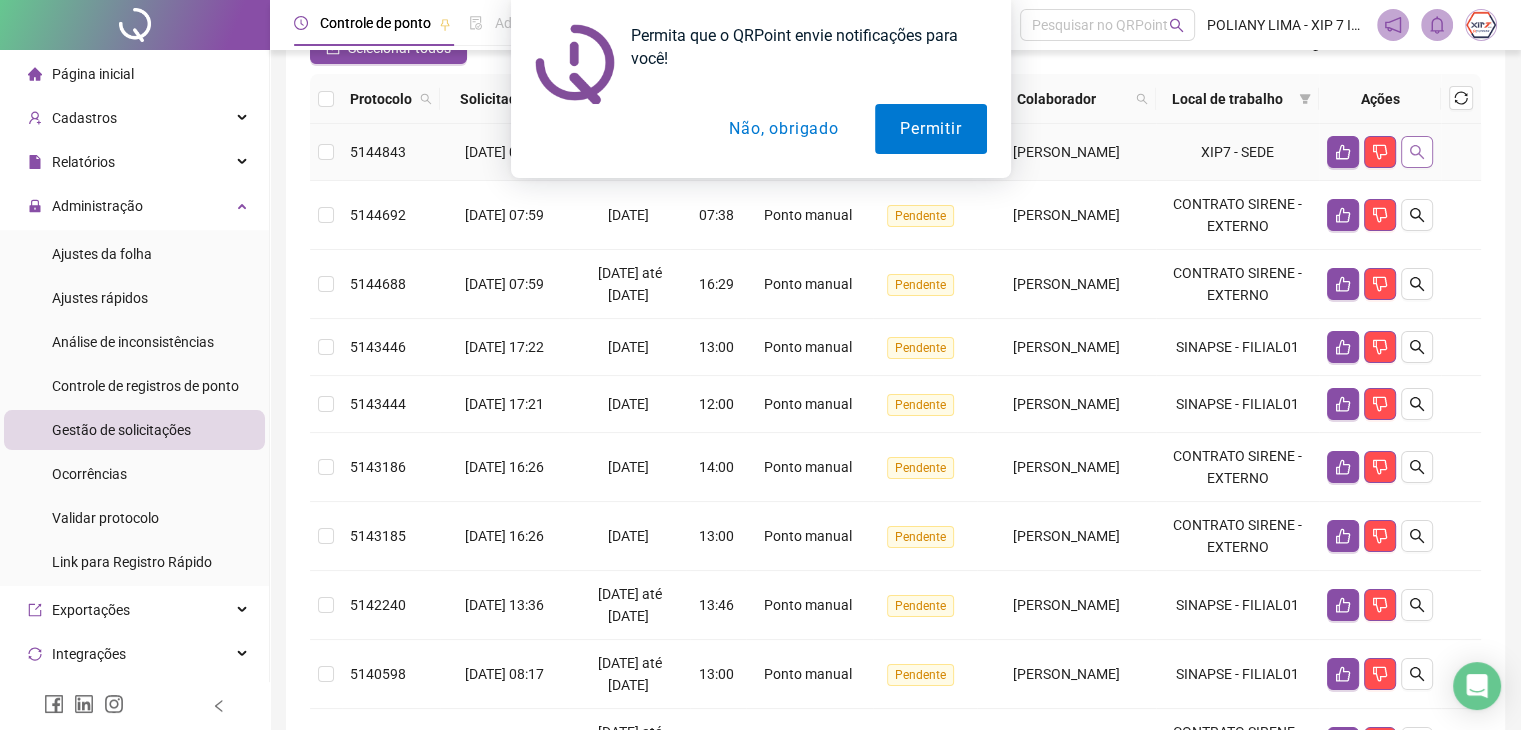 click 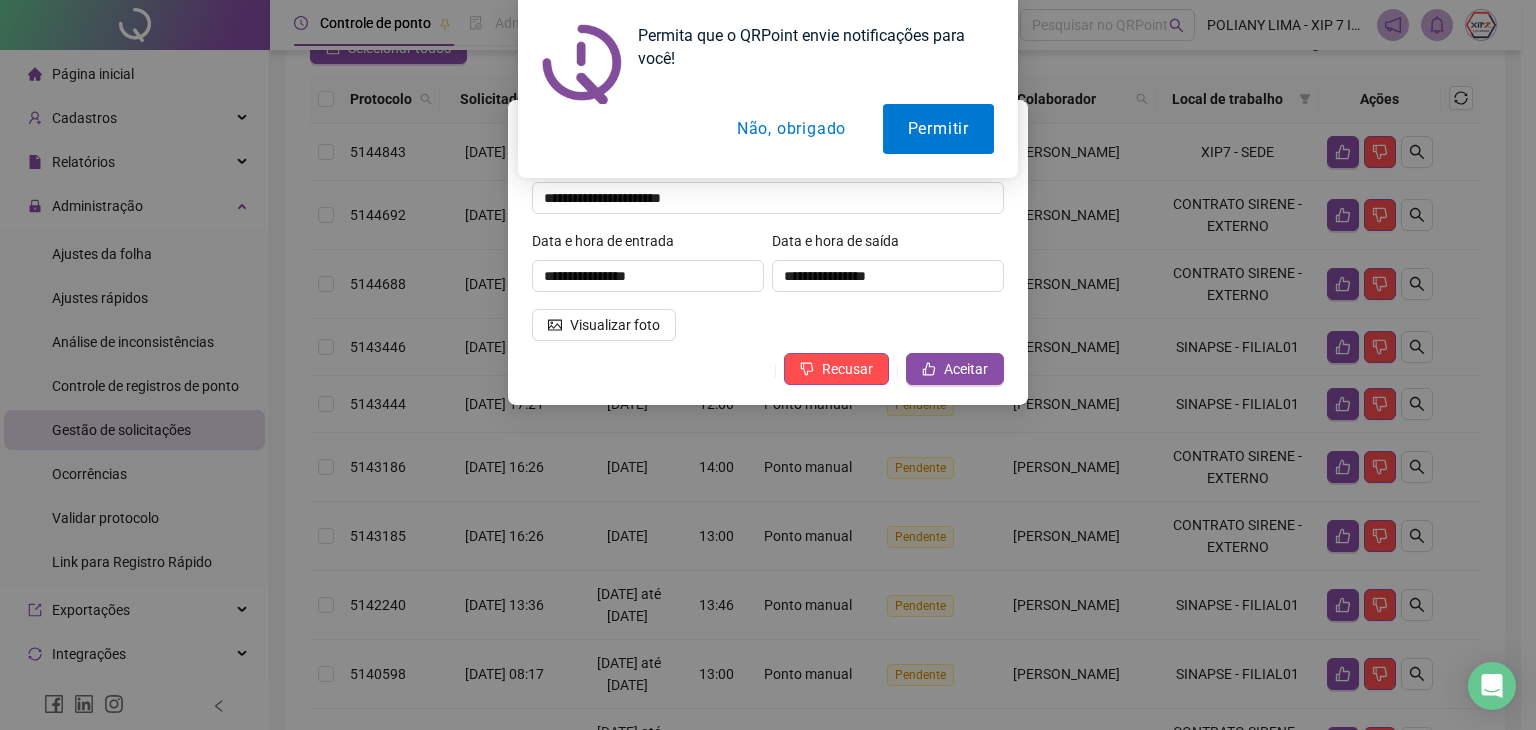 click on "Não, obrigado" at bounding box center [791, 129] 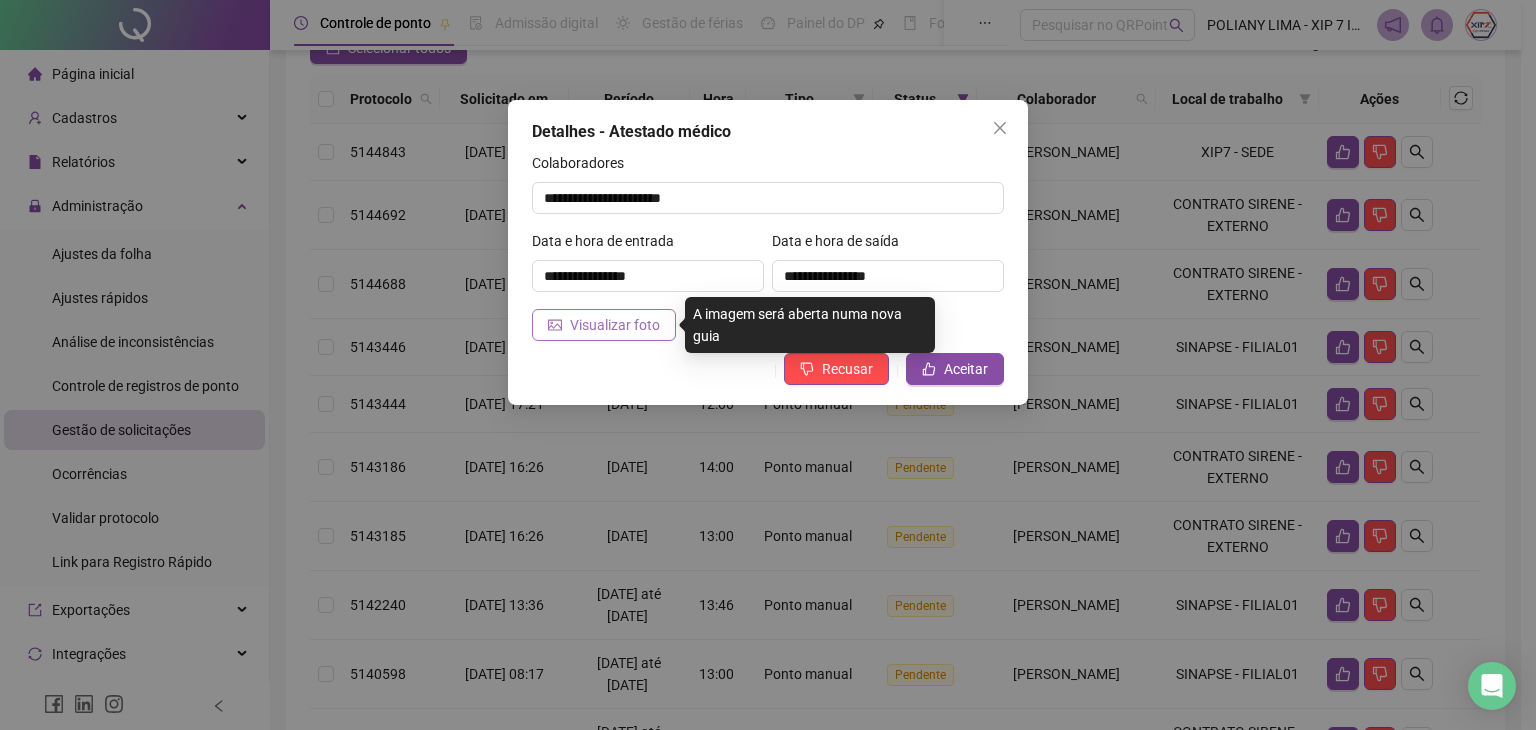 click on "Visualizar foto" at bounding box center (615, 325) 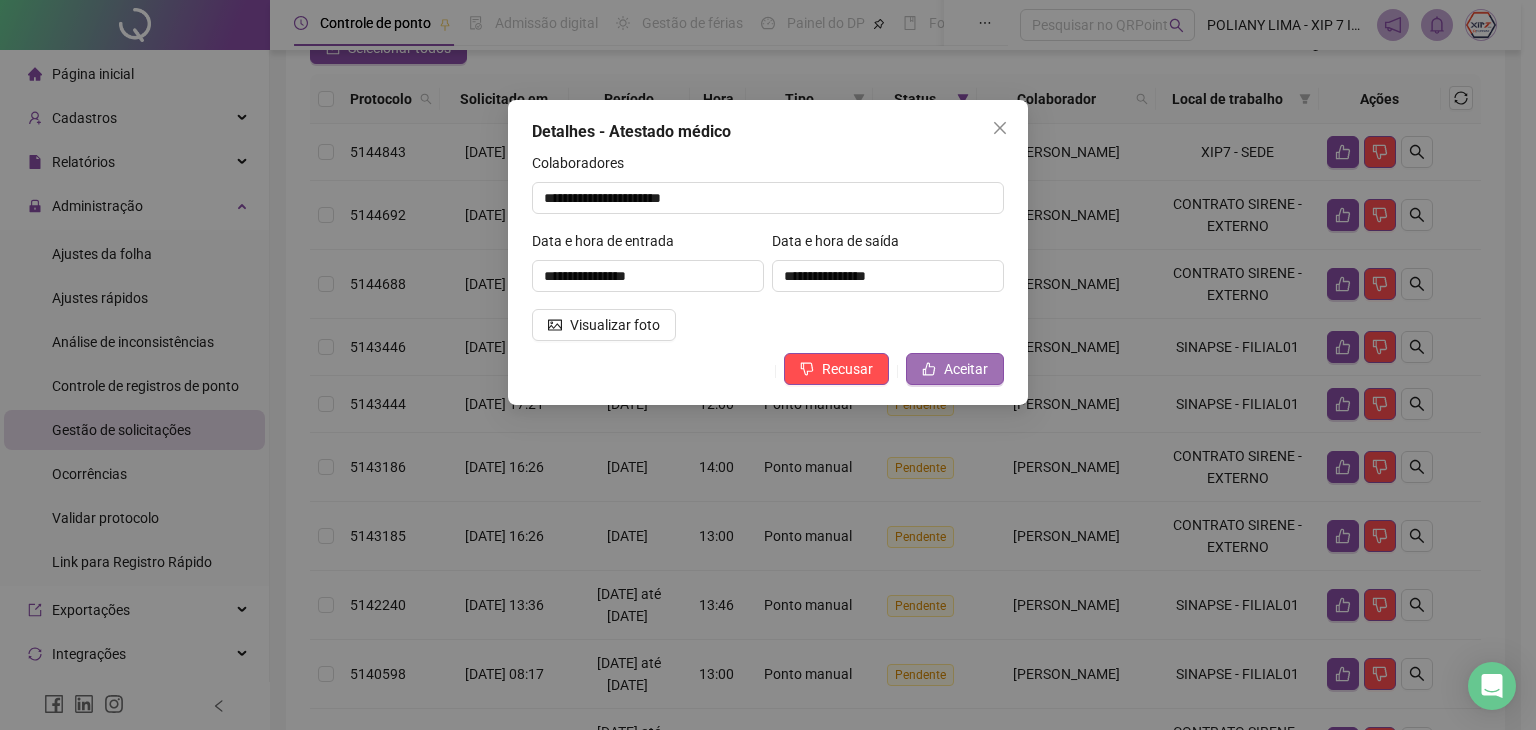 click on "Aceitar" at bounding box center [955, 369] 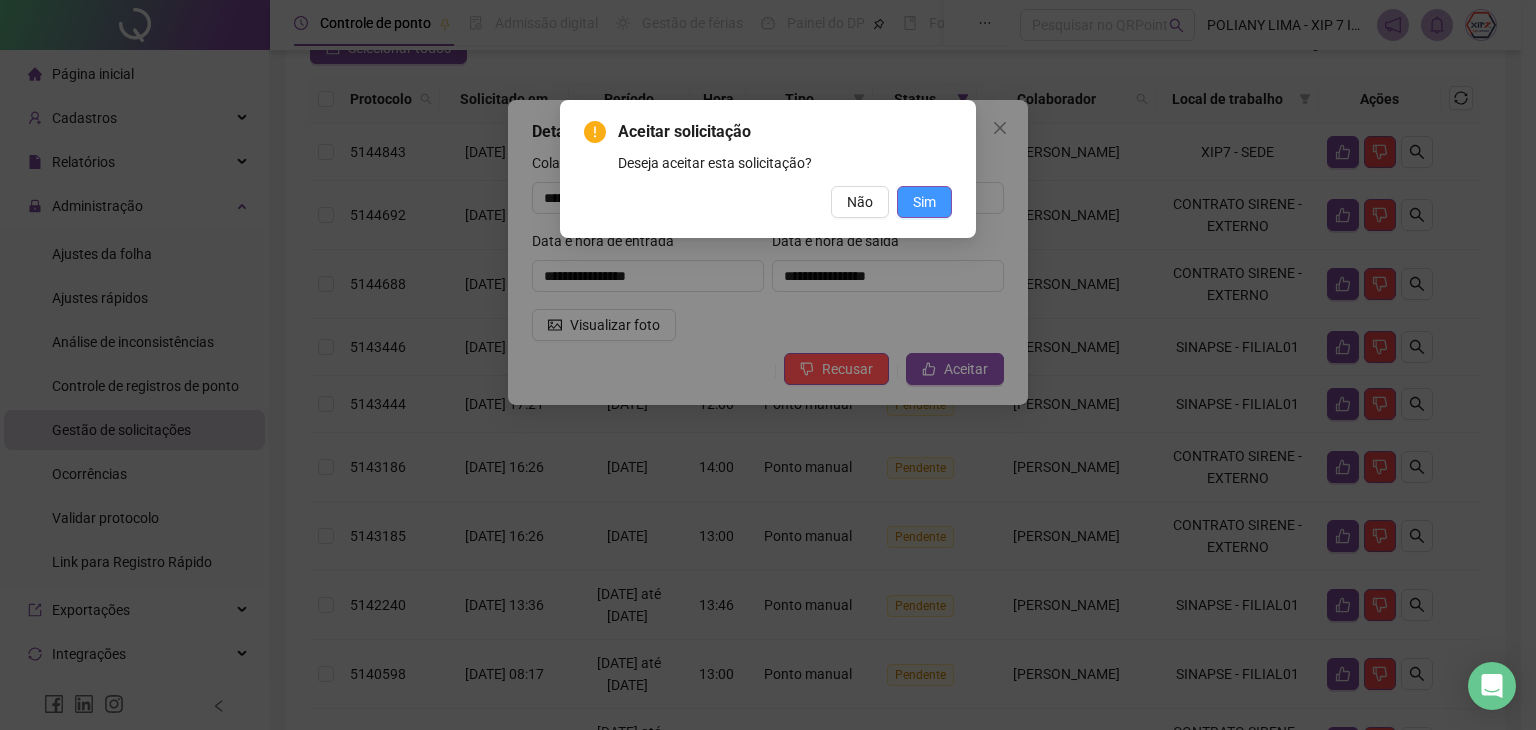 click on "Sim" at bounding box center (924, 202) 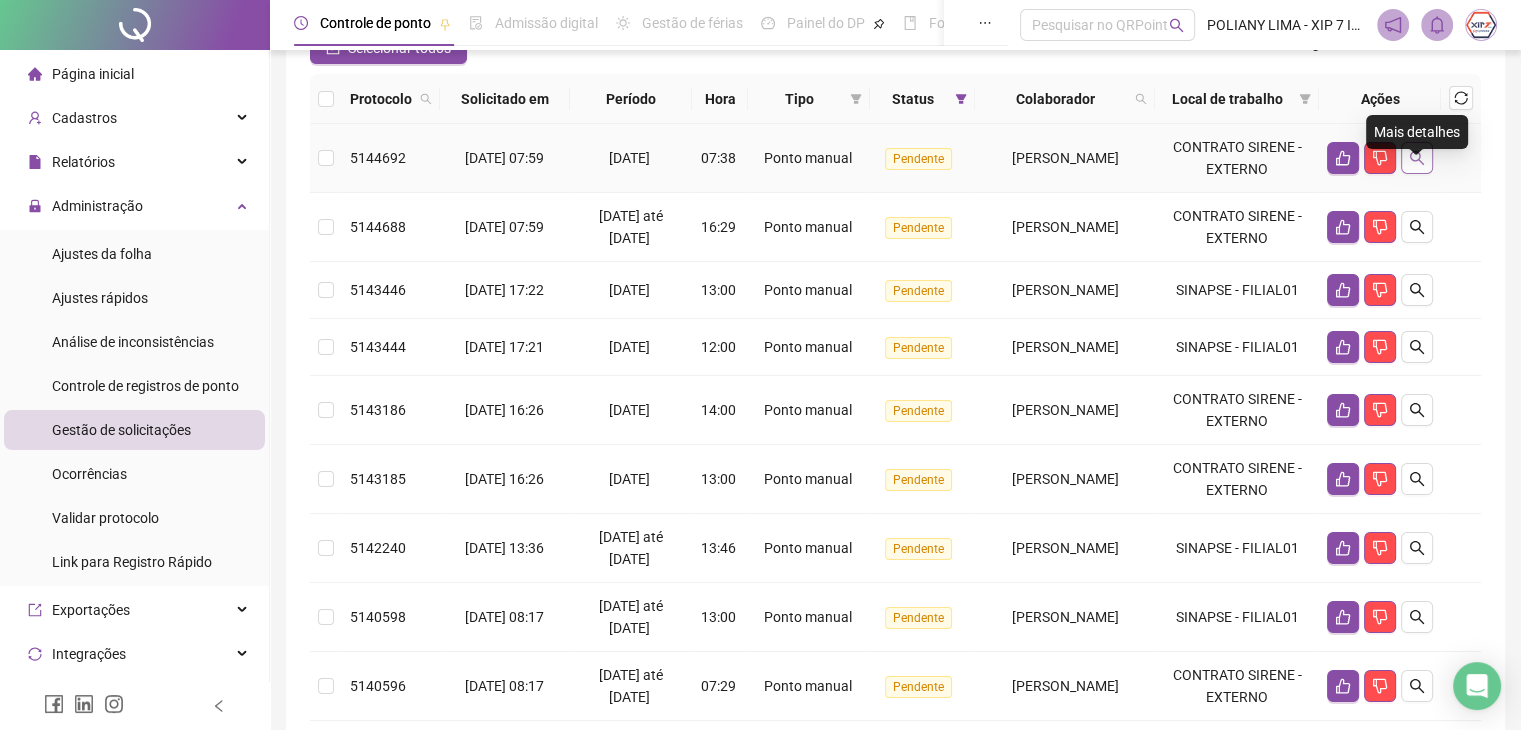 click 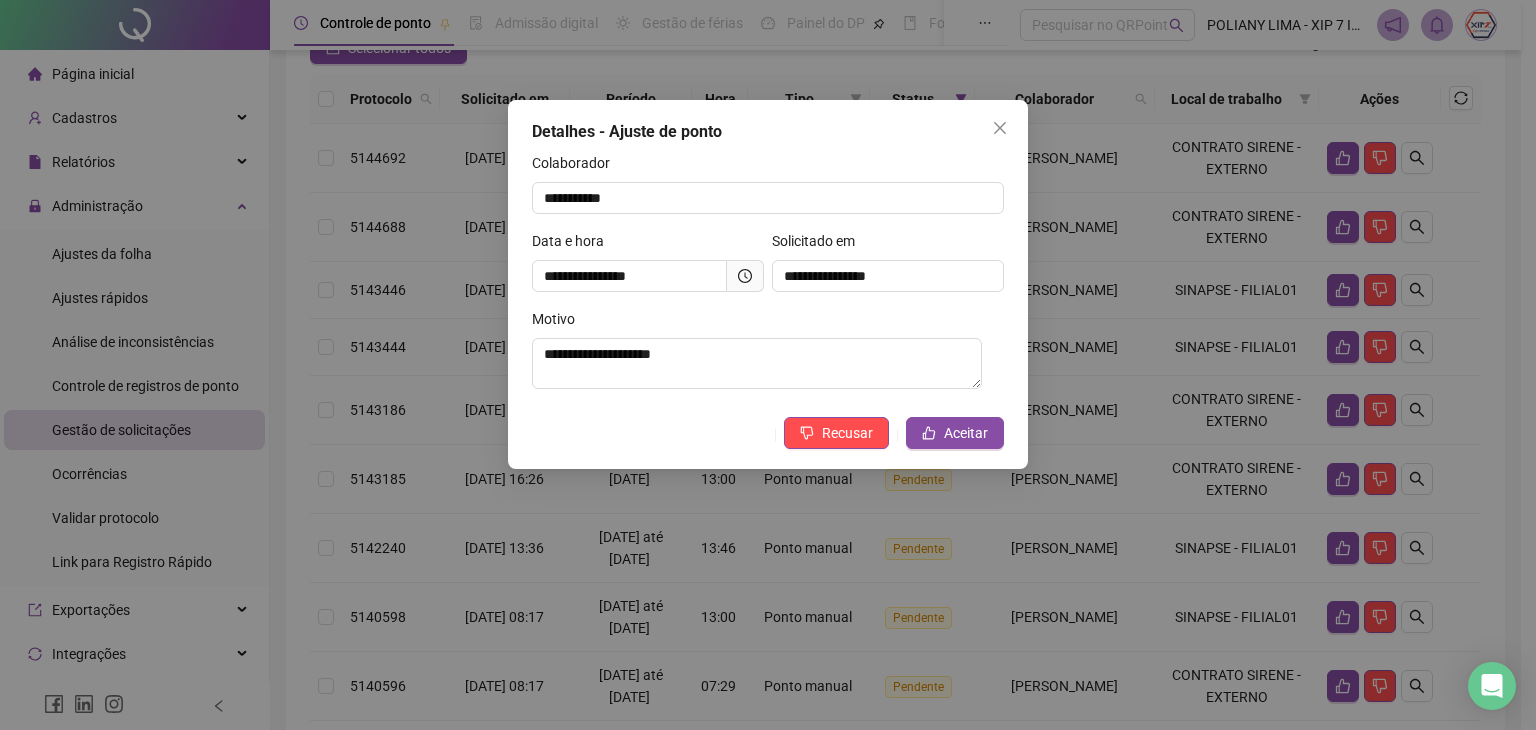 click at bounding box center [1000, 128] 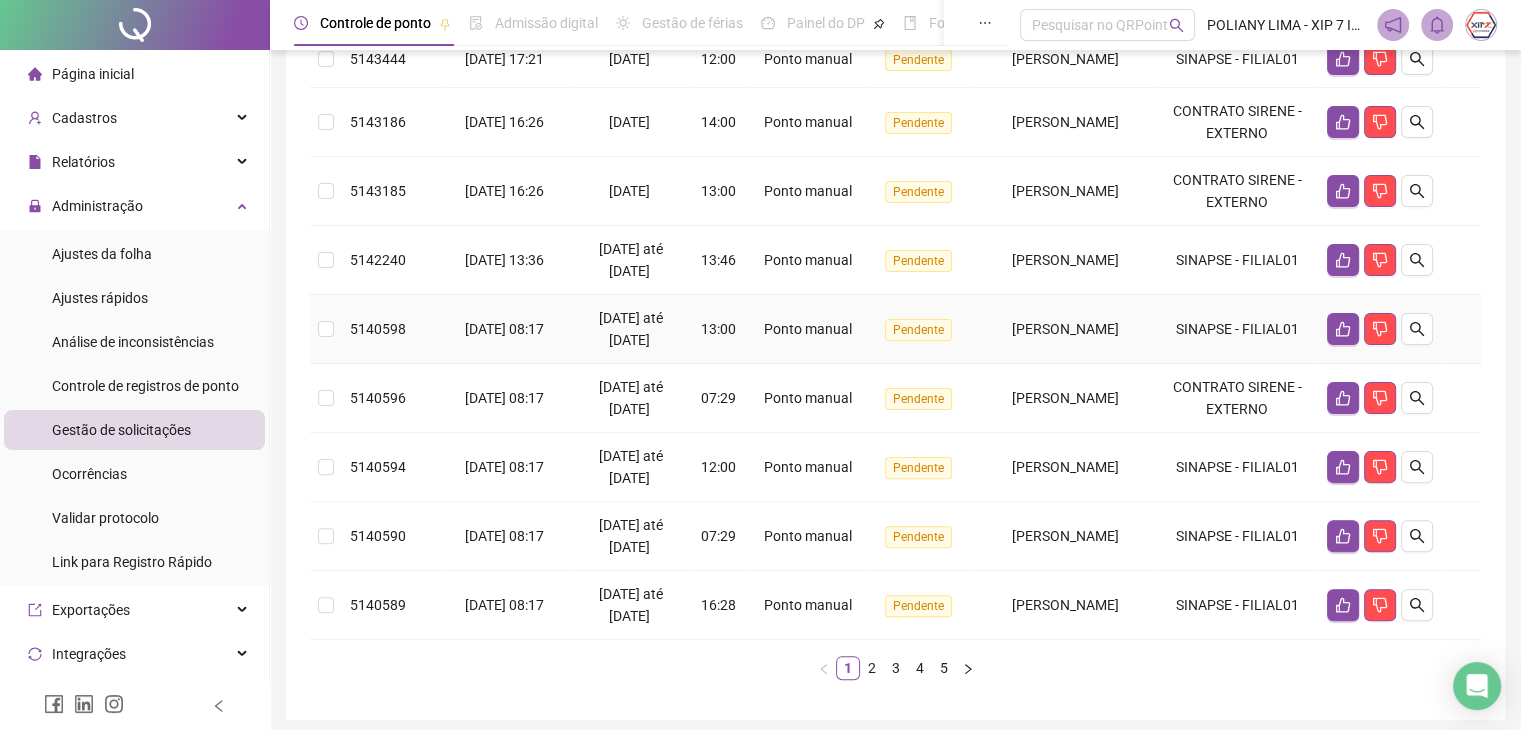 scroll, scrollTop: 500, scrollLeft: 0, axis: vertical 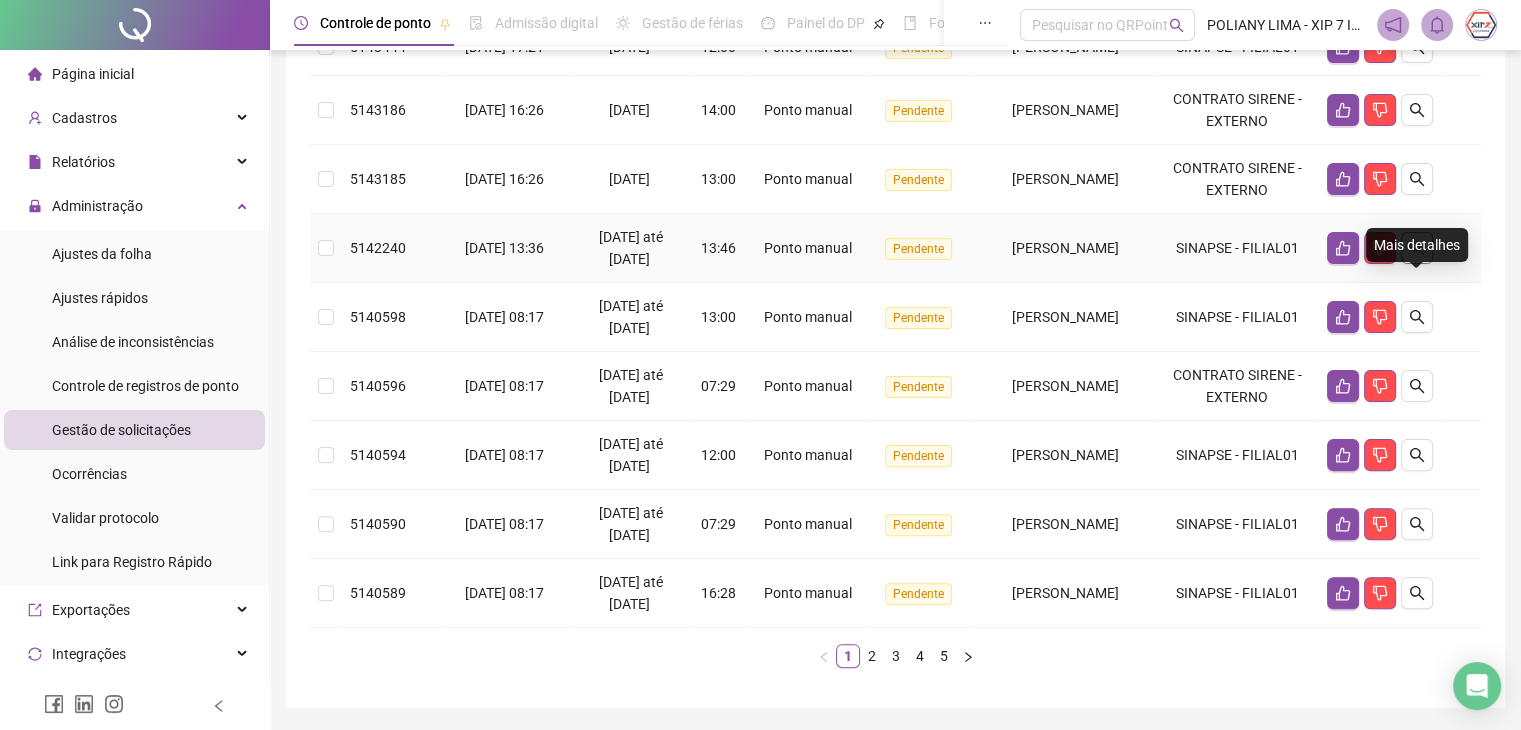 click 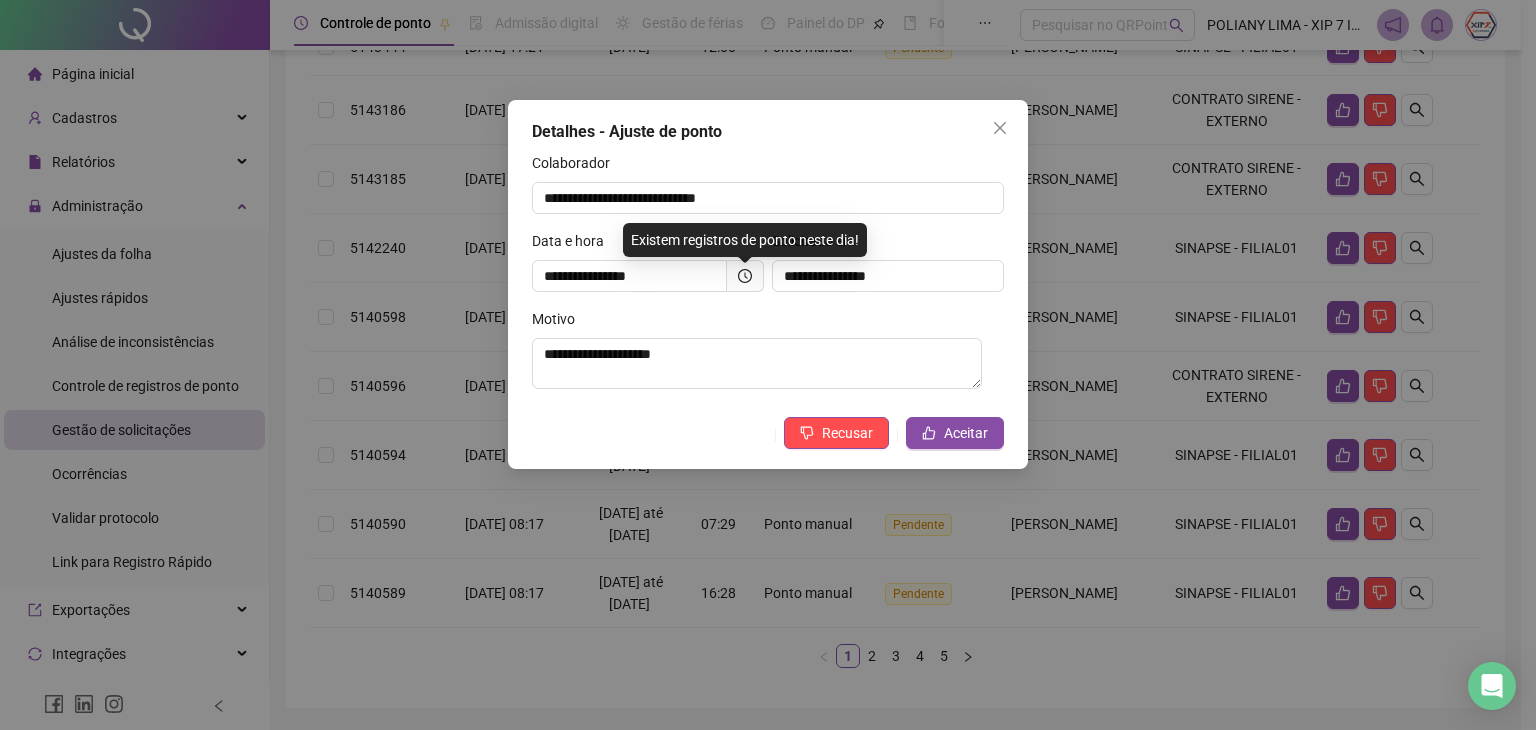 click 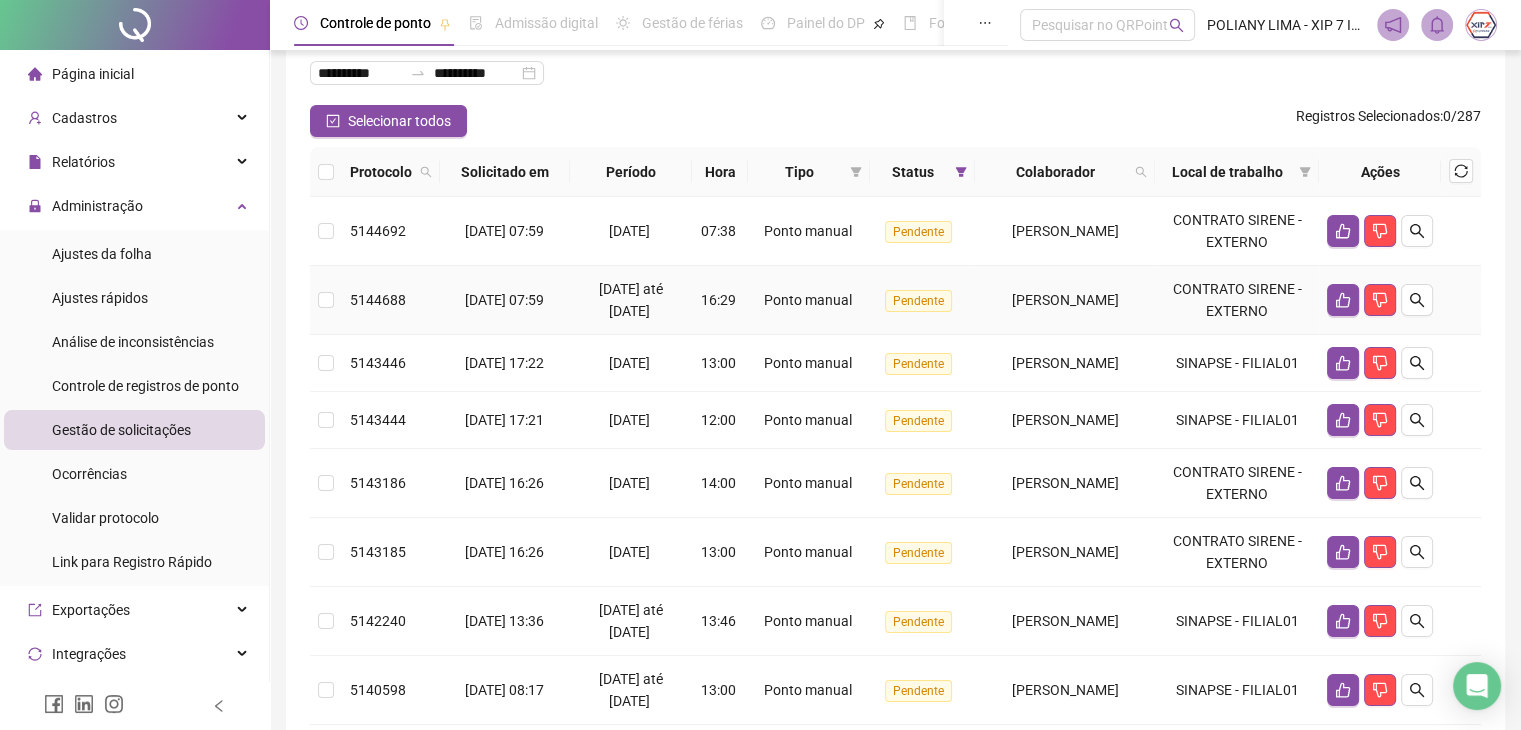 scroll, scrollTop: 104, scrollLeft: 0, axis: vertical 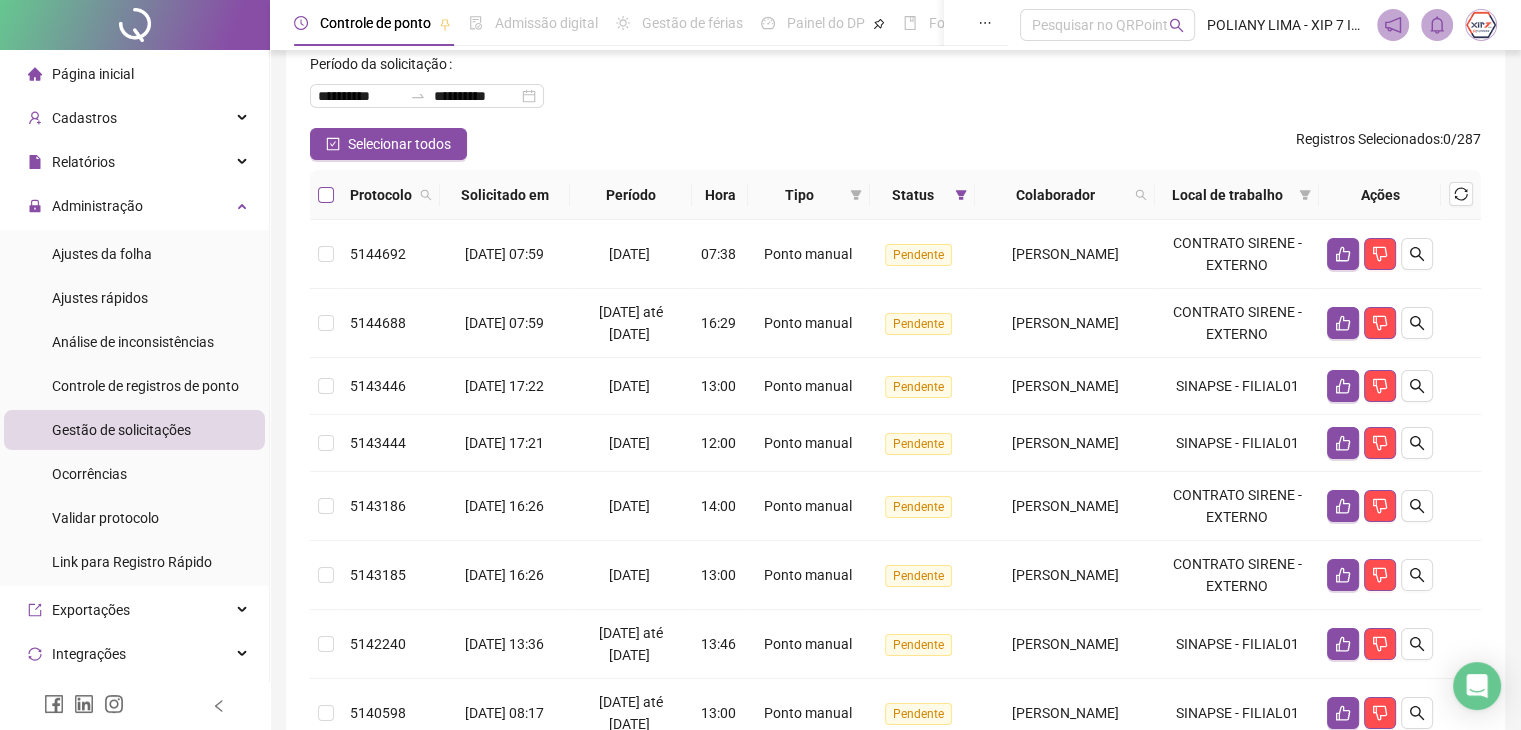 click at bounding box center [326, 195] 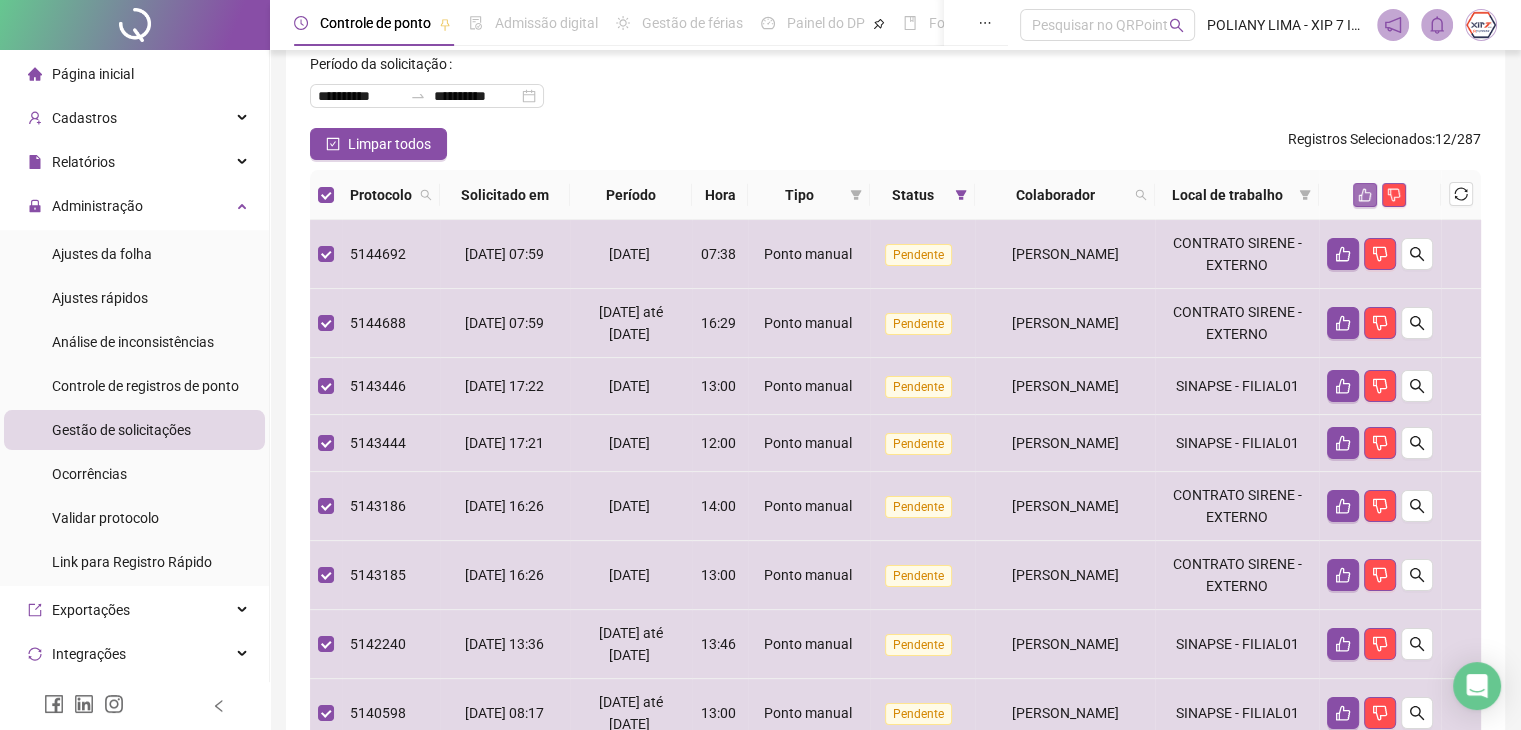 click 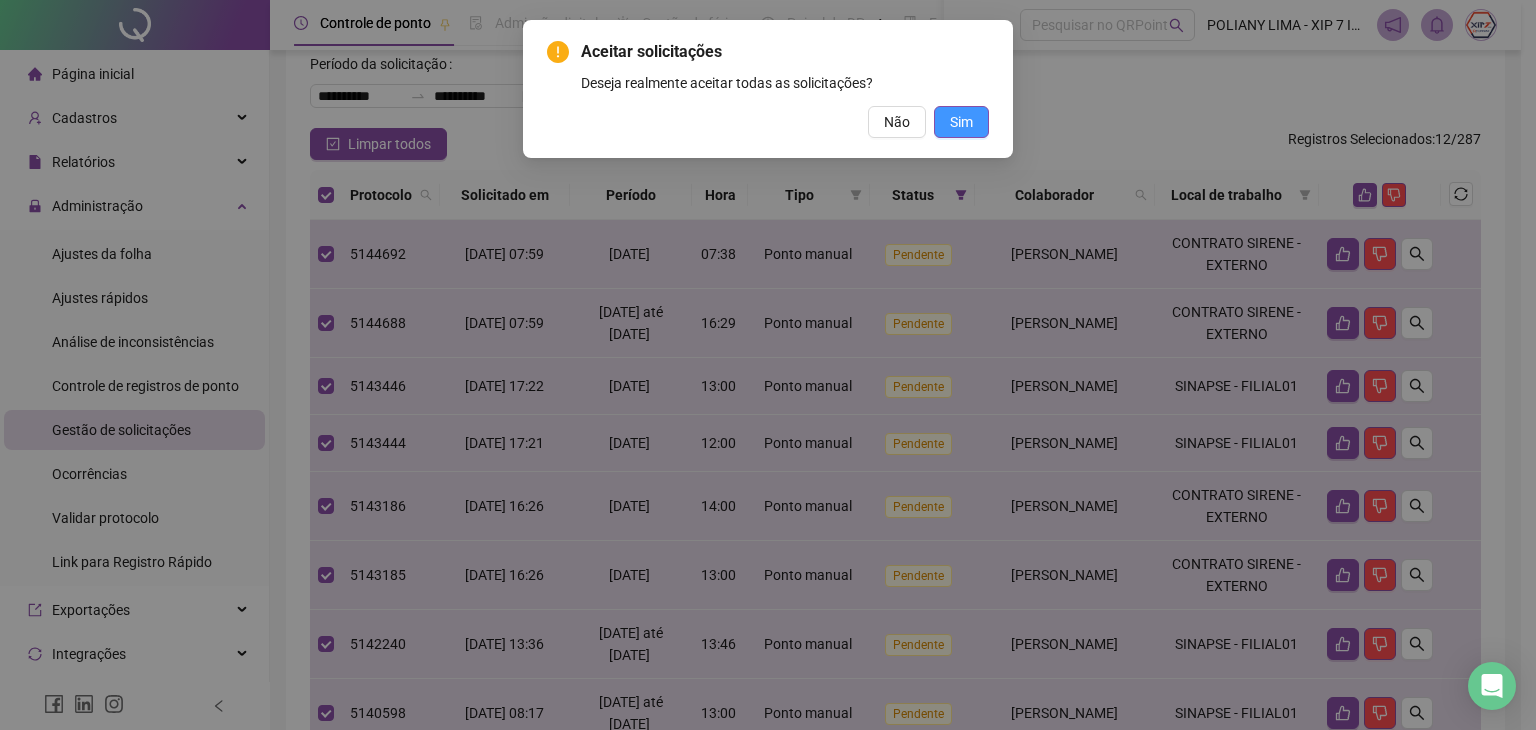 click on "Sim" at bounding box center [961, 122] 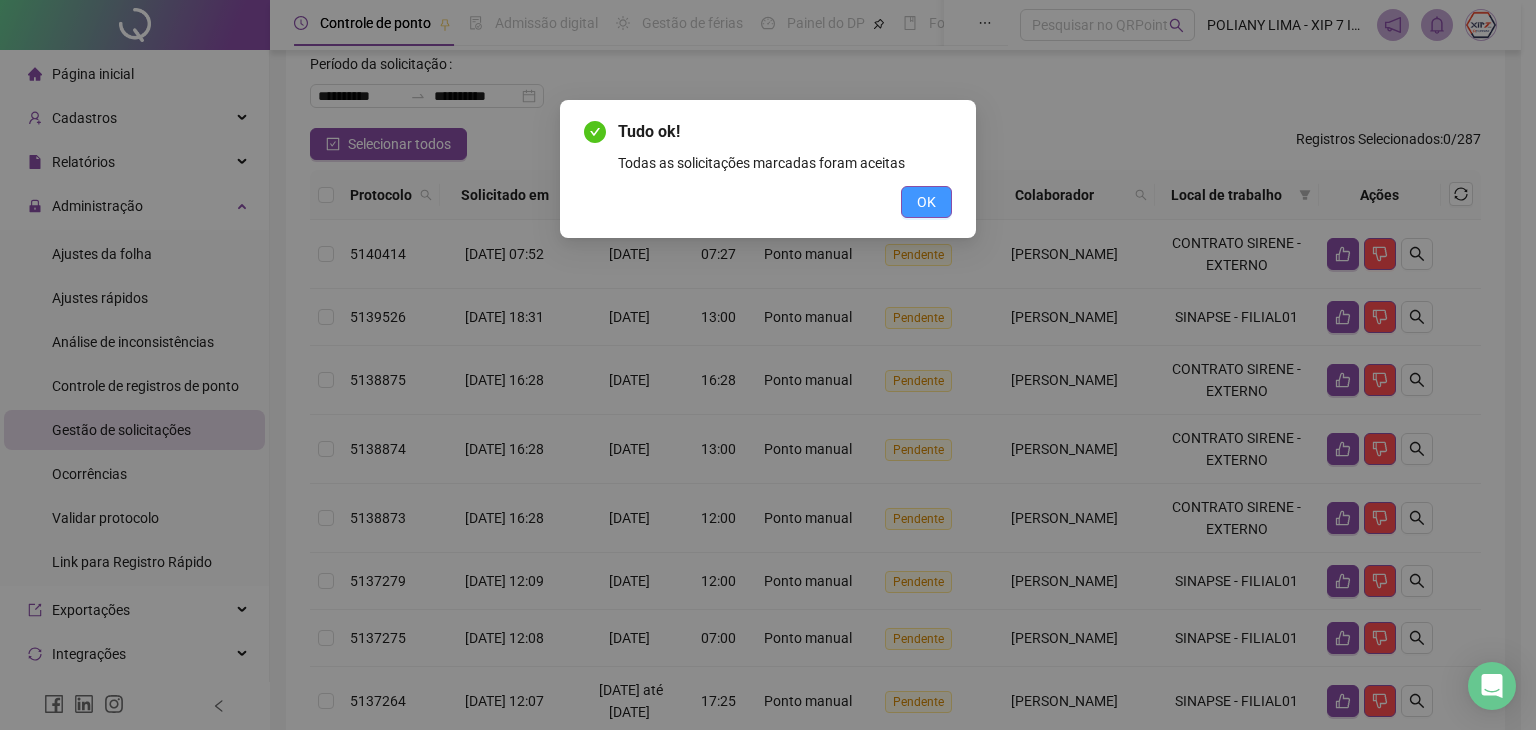 click on "OK" at bounding box center (926, 202) 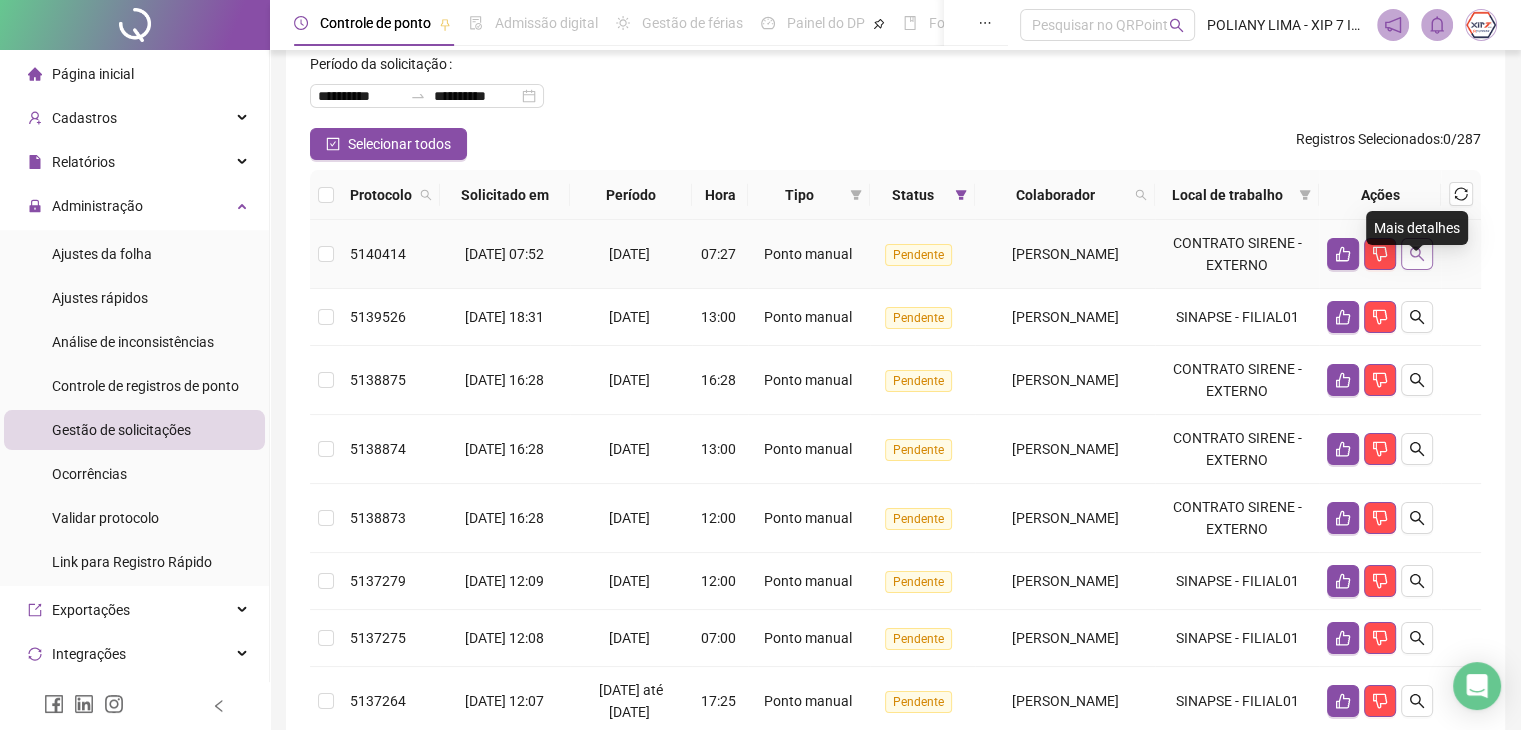 click 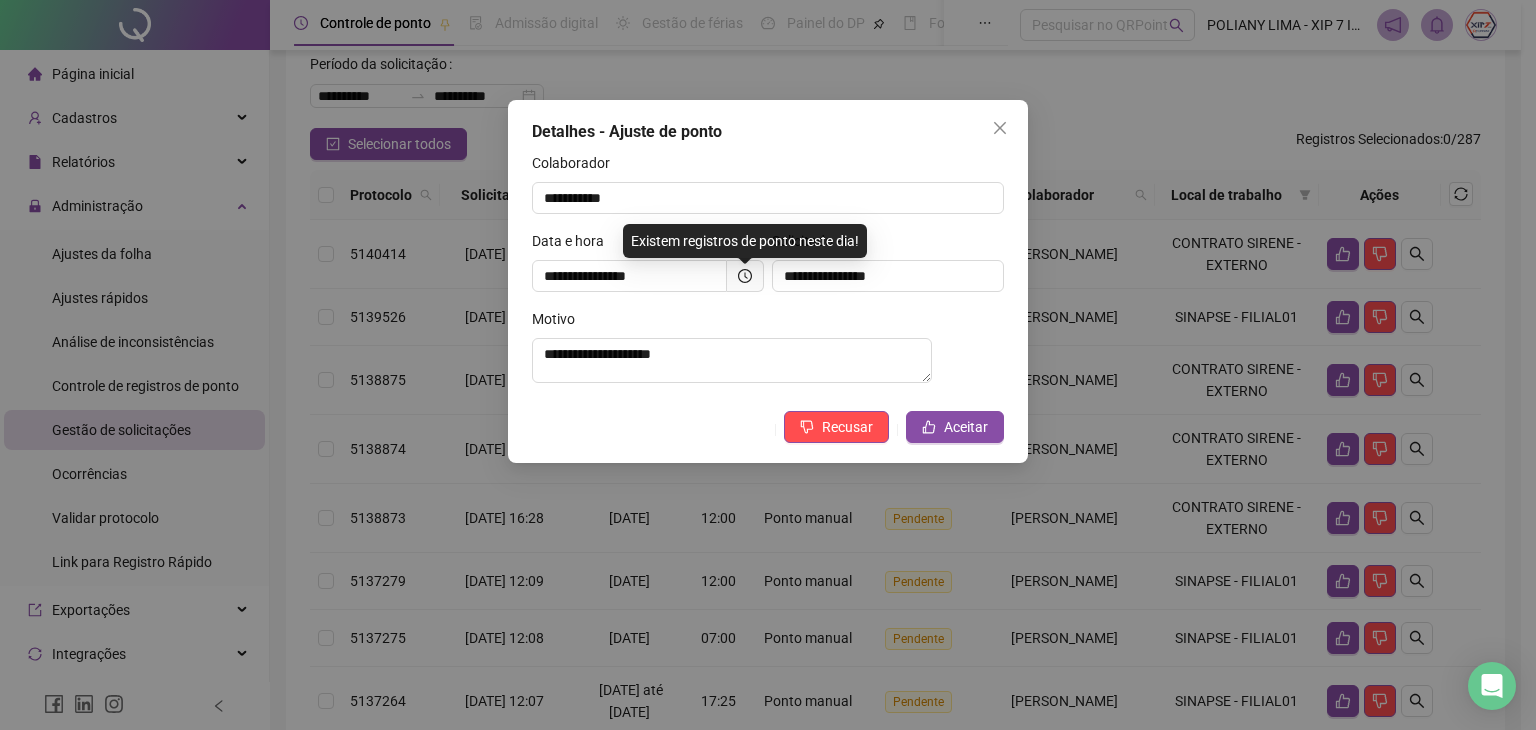 click 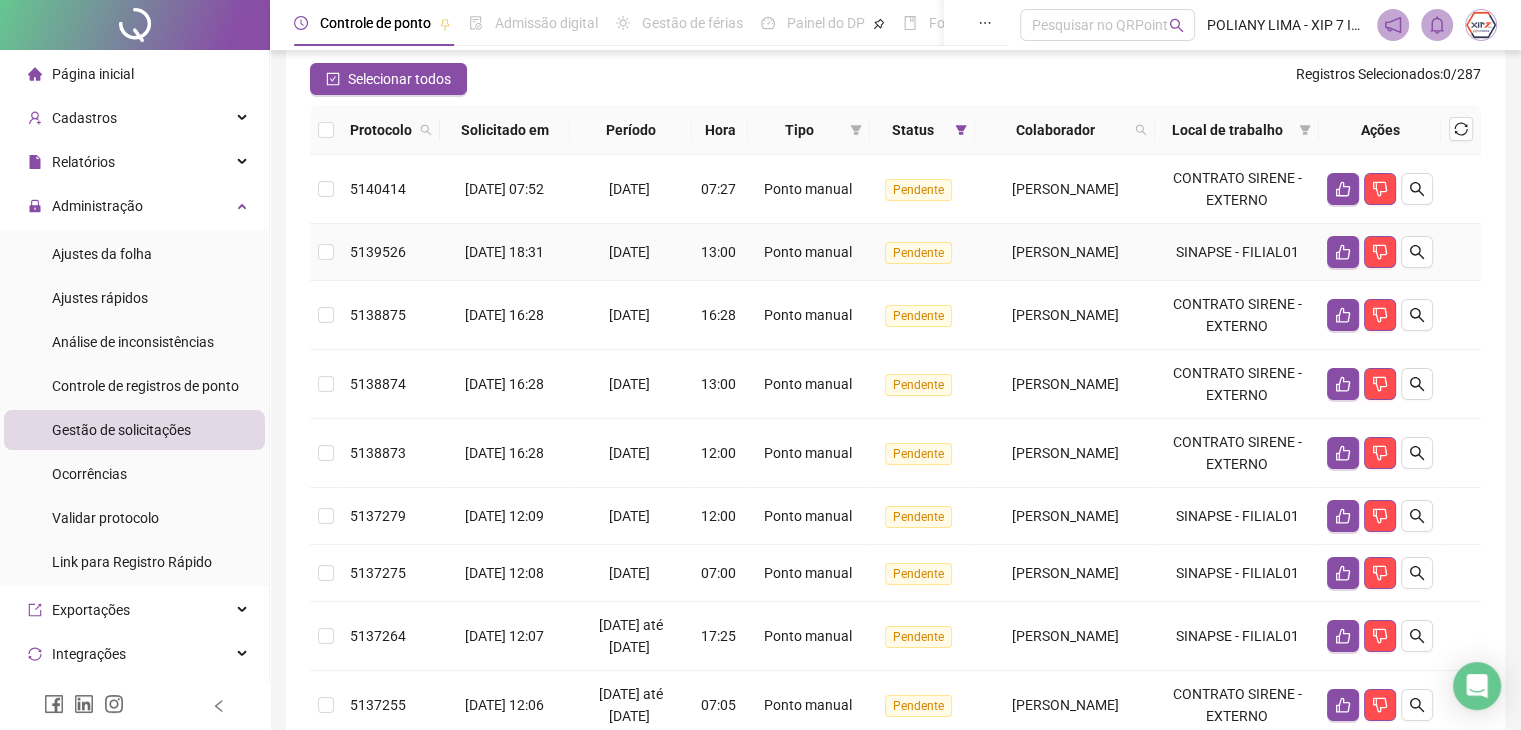 scroll, scrollTop: 204, scrollLeft: 0, axis: vertical 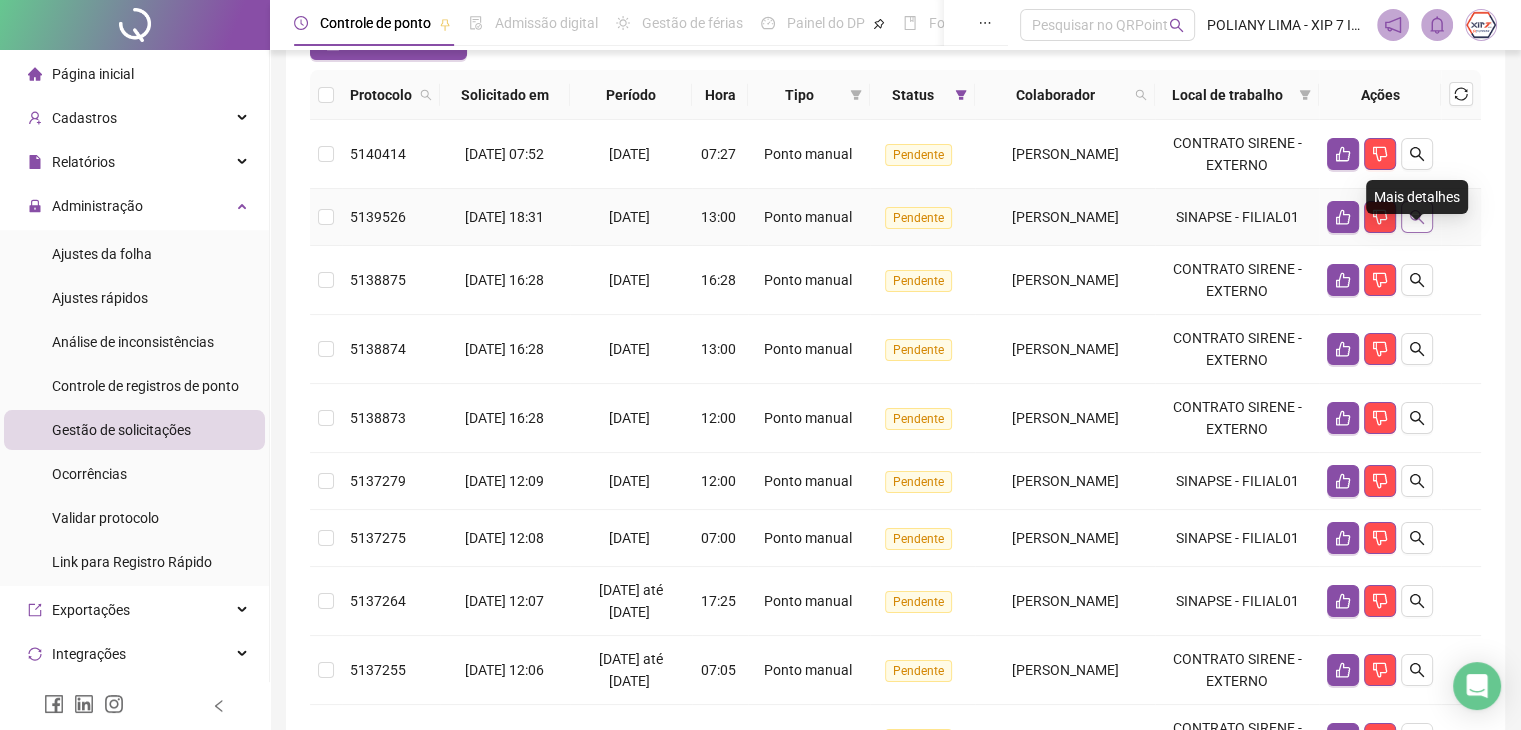 click 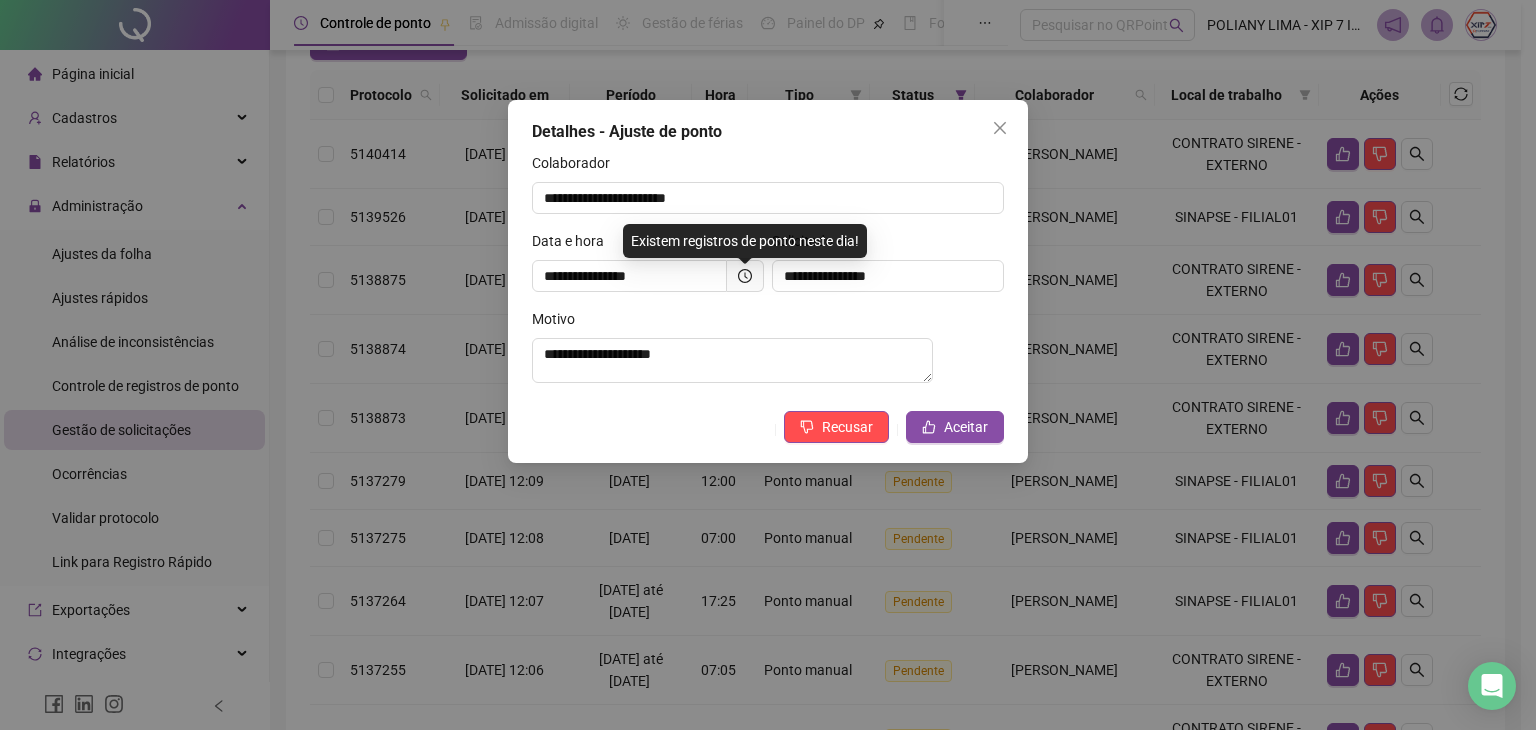 click at bounding box center (1000, 128) 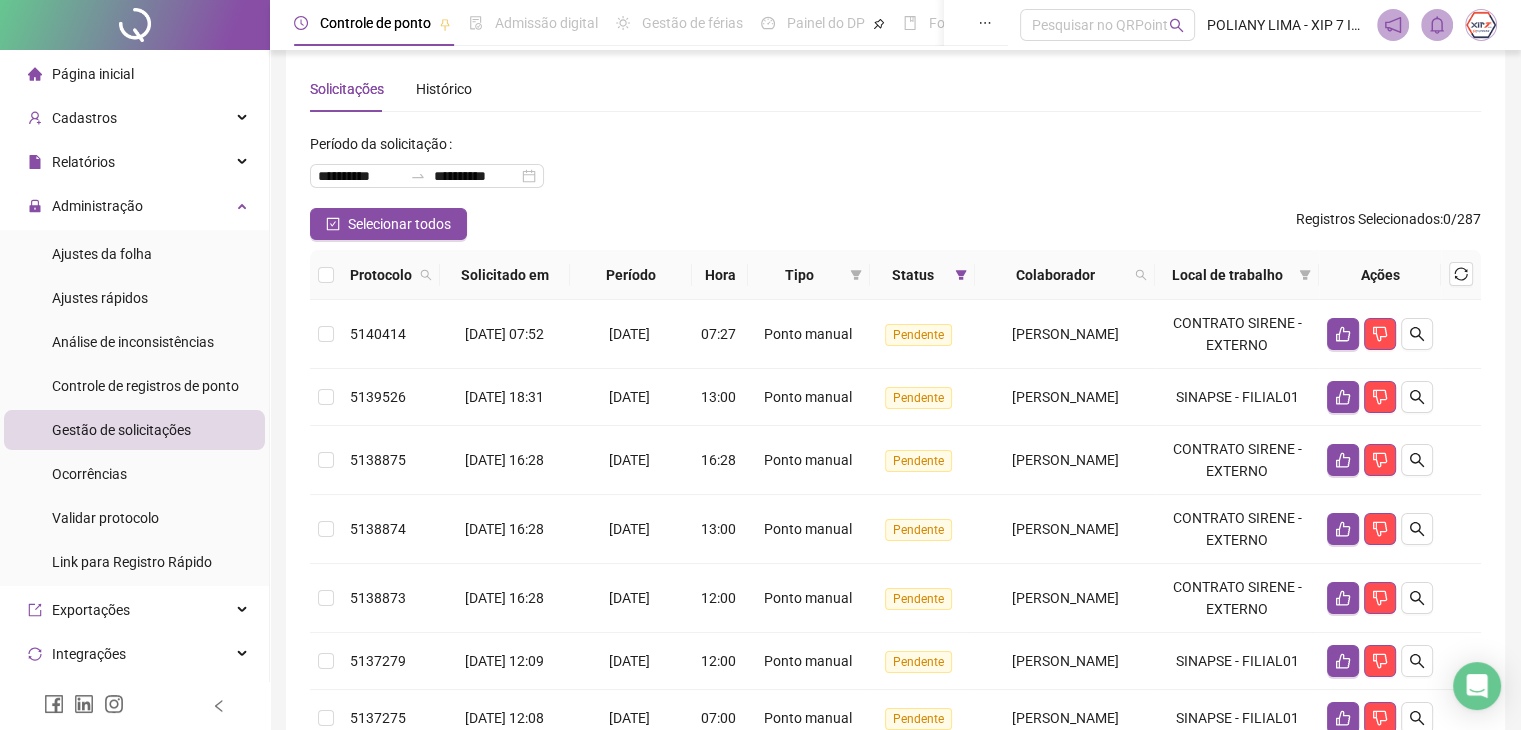 scroll, scrollTop: 4, scrollLeft: 0, axis: vertical 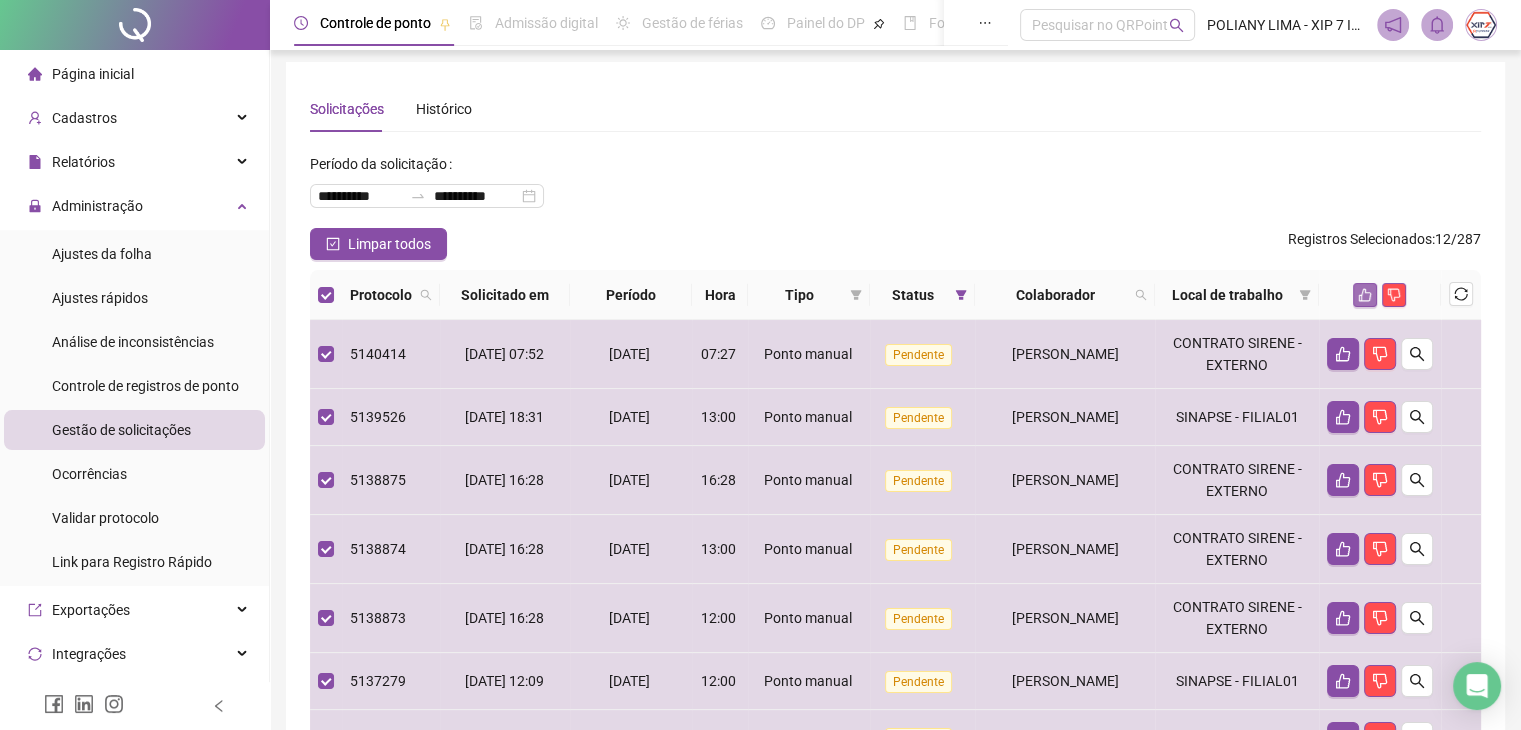 click 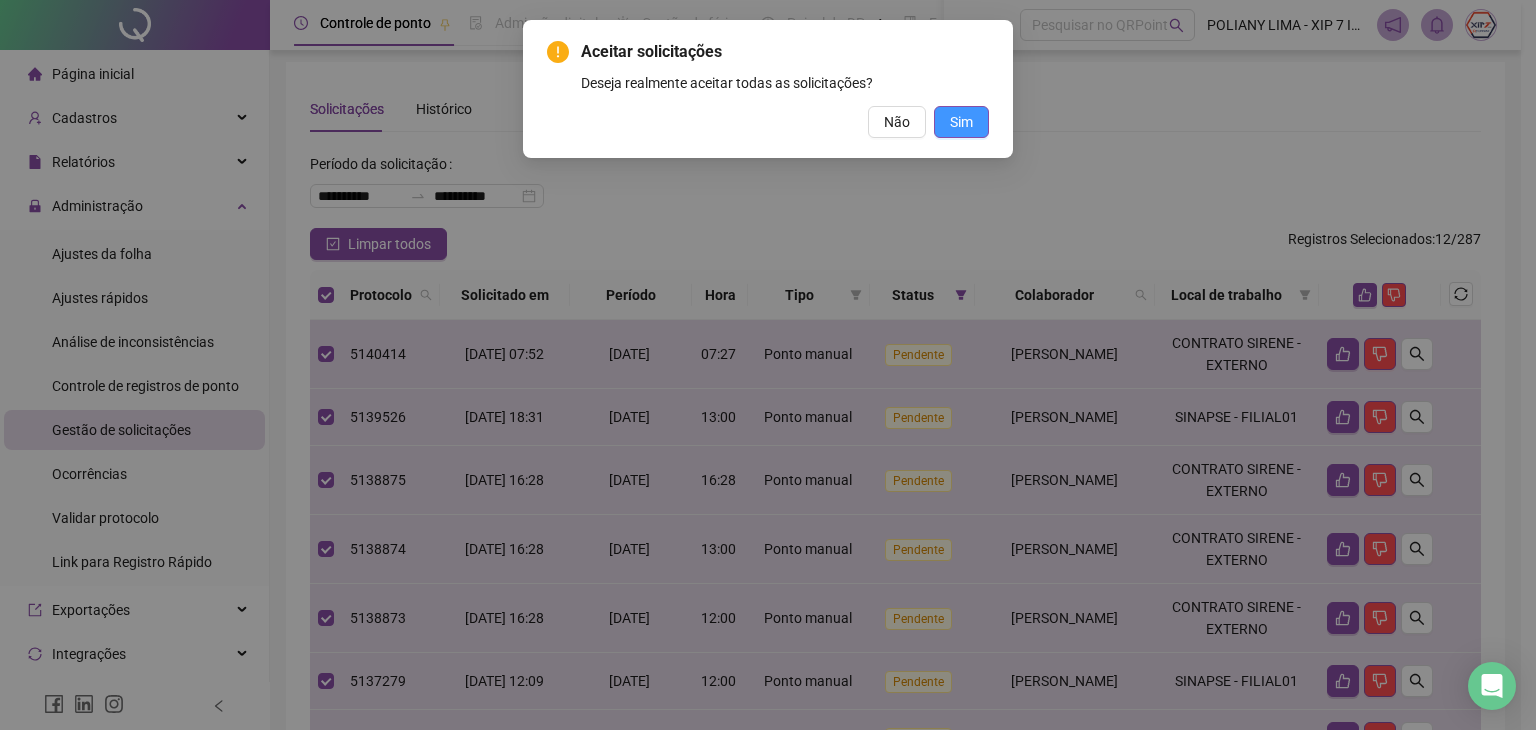 click on "Sim" at bounding box center [961, 122] 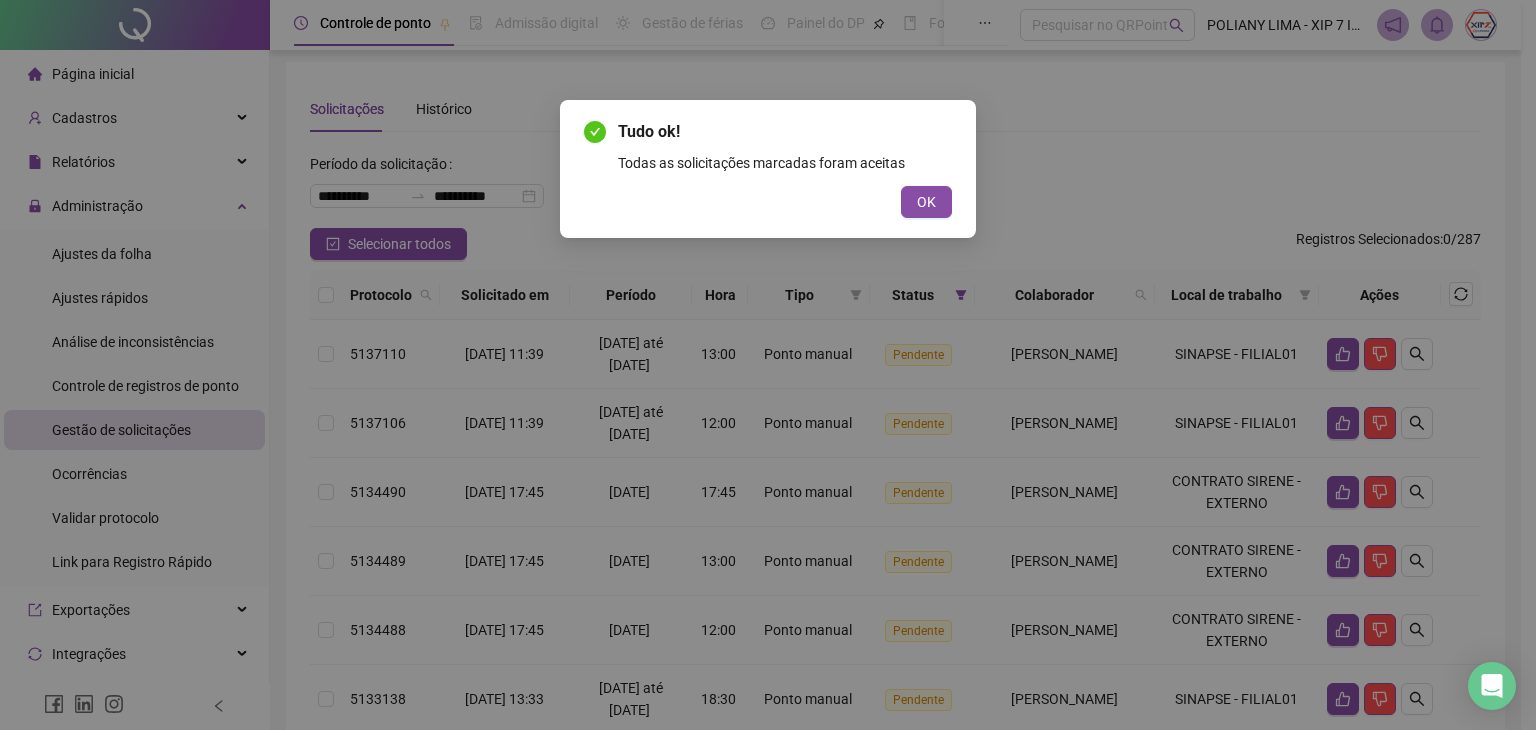 click on "OK" at bounding box center (926, 202) 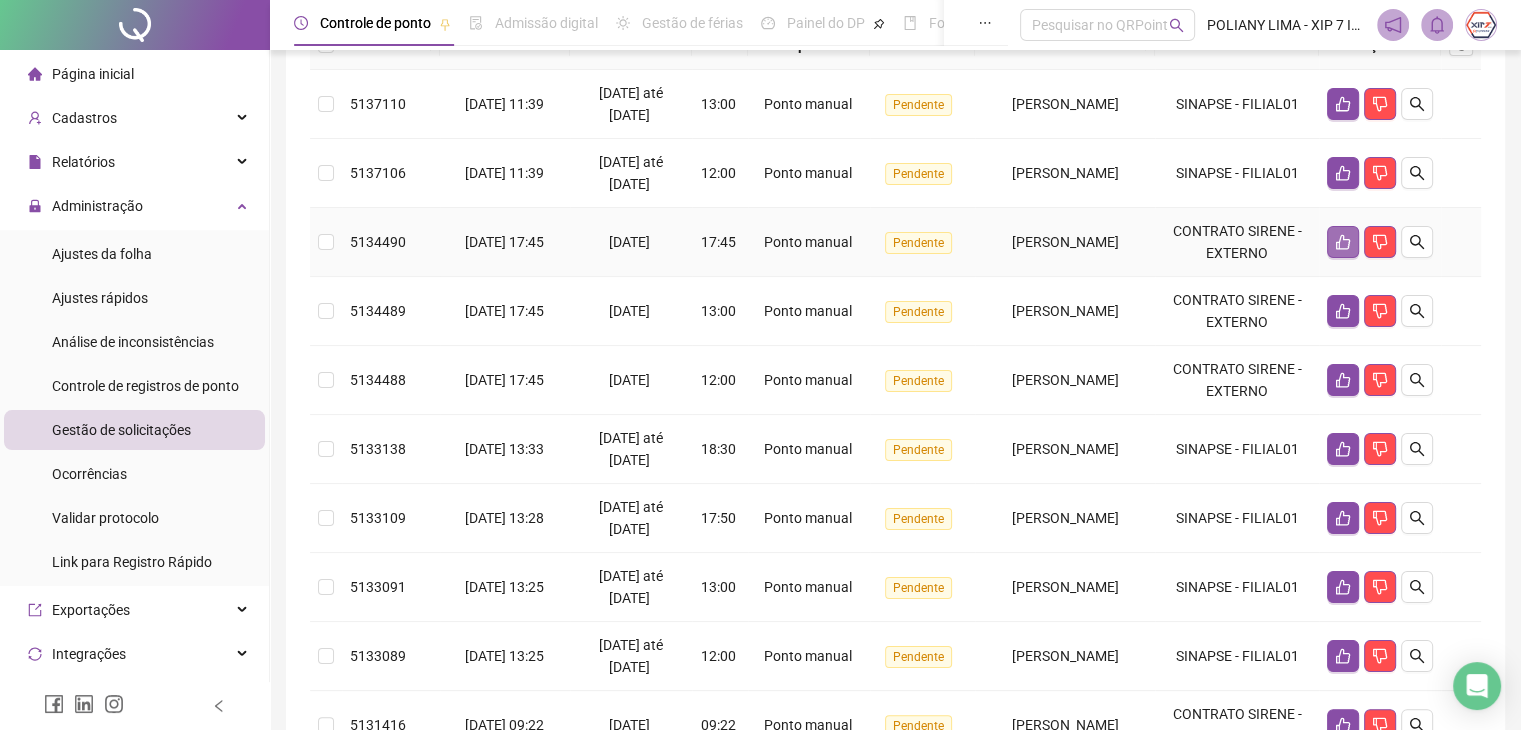 scroll, scrollTop: 204, scrollLeft: 0, axis: vertical 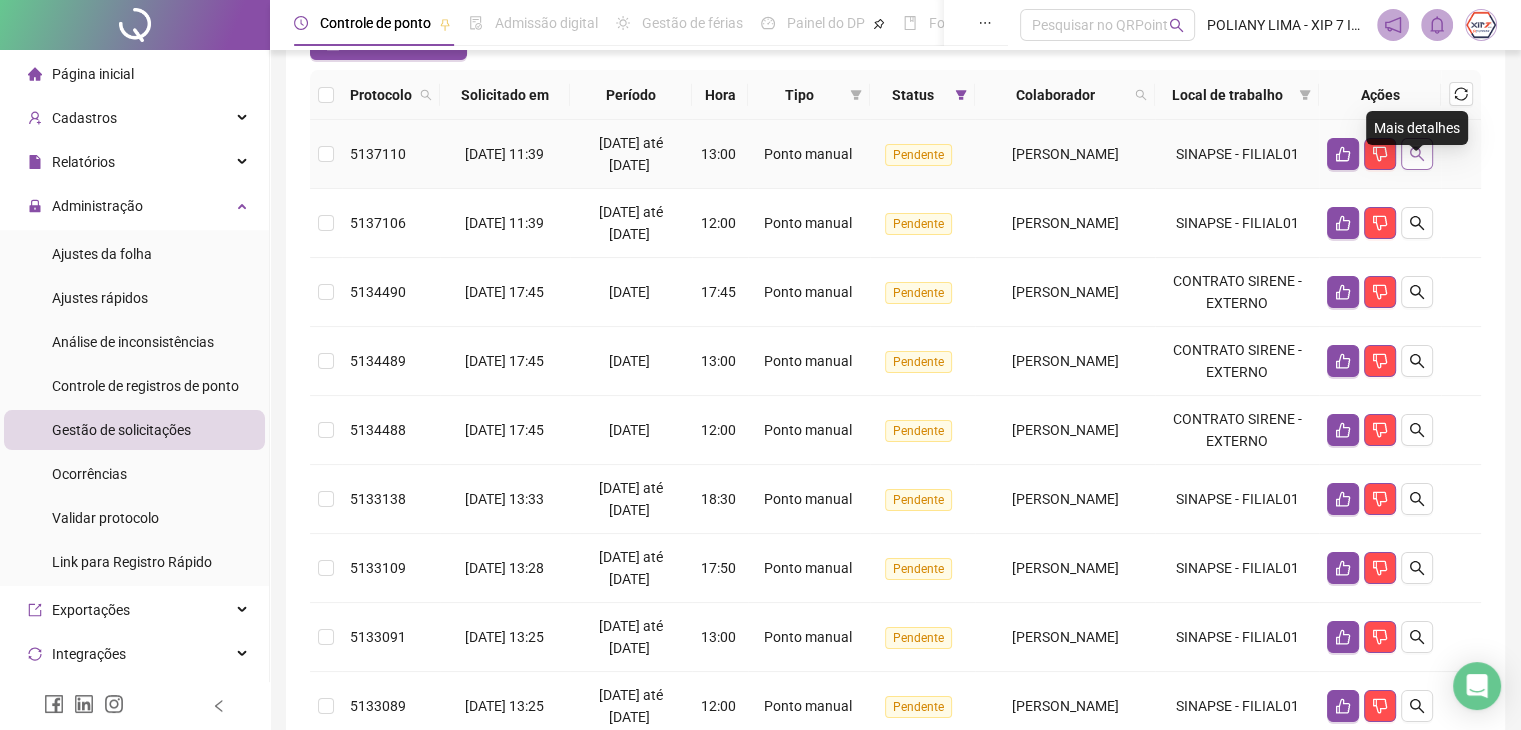 click 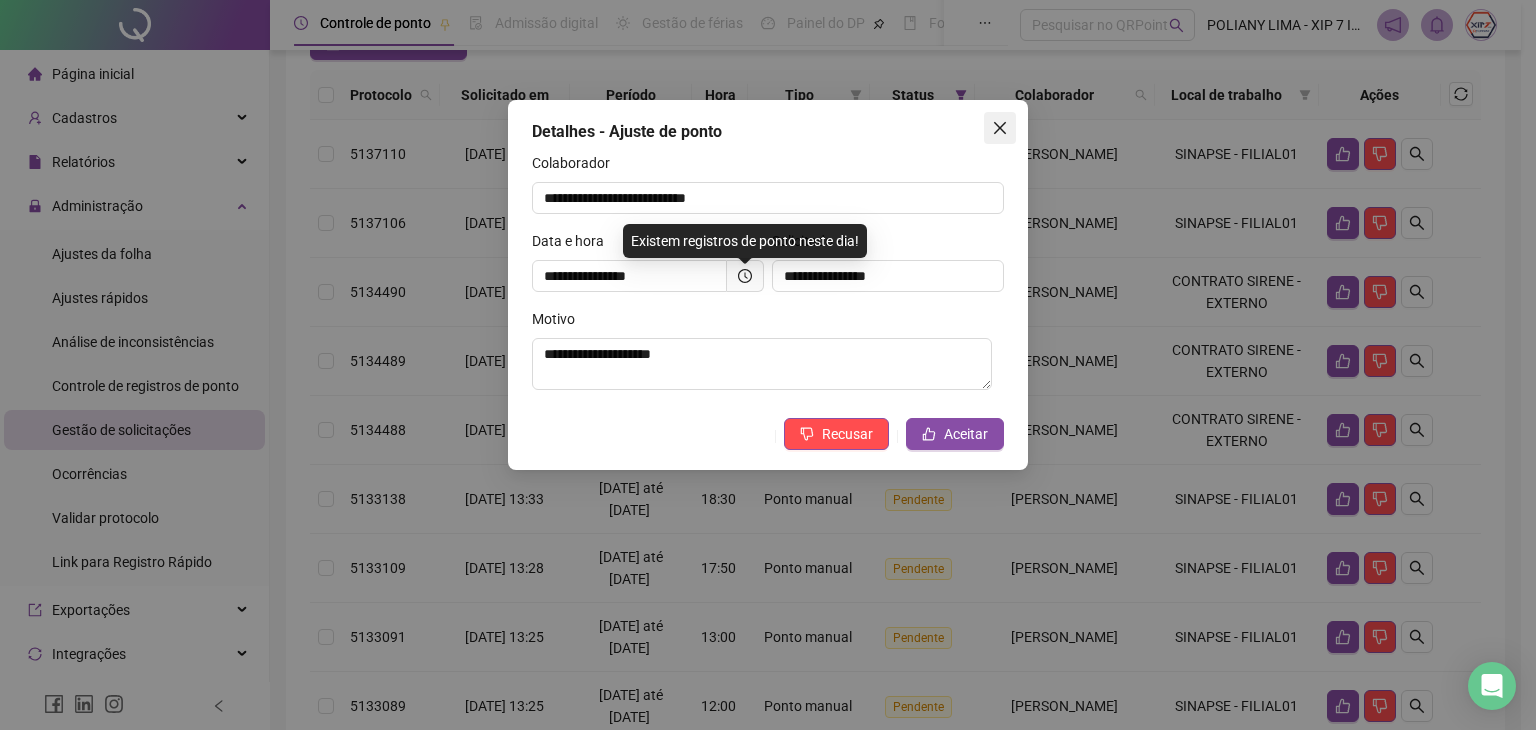click 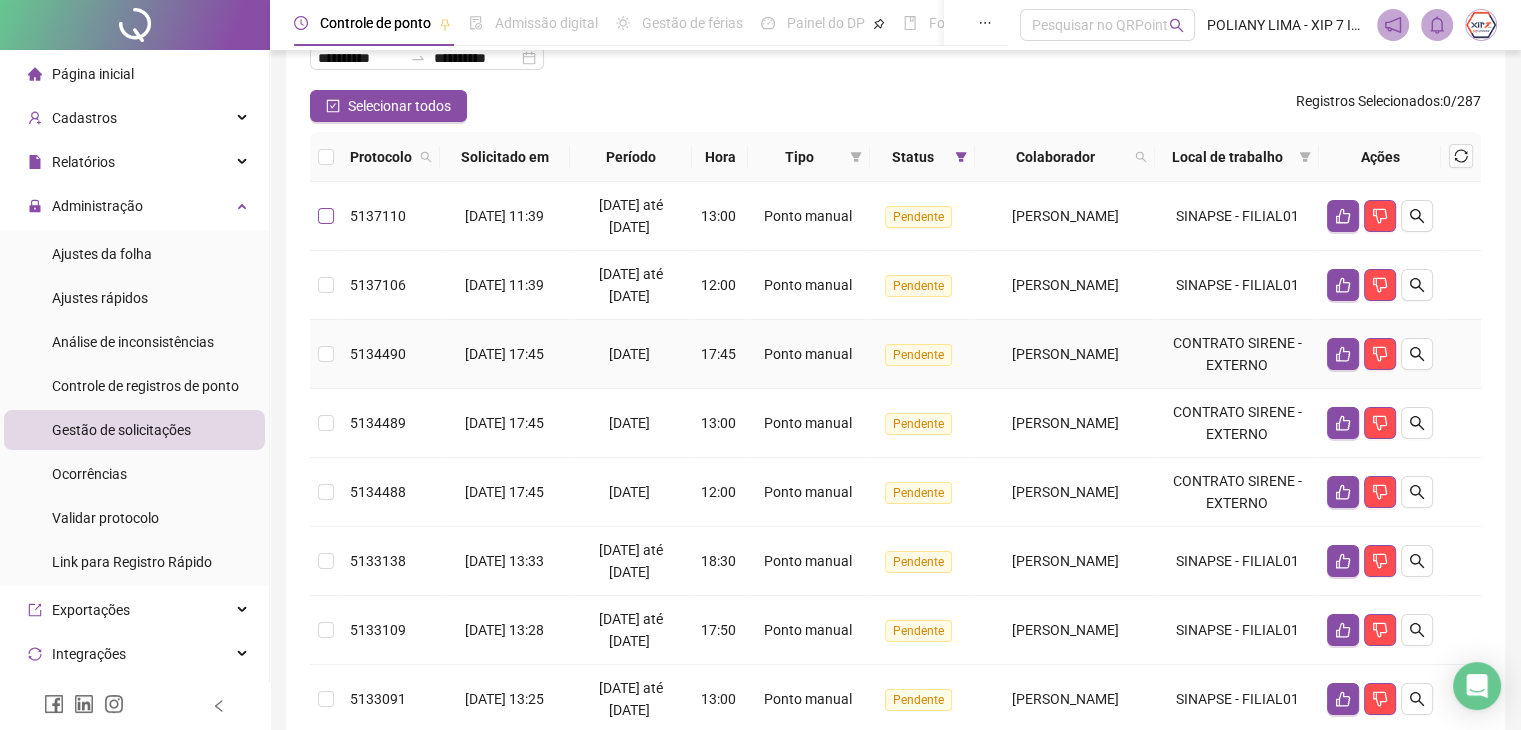 scroll, scrollTop: 104, scrollLeft: 0, axis: vertical 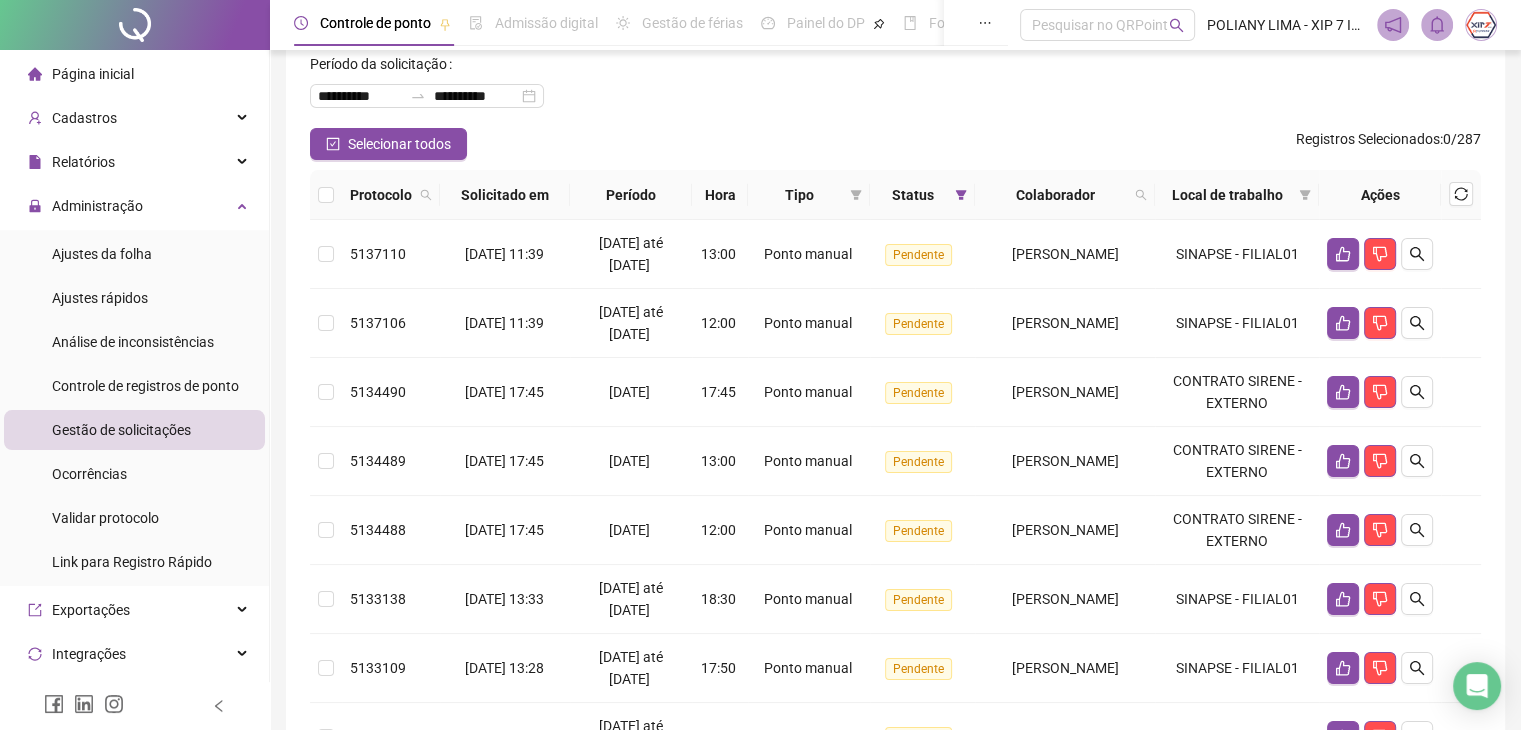 click at bounding box center (326, 195) 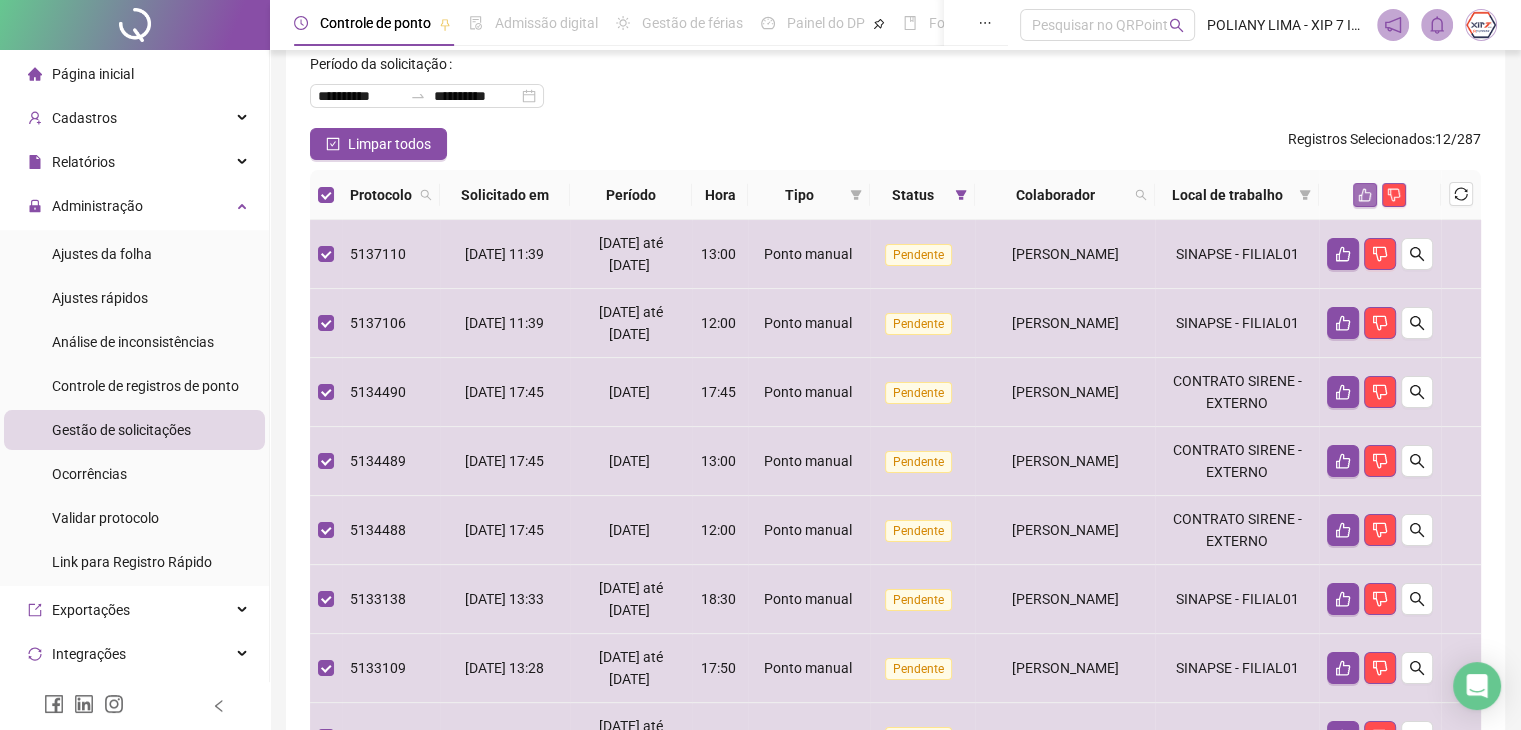 click at bounding box center (1365, 195) 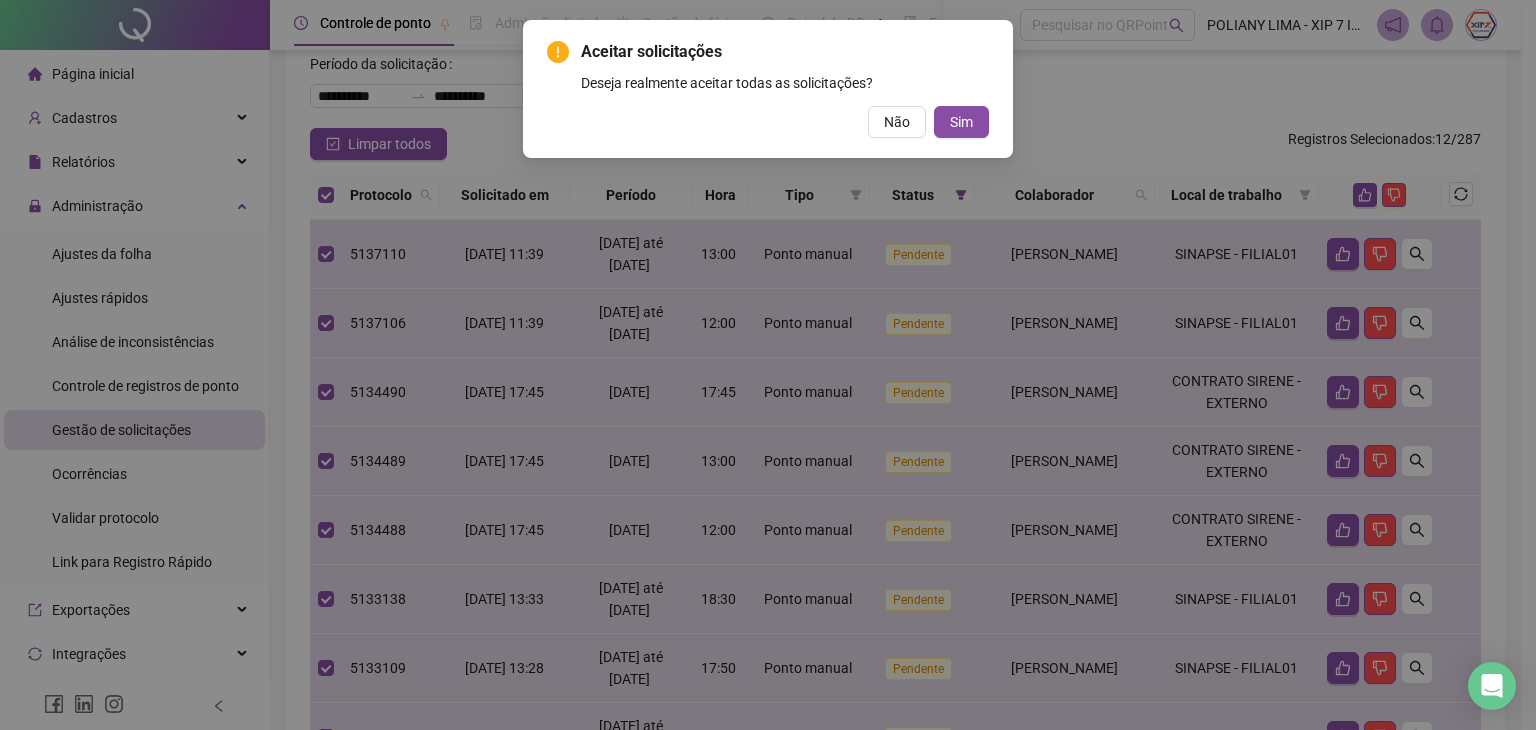 click on "Sim" at bounding box center [961, 122] 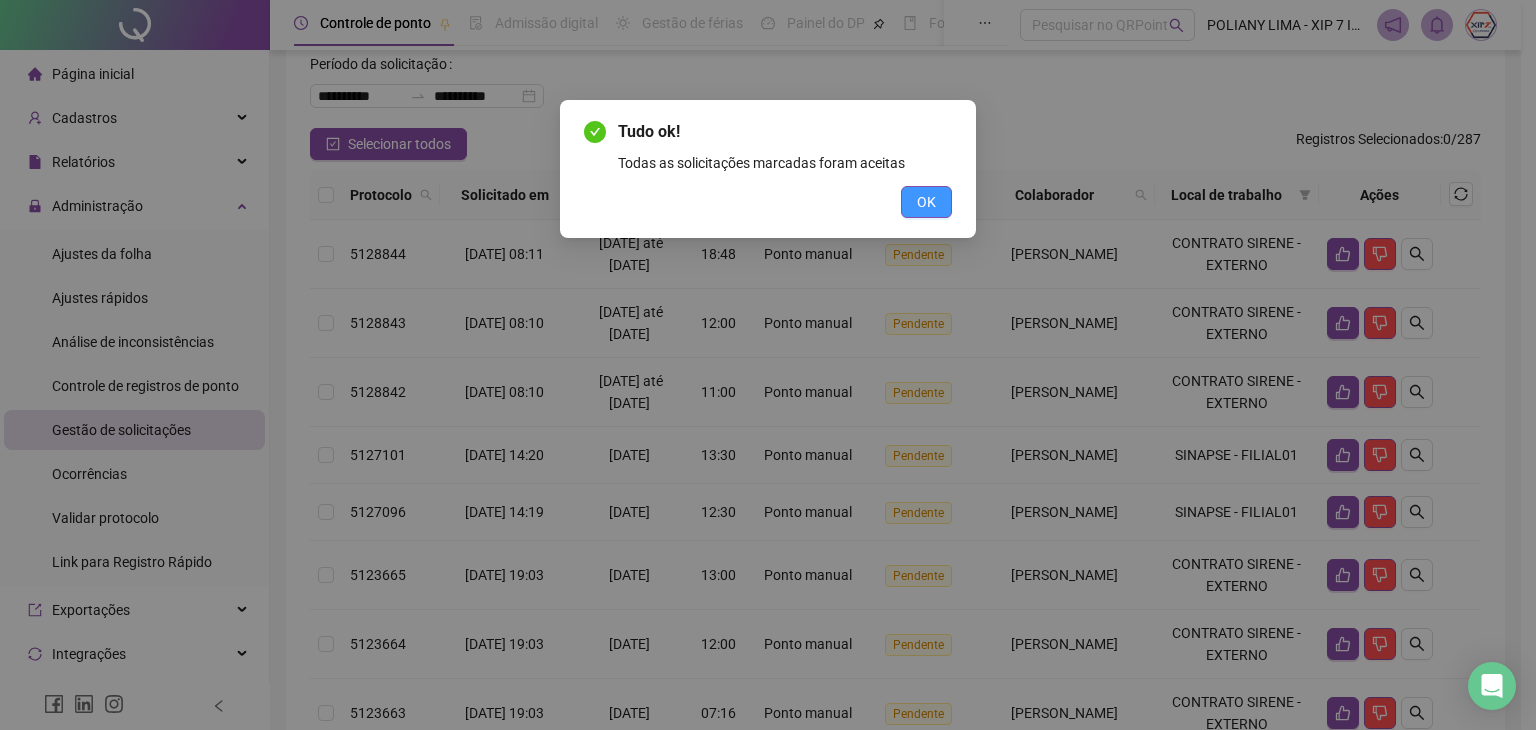 click on "OK" at bounding box center (926, 202) 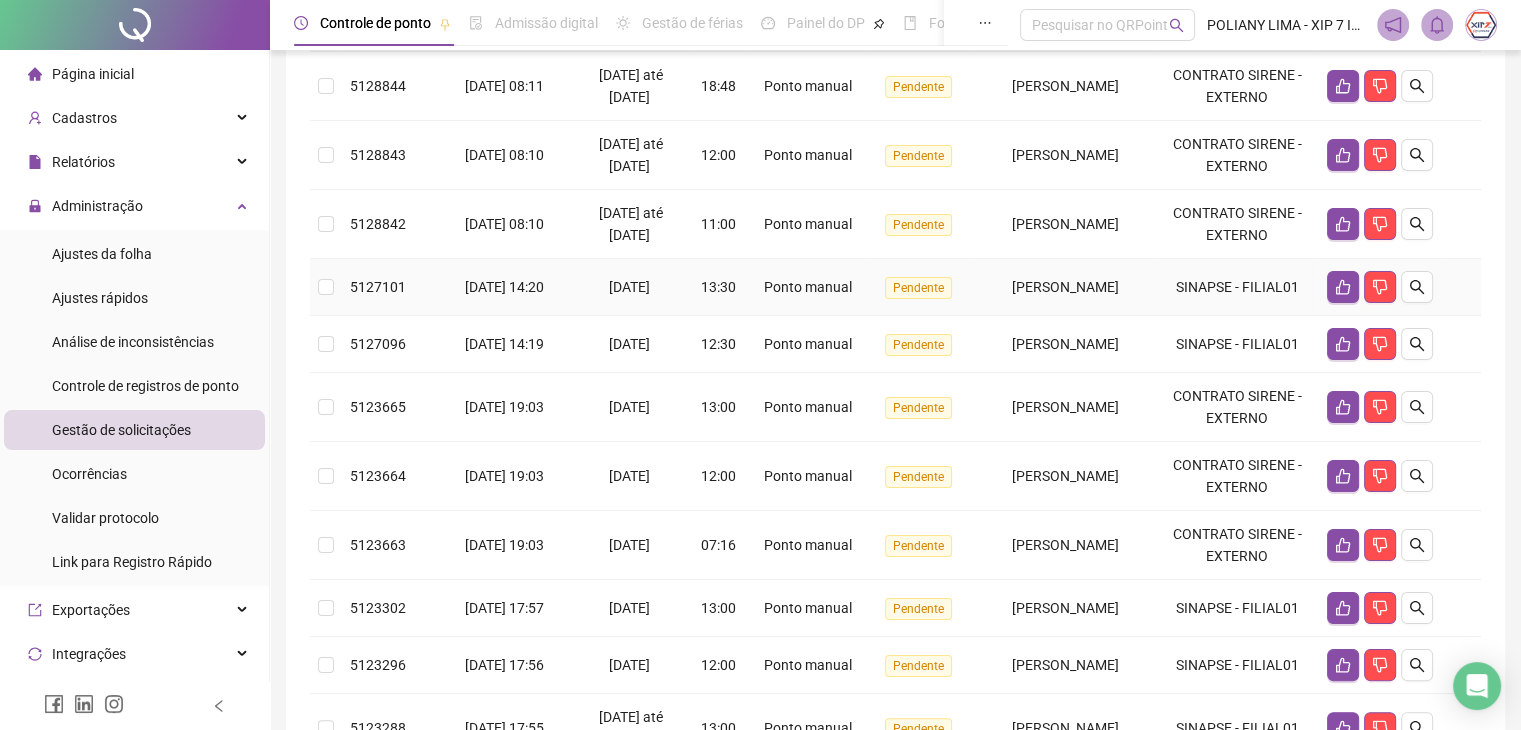 scroll, scrollTop: 304, scrollLeft: 0, axis: vertical 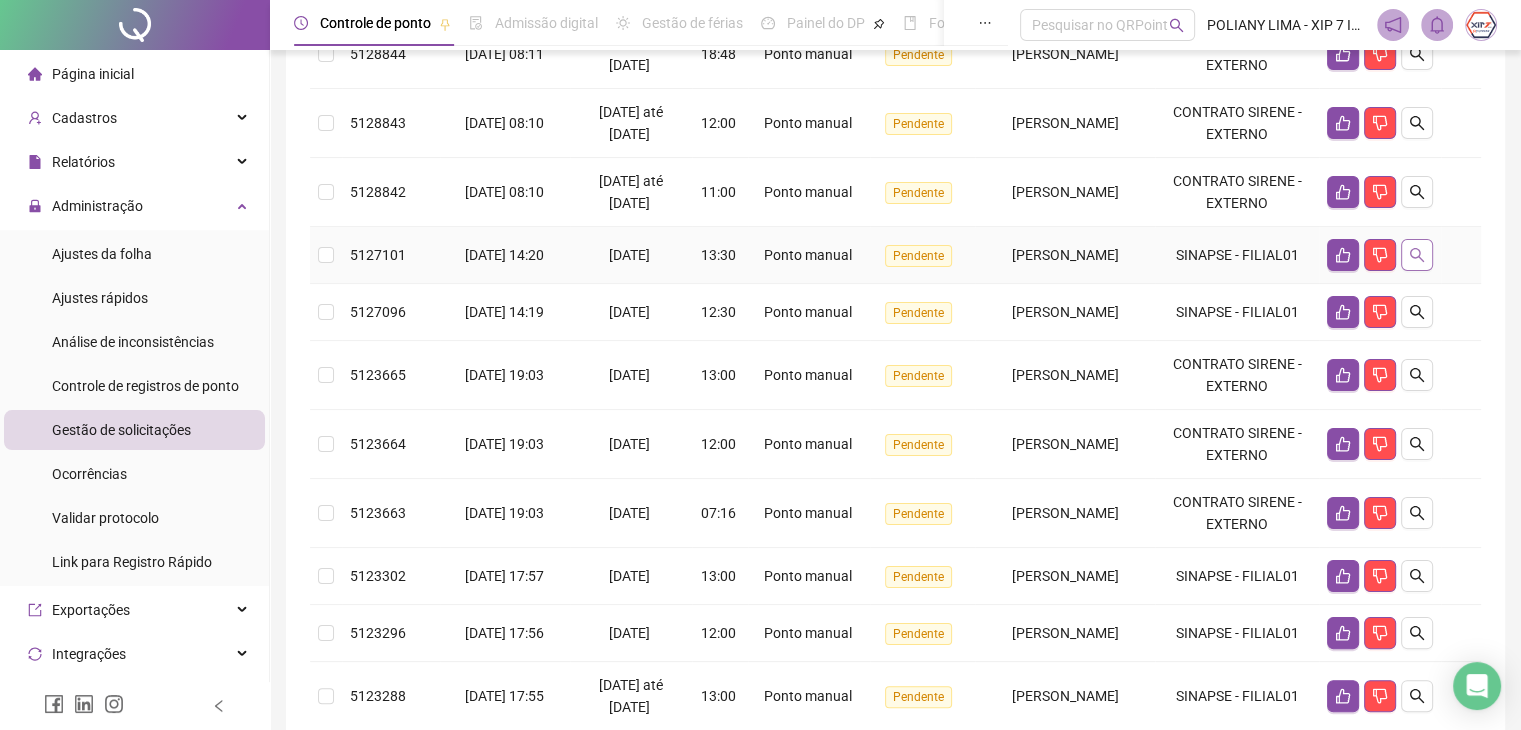 click 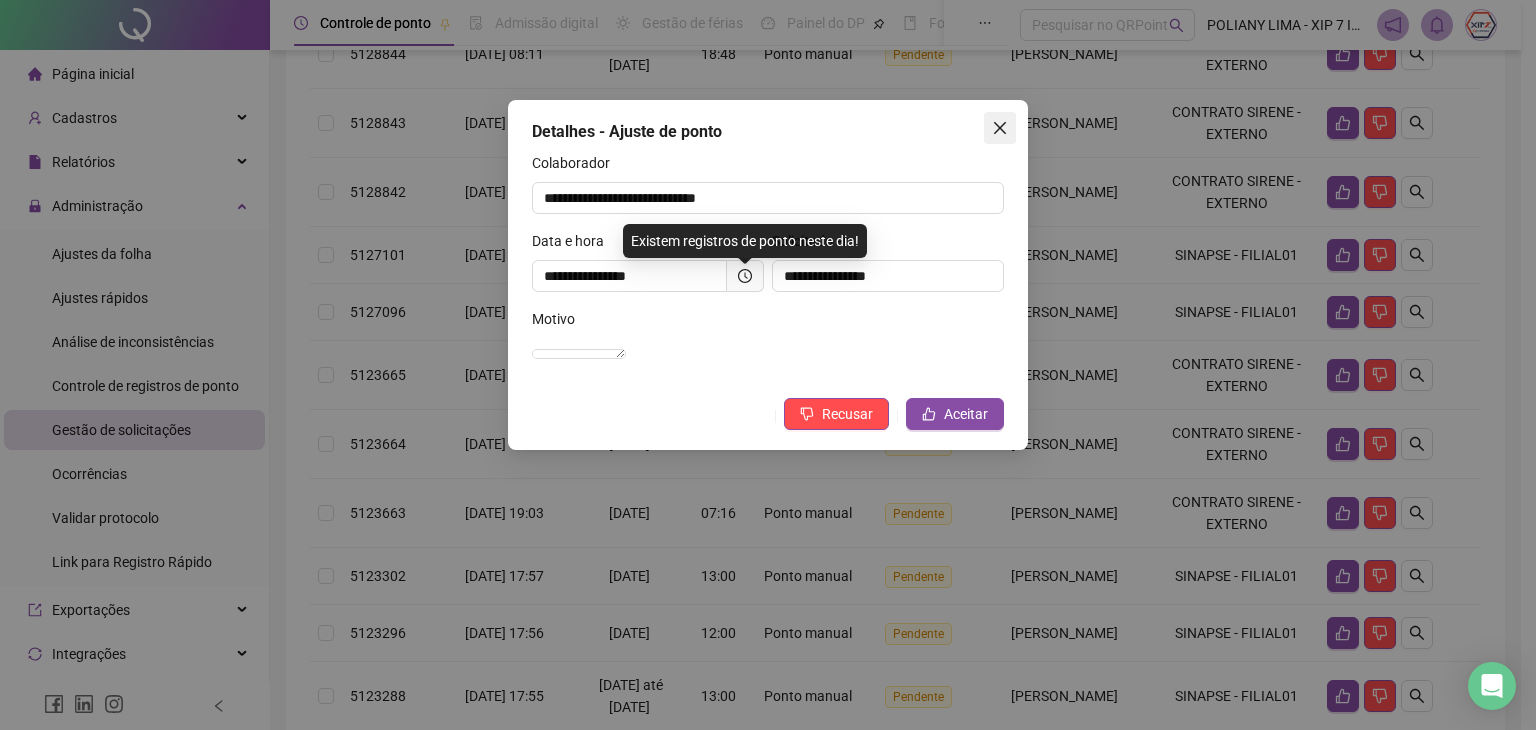 click 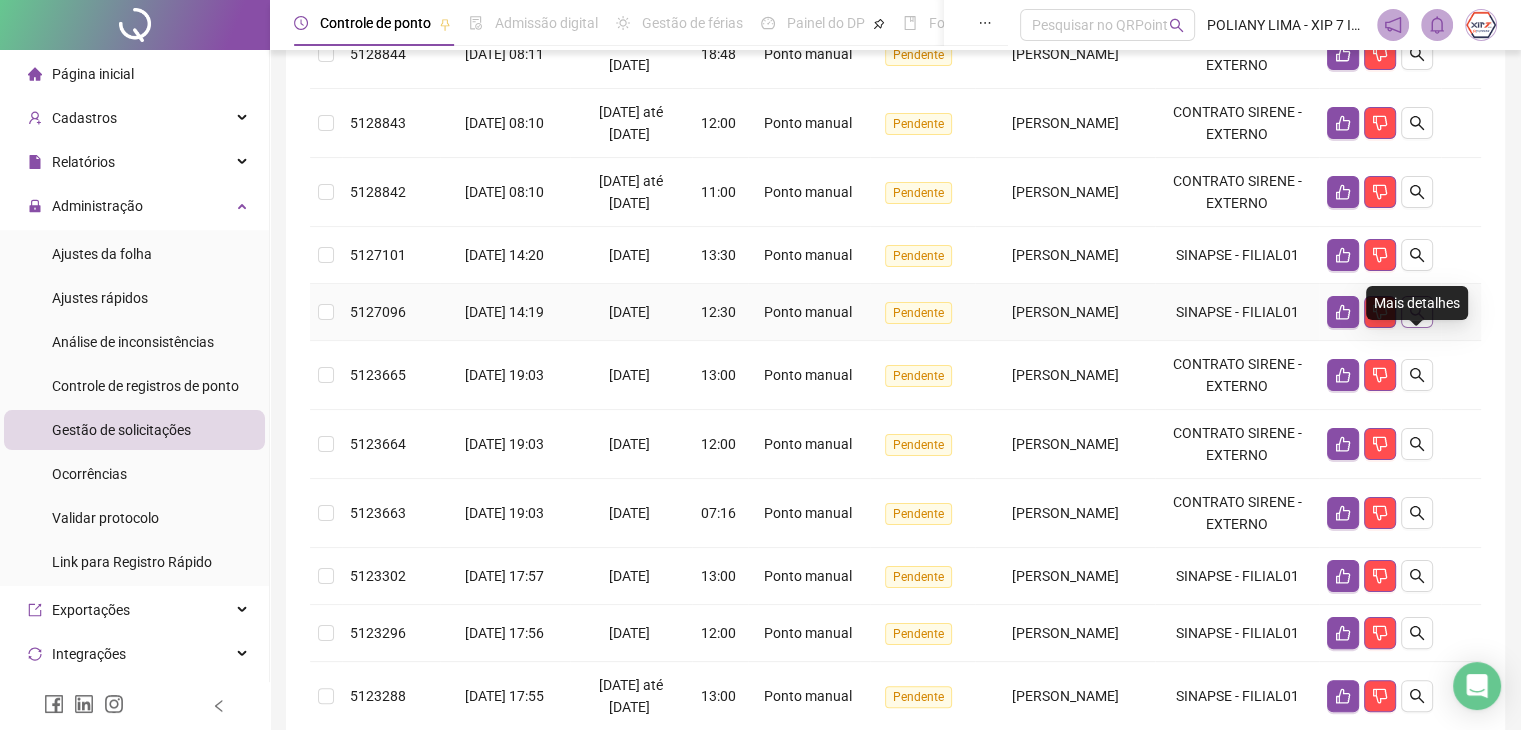 click at bounding box center [1417, 312] 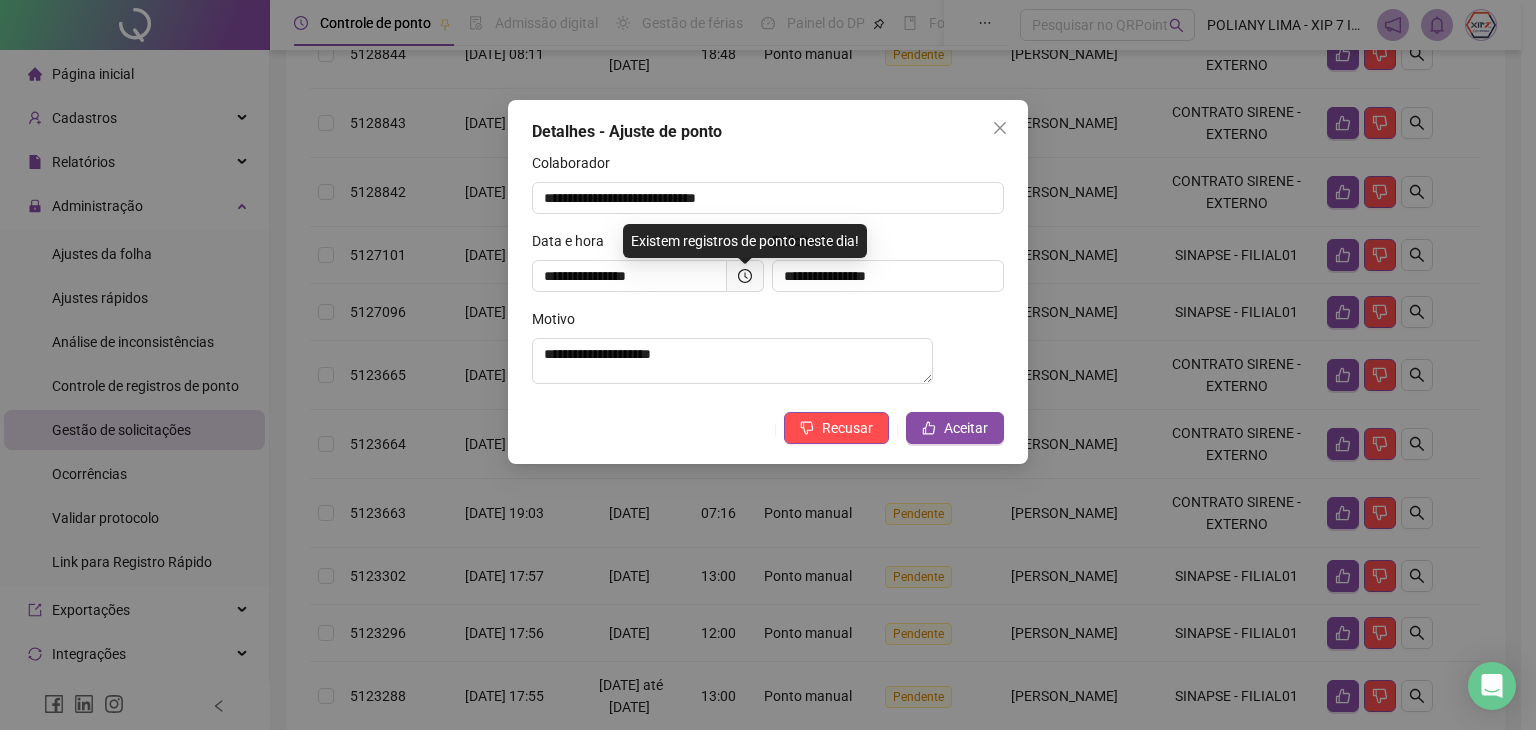 click at bounding box center [1000, 128] 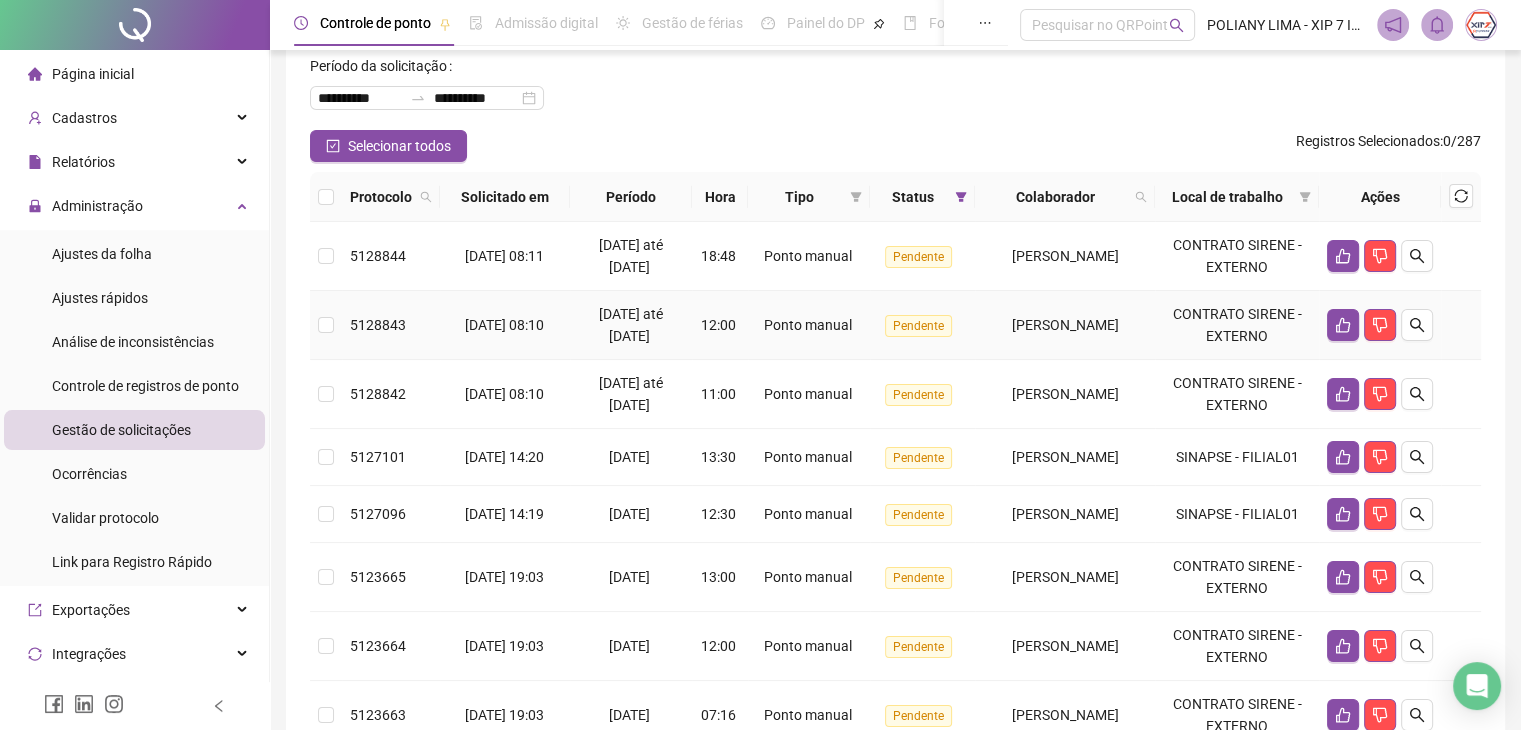 scroll, scrollTop: 0, scrollLeft: 0, axis: both 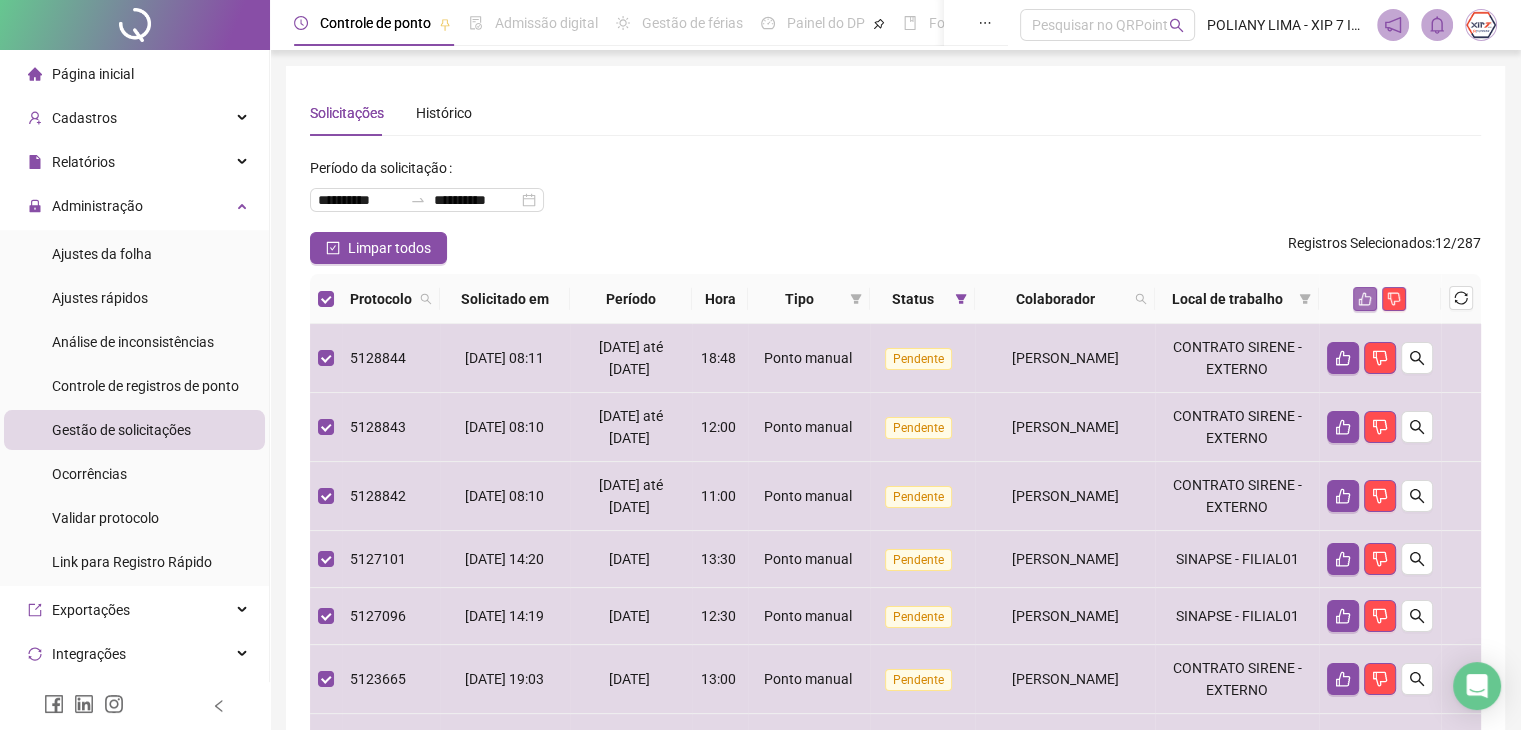 click 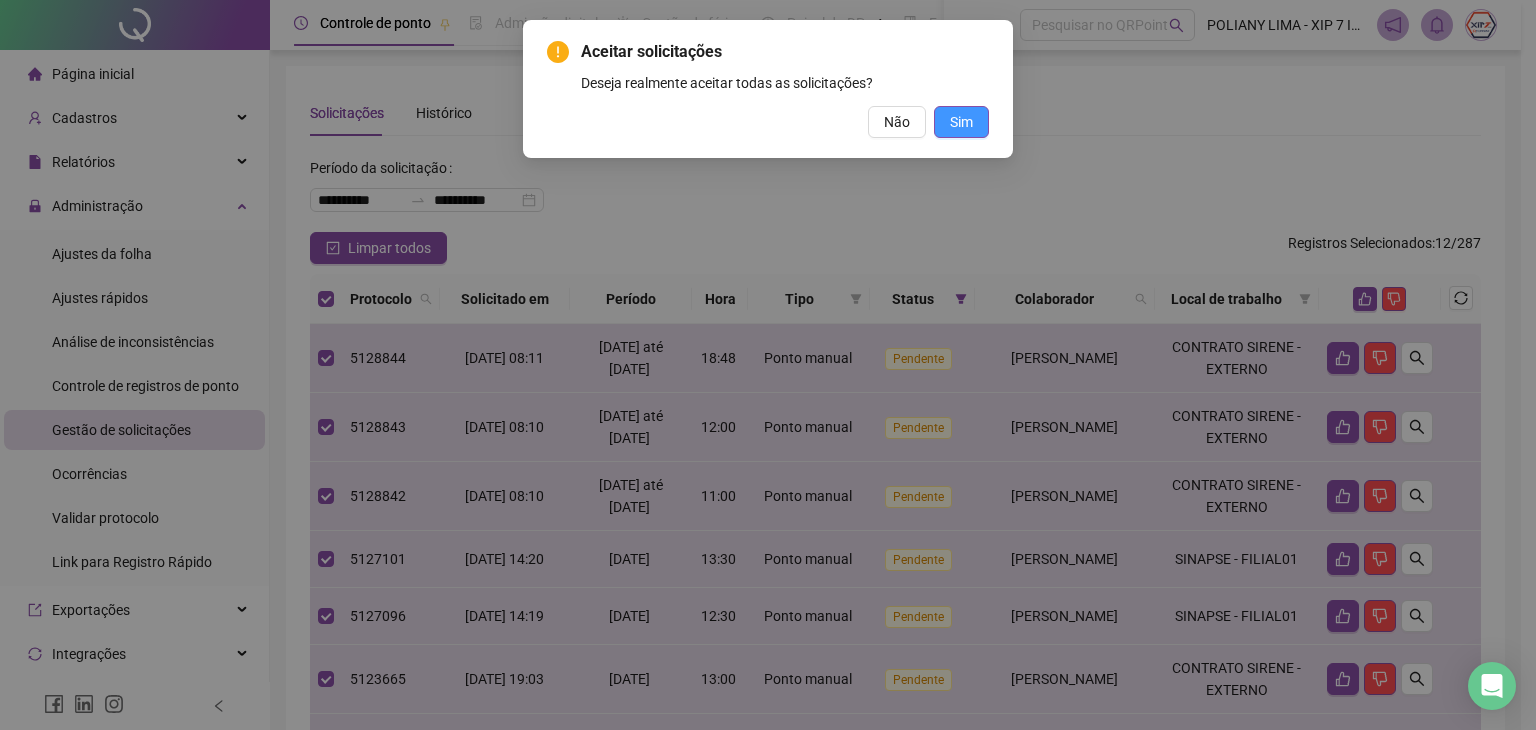 click on "Sim" at bounding box center [961, 122] 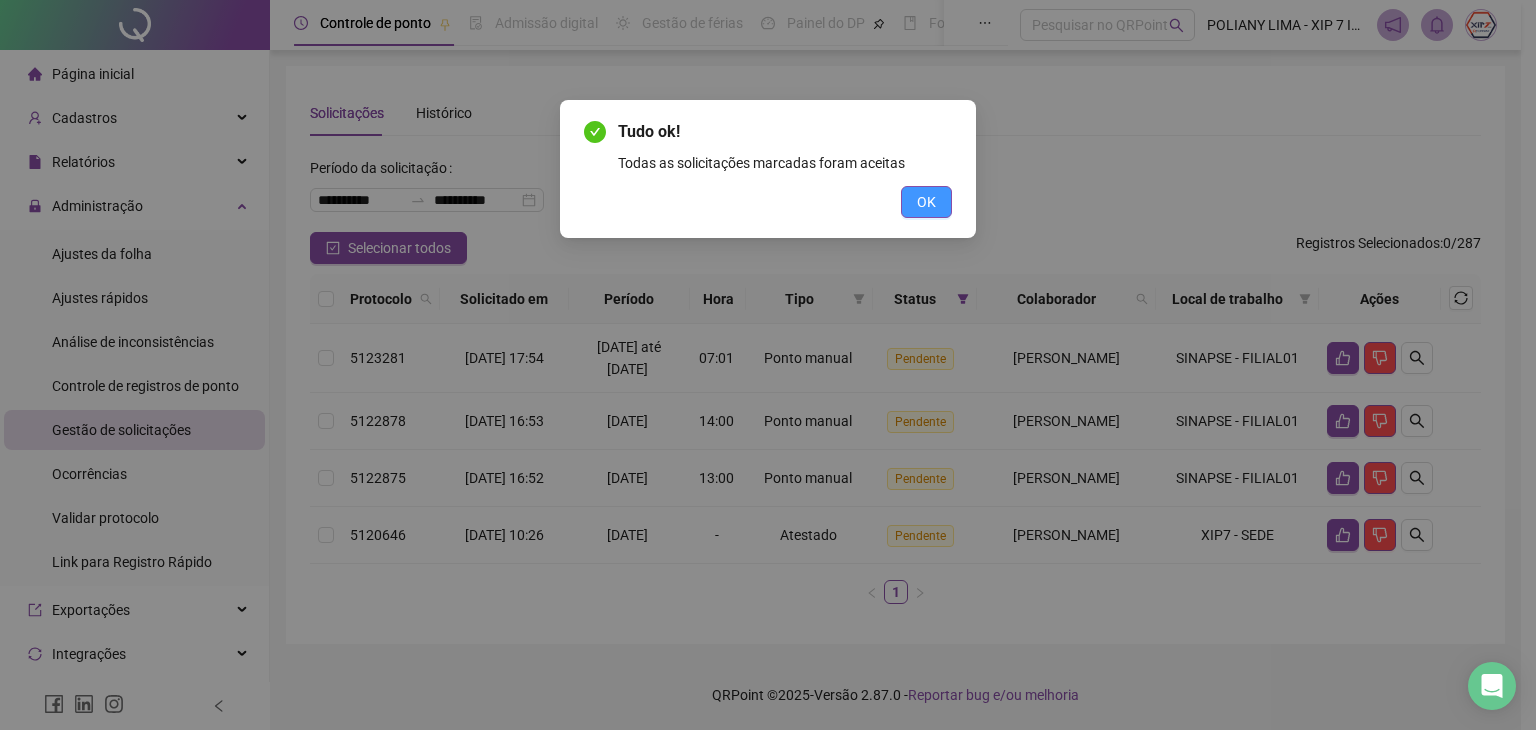 click on "OK" at bounding box center (926, 202) 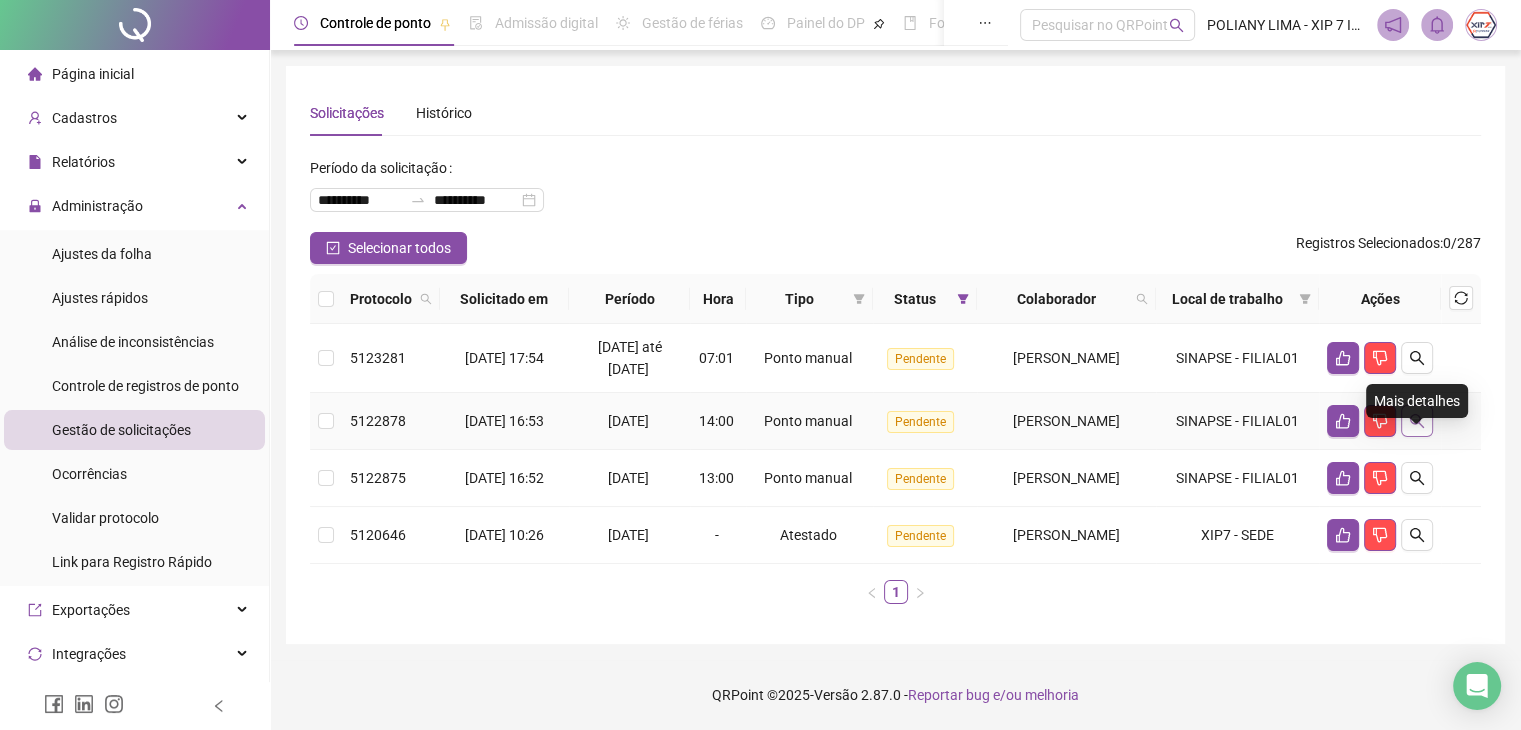 click 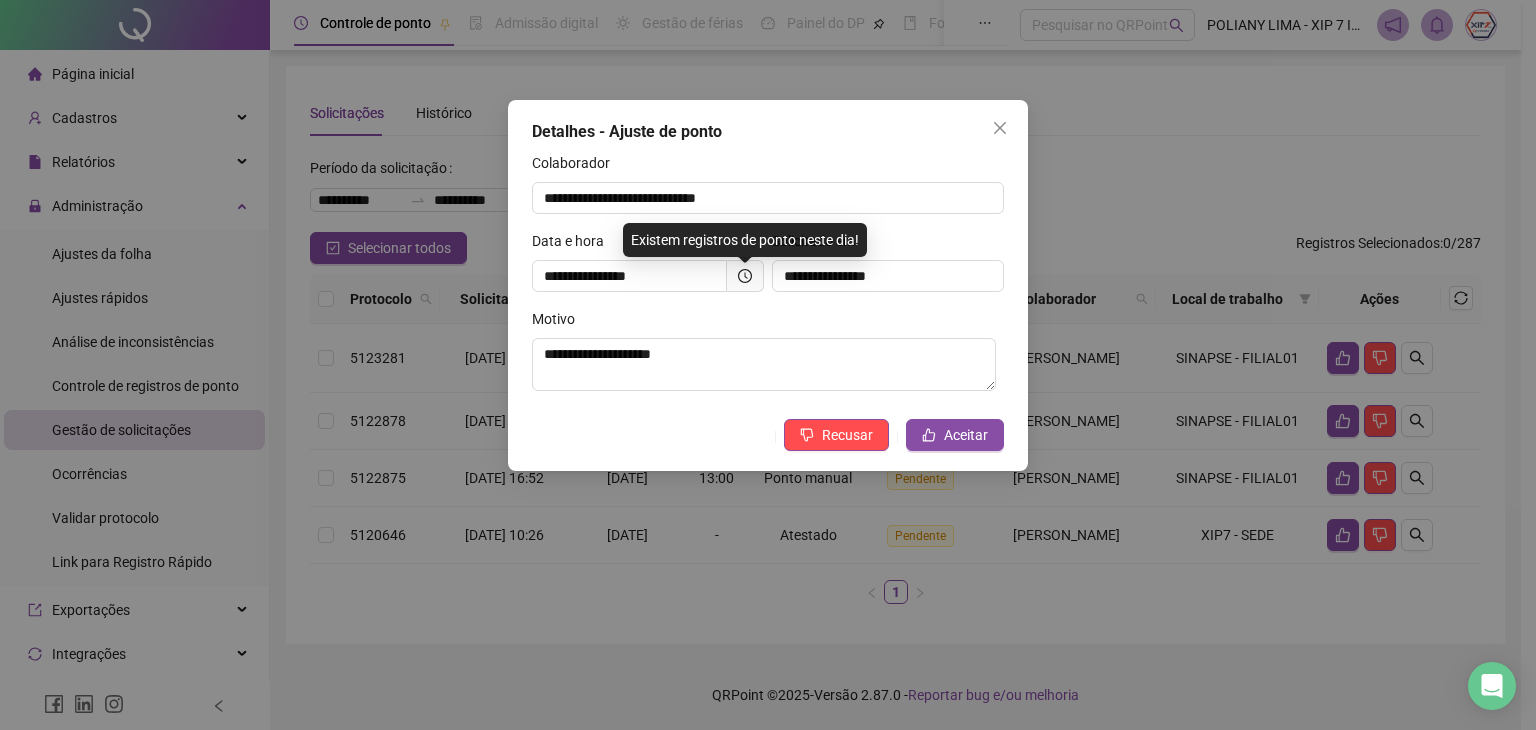 click 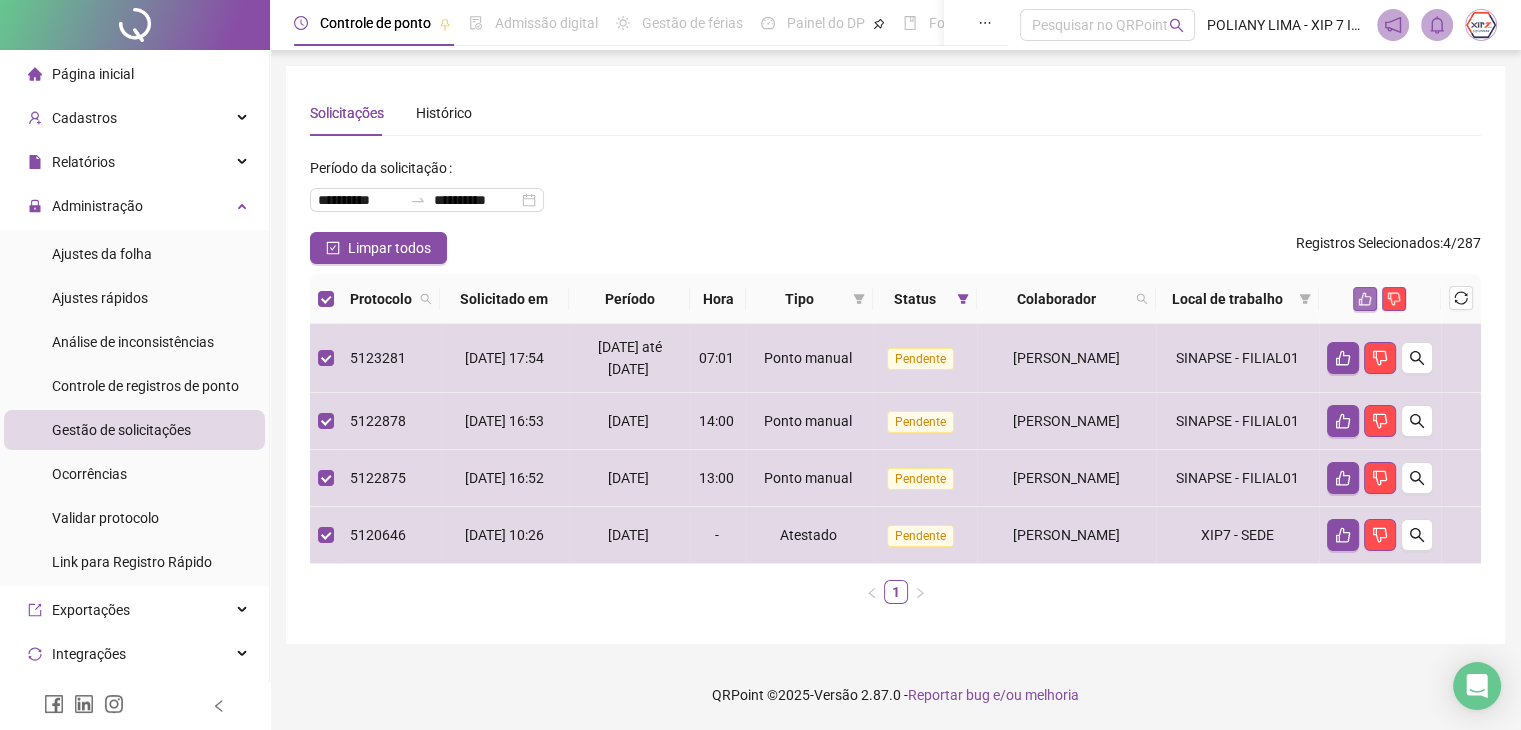 click 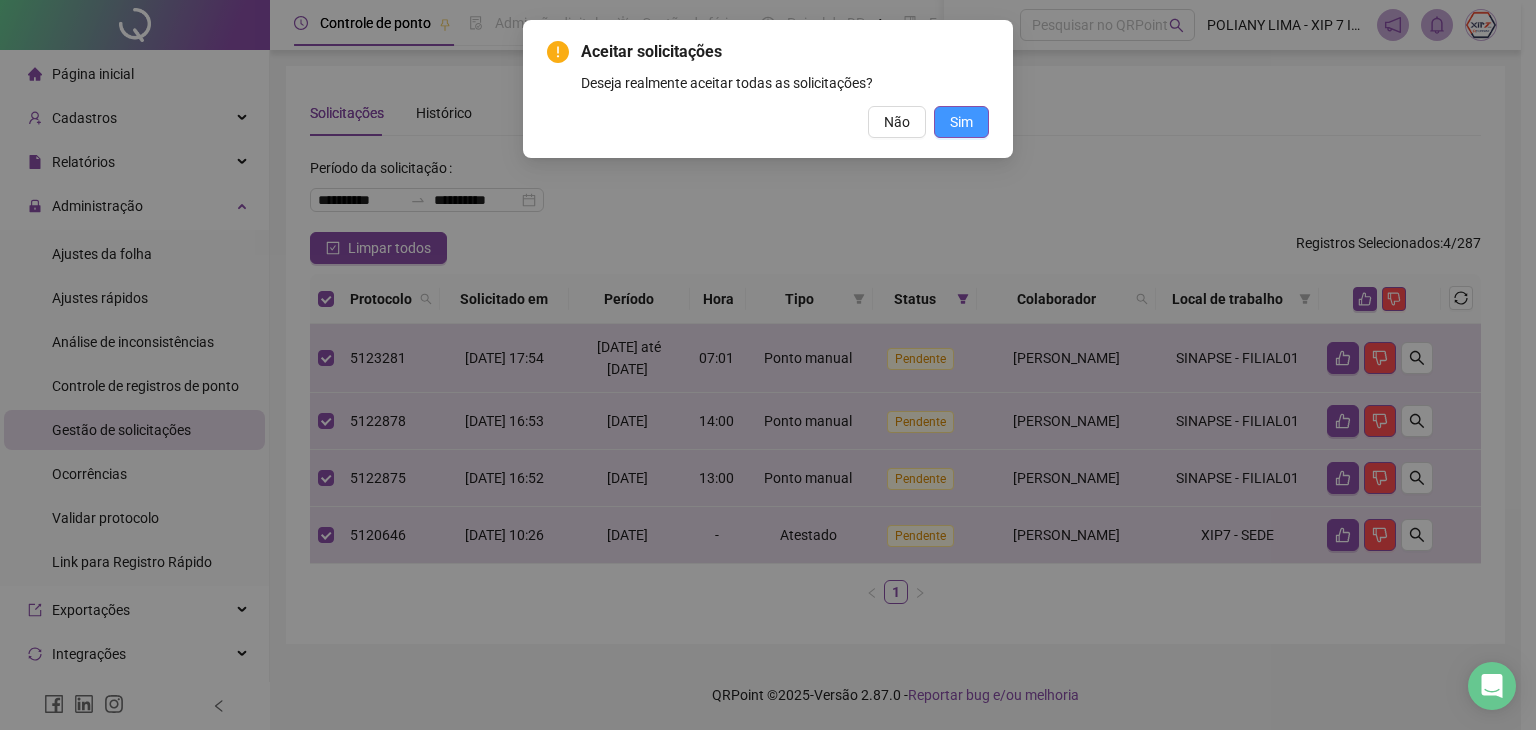 drag, startPoint x: 969, startPoint y: 121, endPoint x: 923, endPoint y: 131, distance: 47.07441 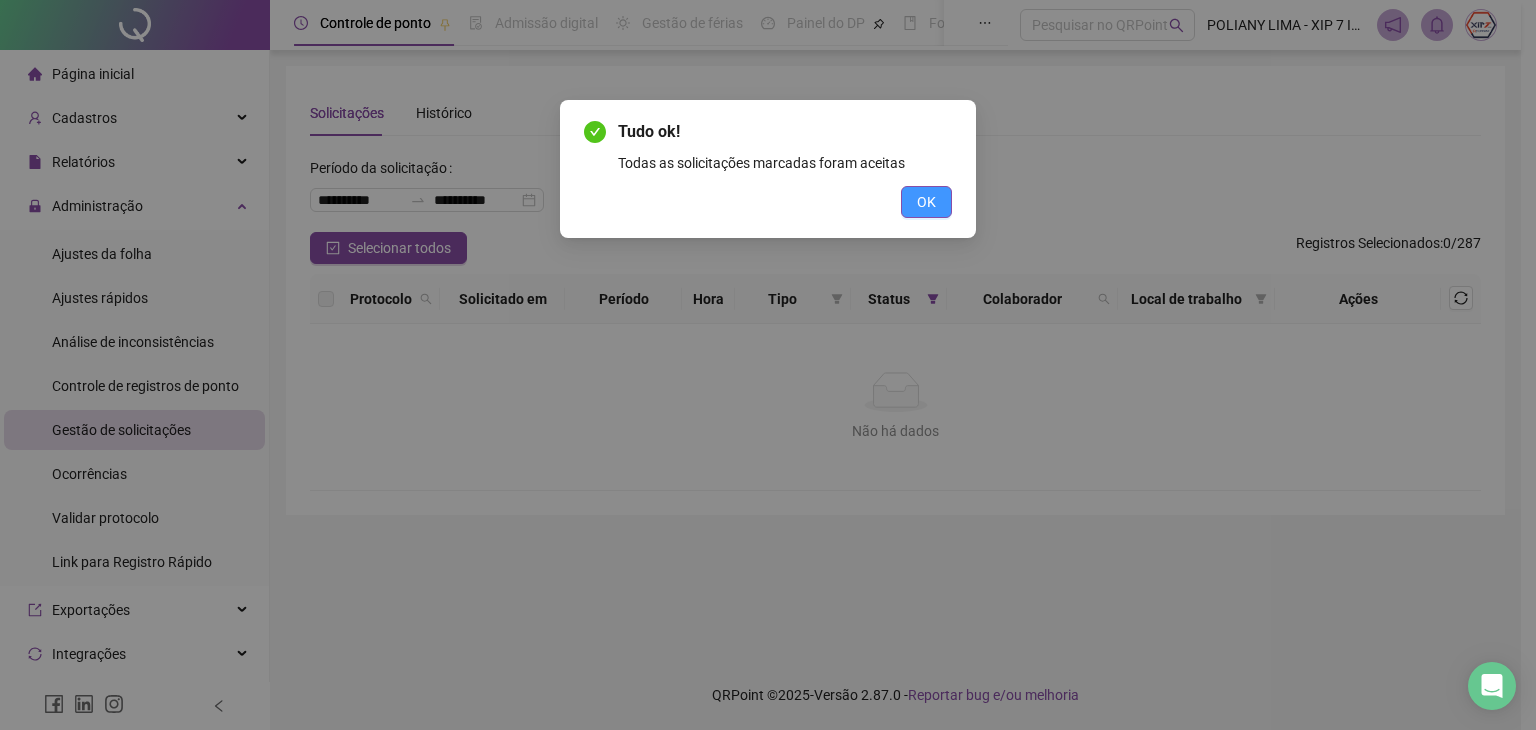 drag, startPoint x: 923, startPoint y: 212, endPoint x: 383, endPoint y: 233, distance: 540.4082 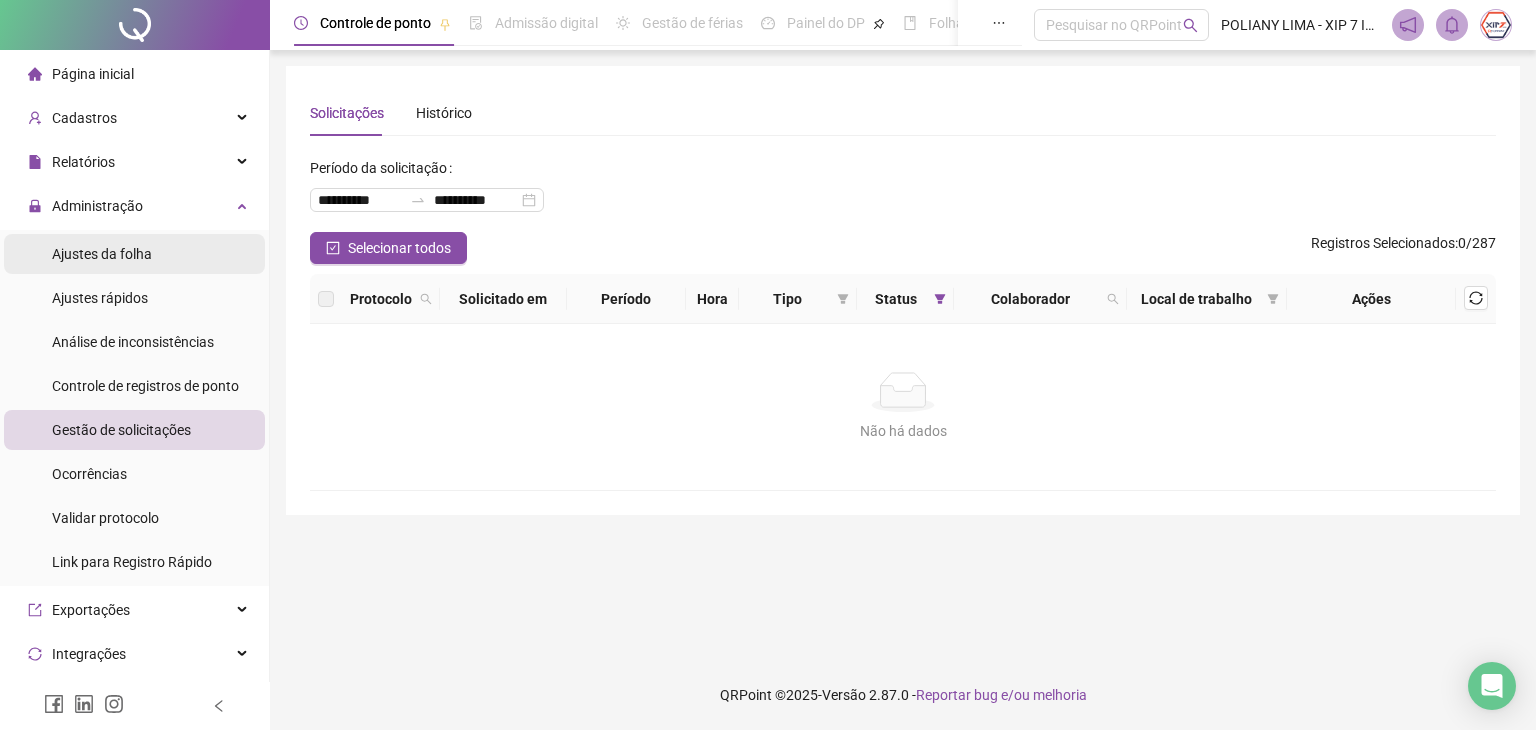 click on "Ajustes da folha" at bounding box center (102, 254) 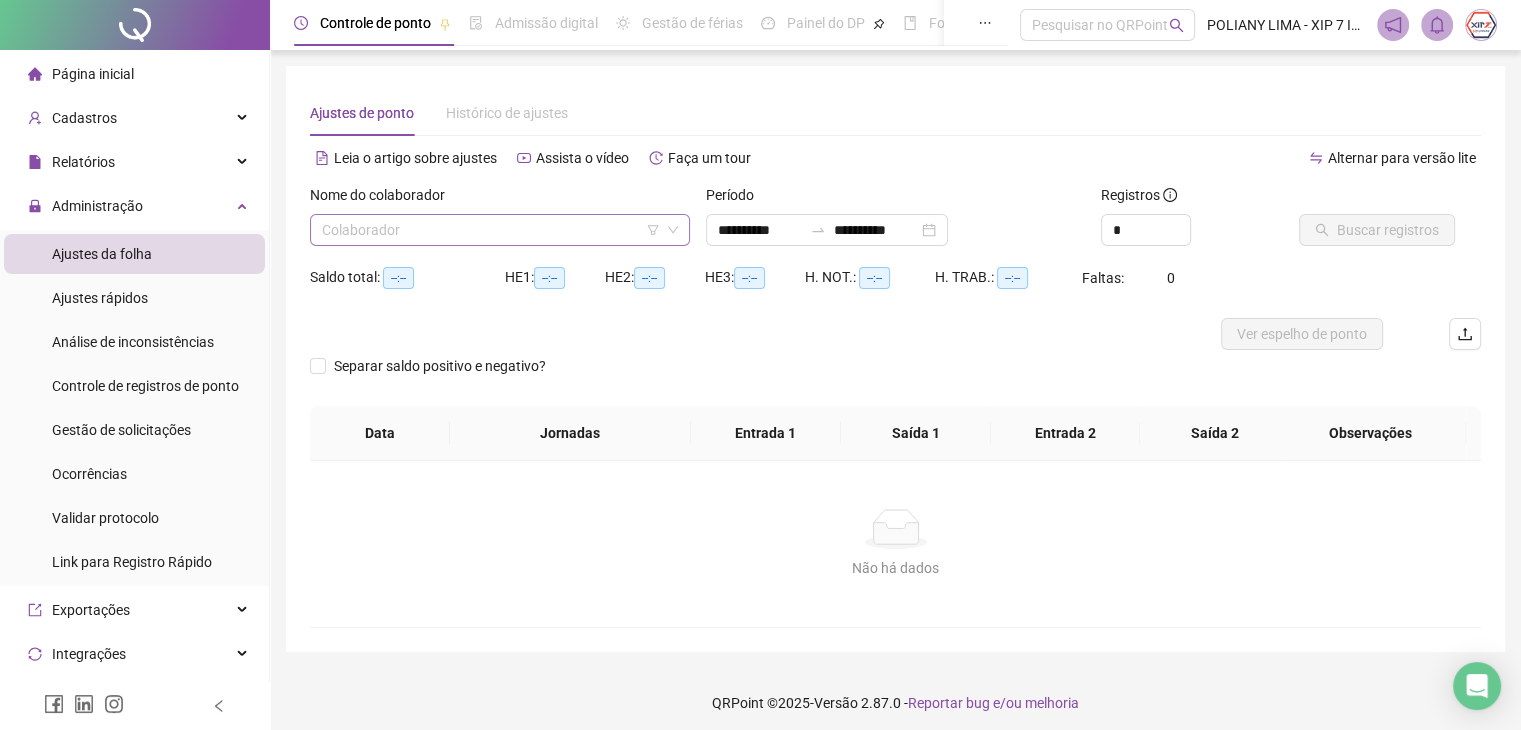 click at bounding box center [494, 230] 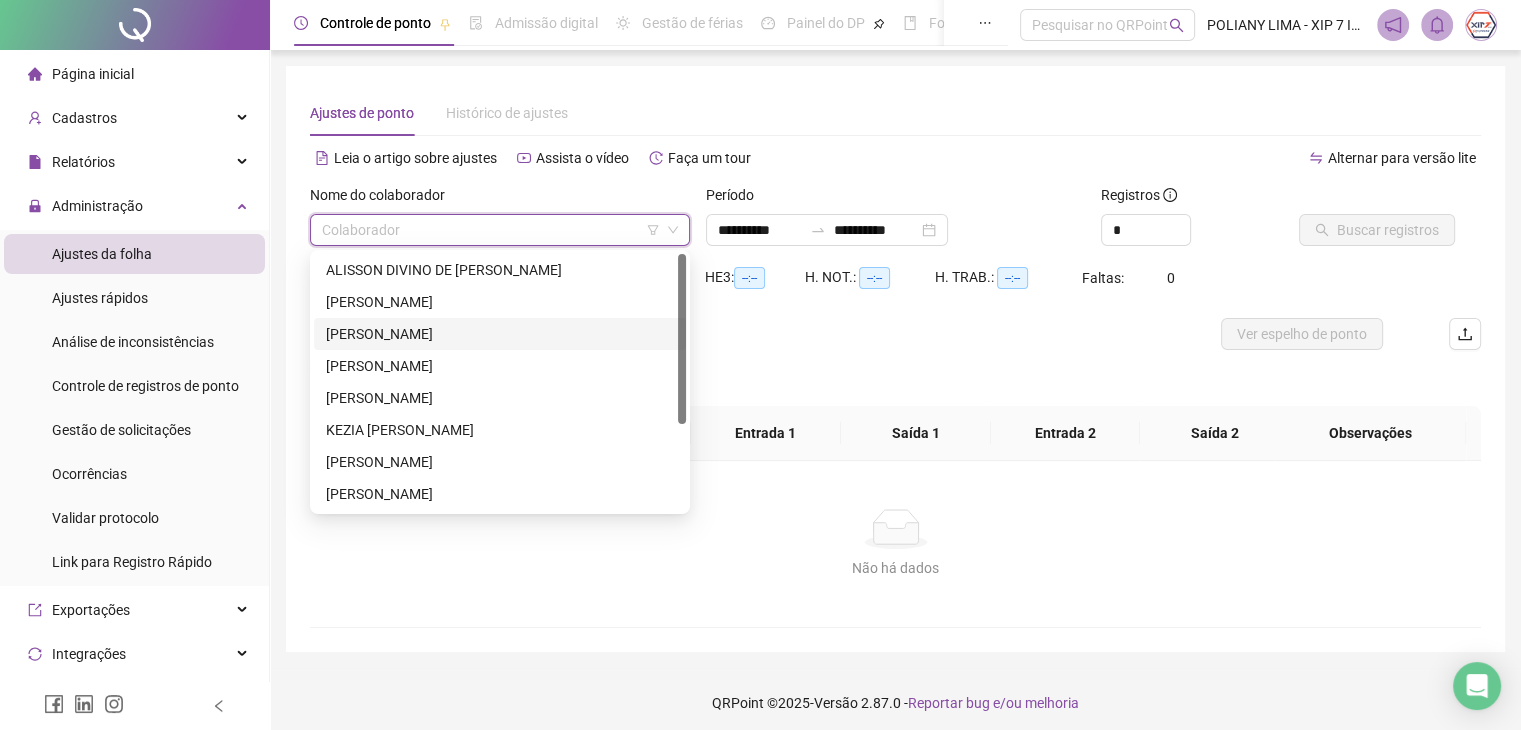 click on "[PERSON_NAME]" at bounding box center (500, 334) 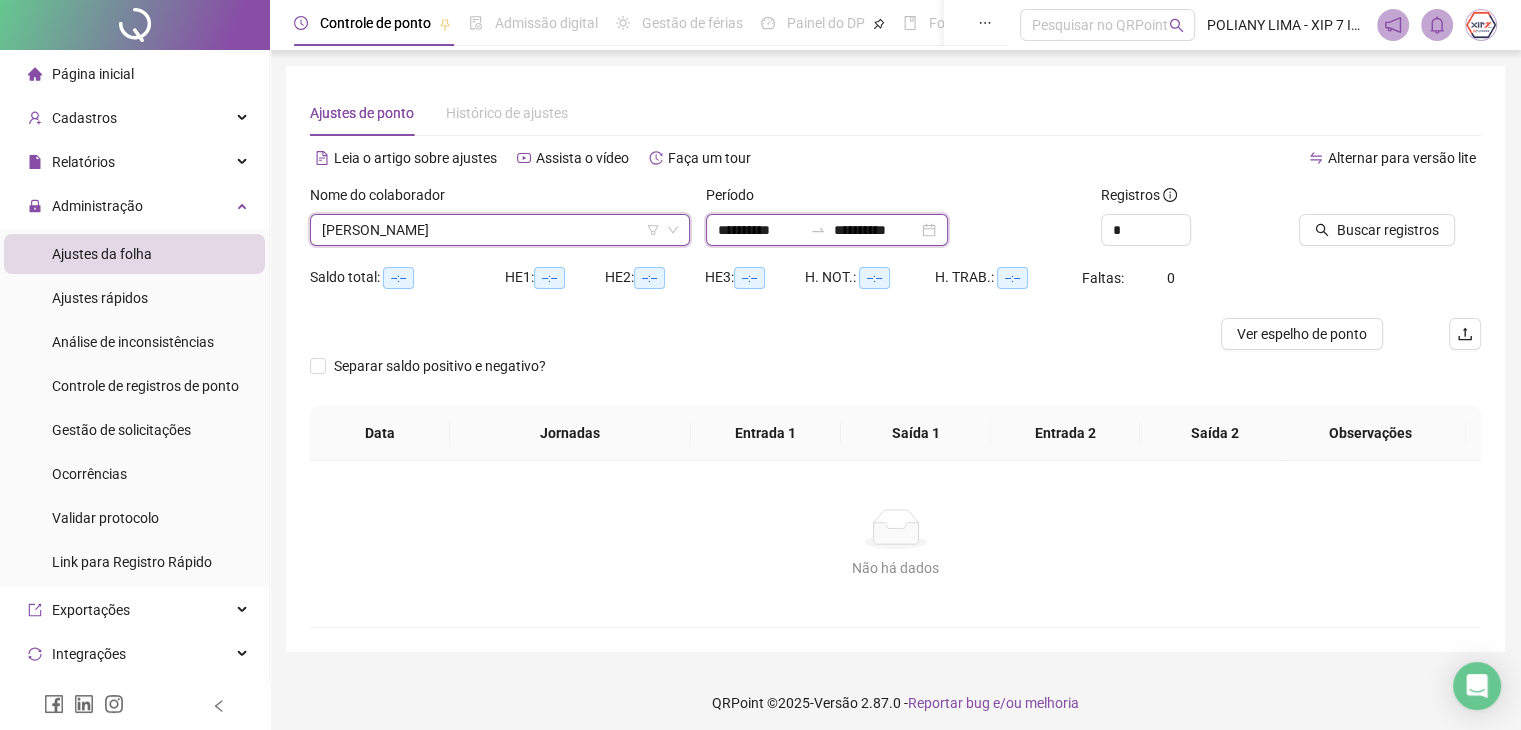 click on "**********" at bounding box center (760, 230) 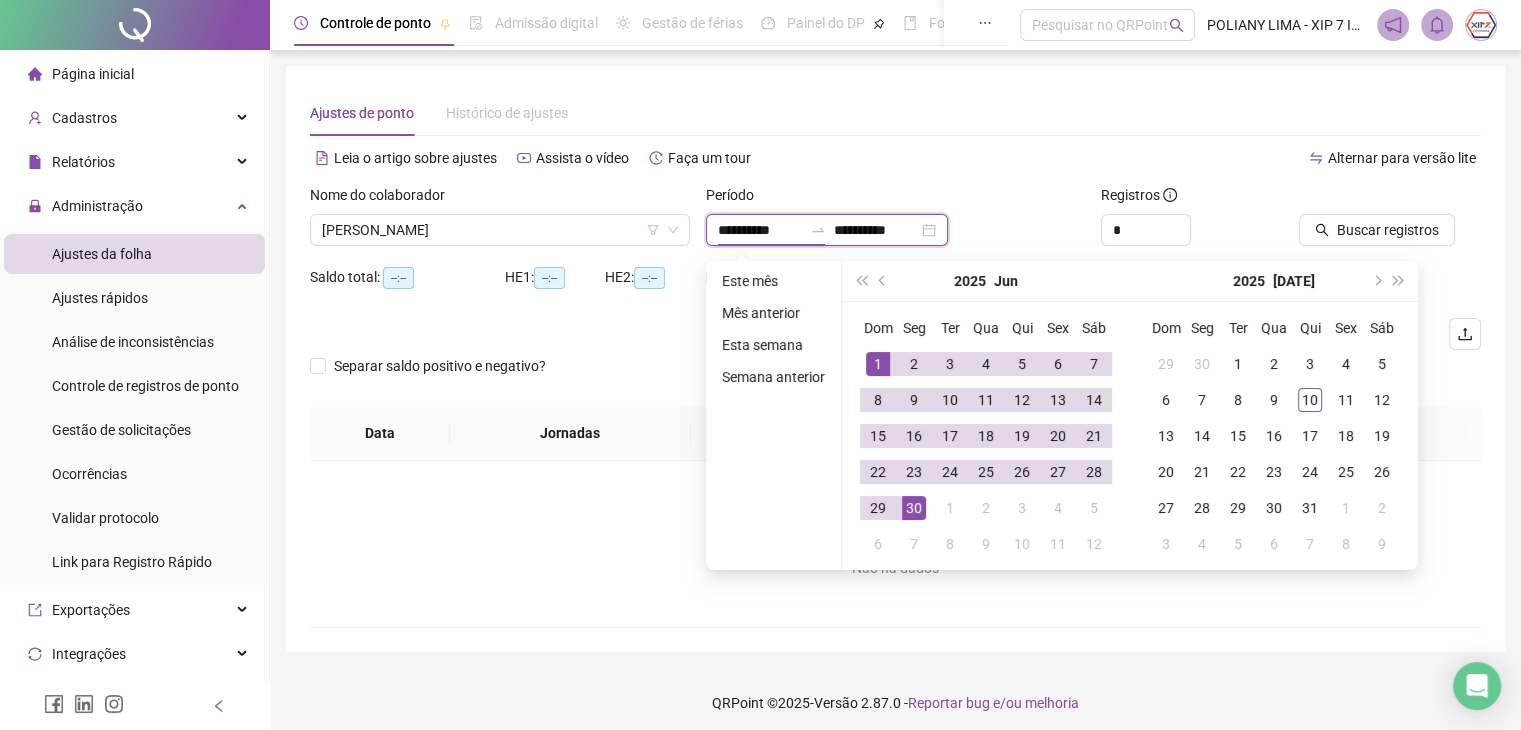type on "**********" 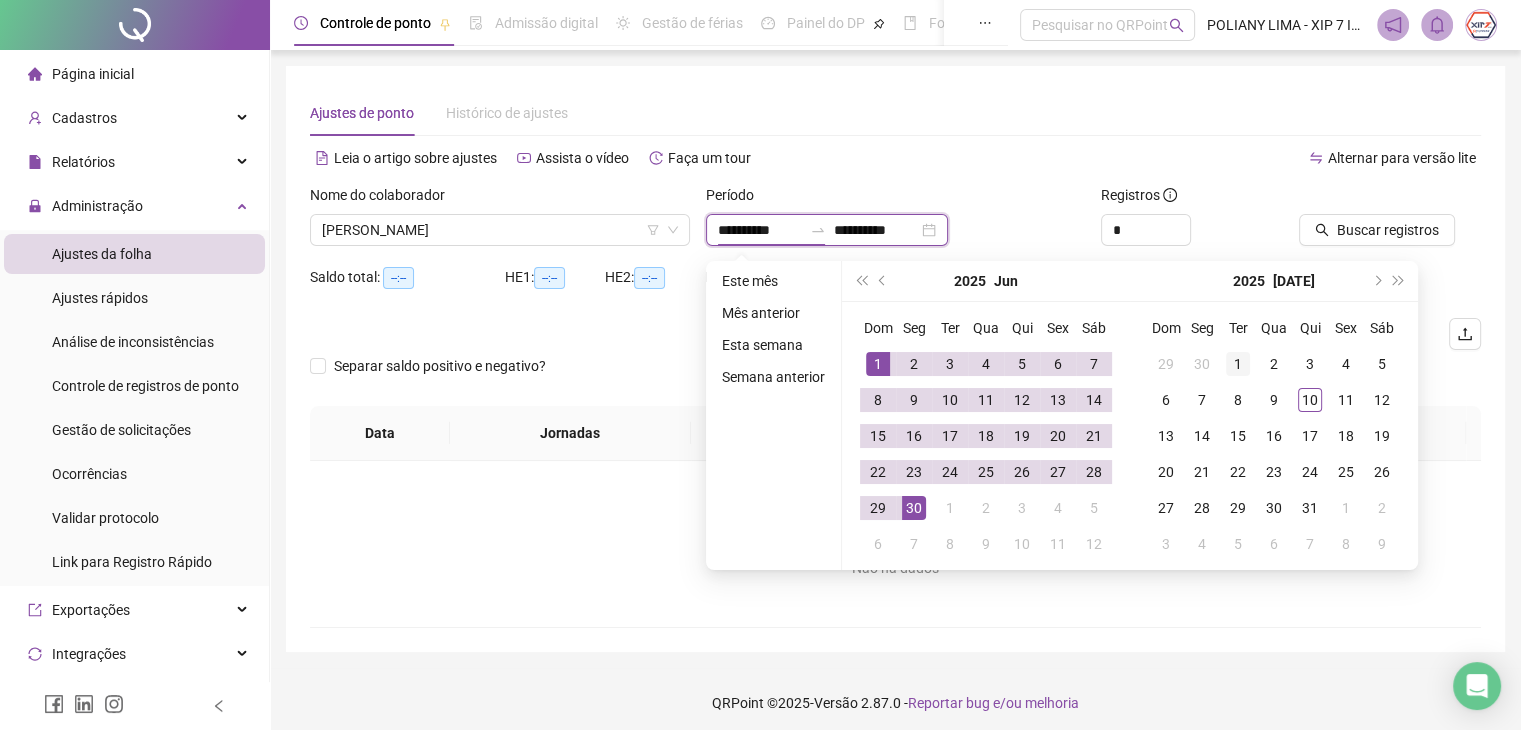 type on "**********" 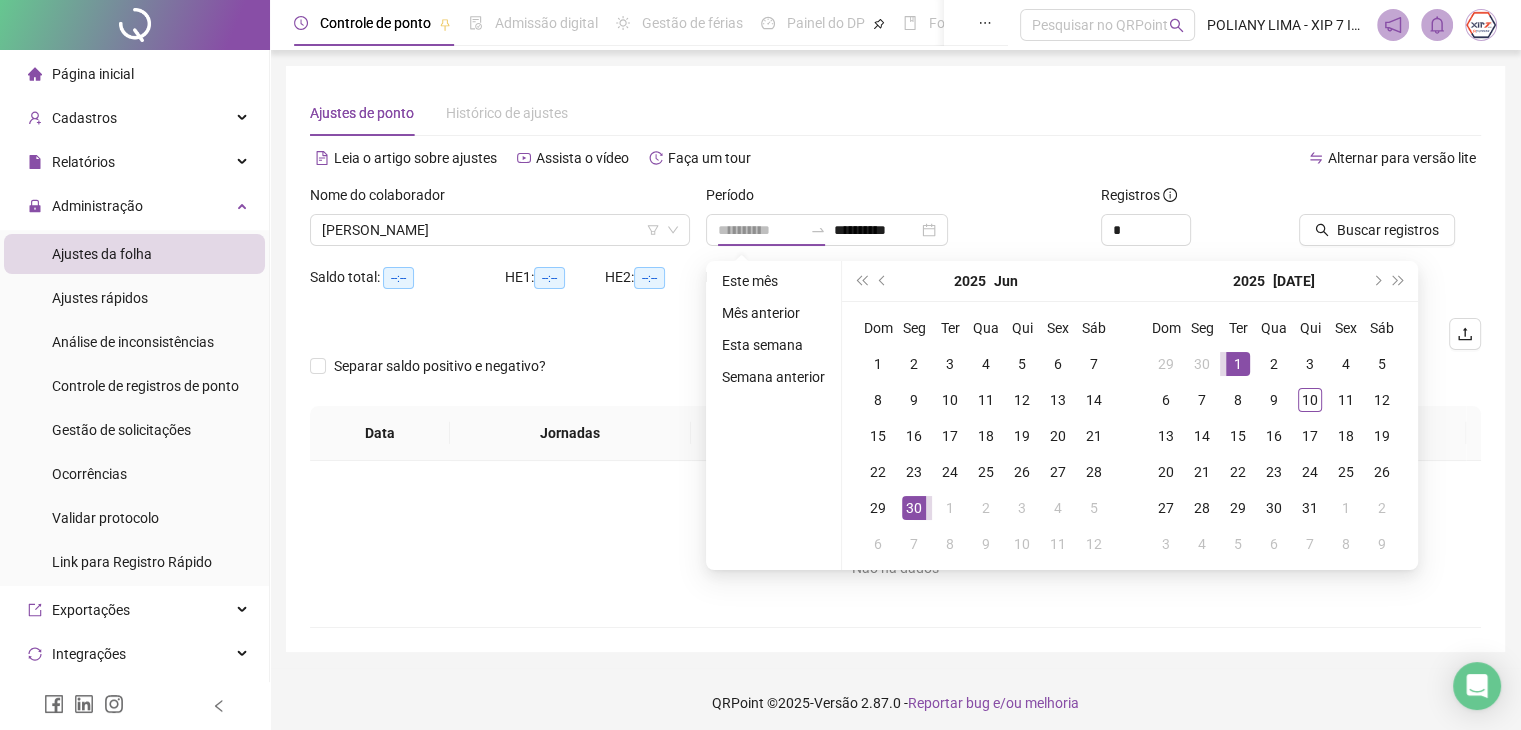 click on "1" at bounding box center (1238, 364) 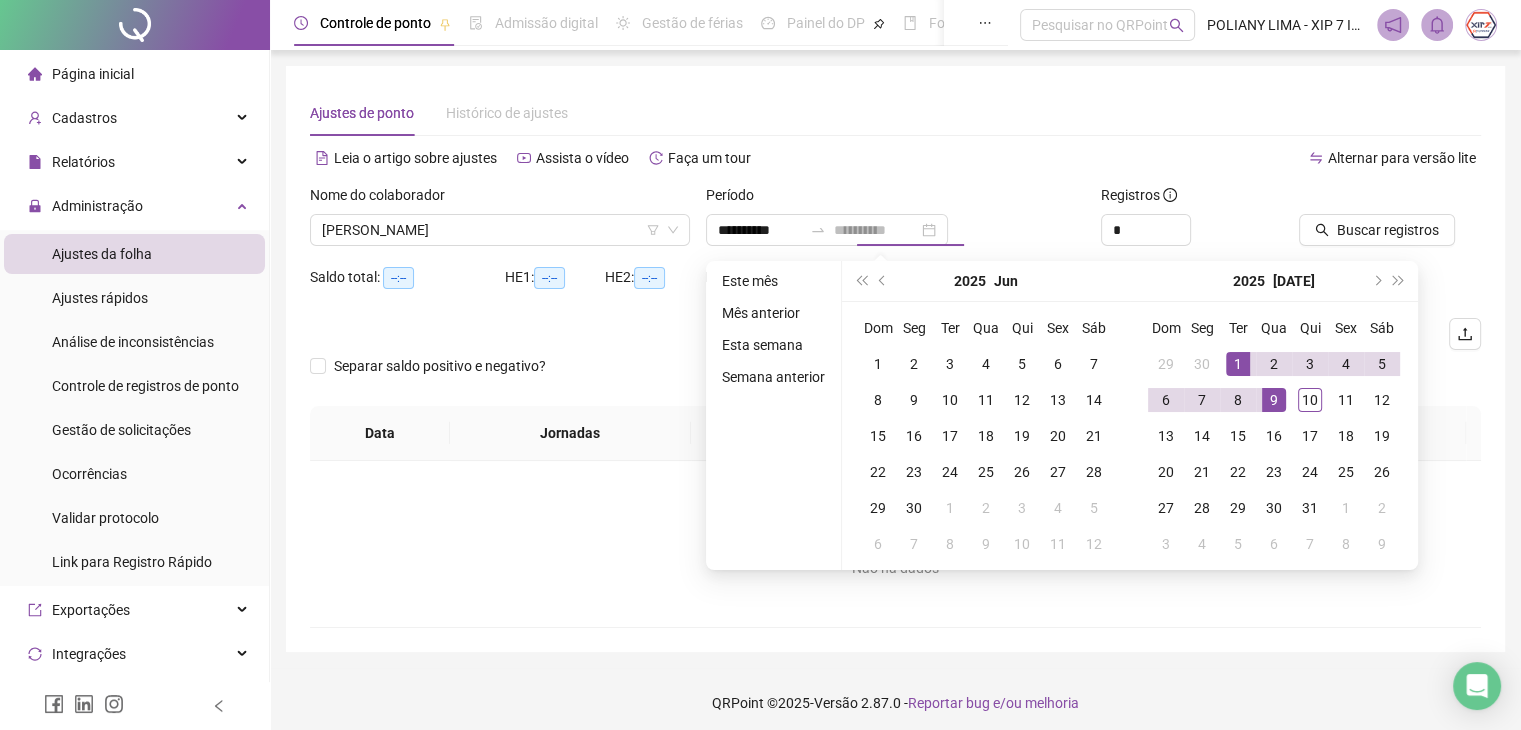 click on "9" at bounding box center (1274, 400) 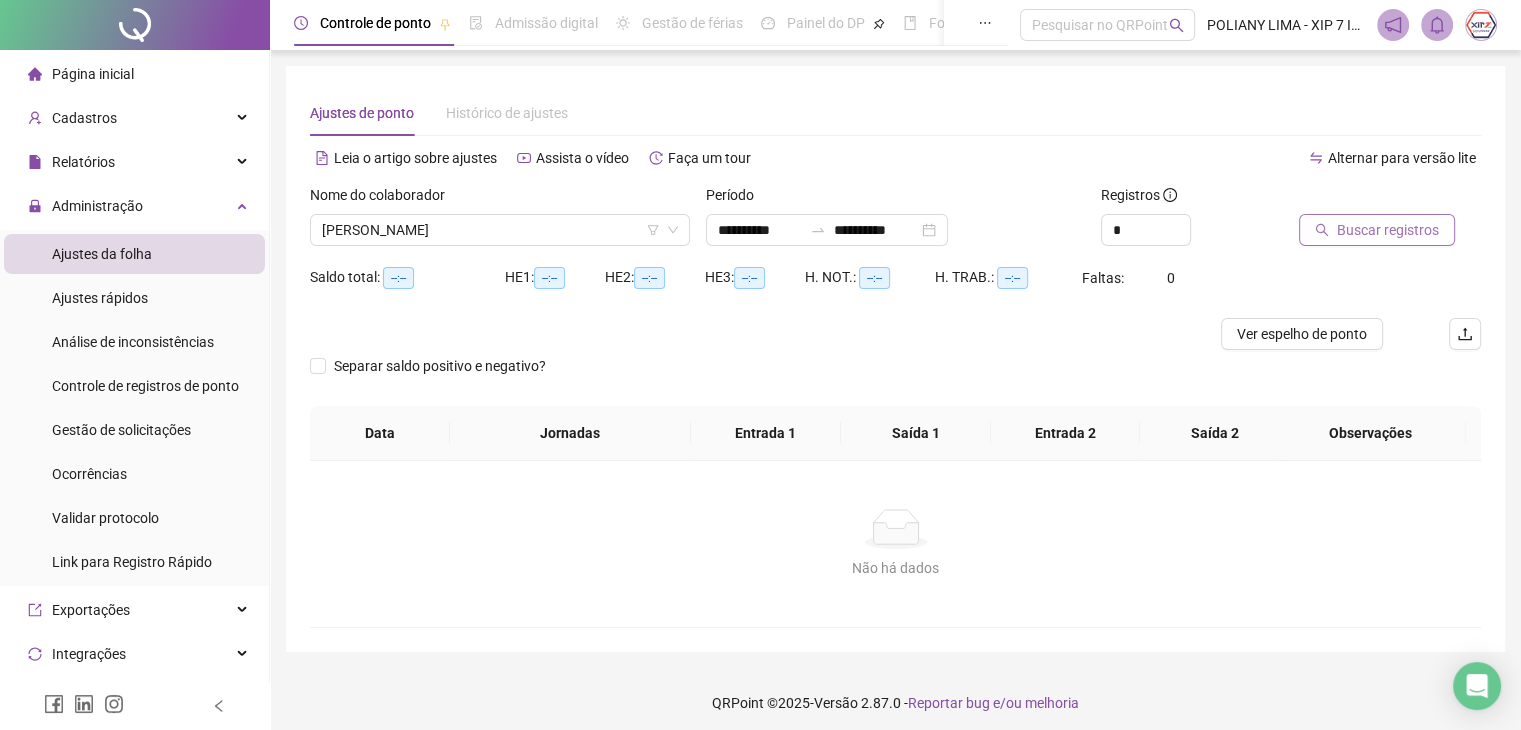 click on "Buscar registros" at bounding box center (1388, 230) 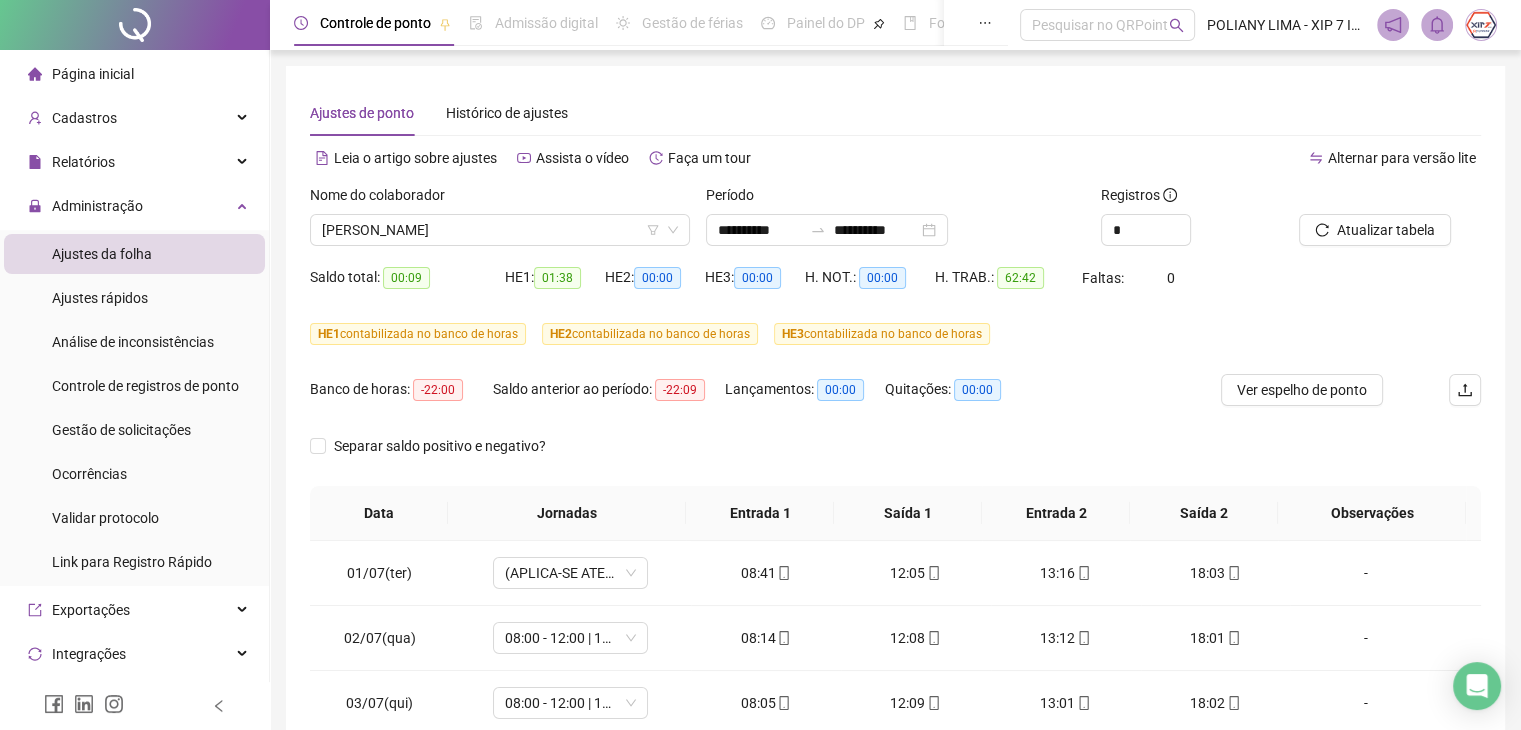 scroll, scrollTop: 200, scrollLeft: 0, axis: vertical 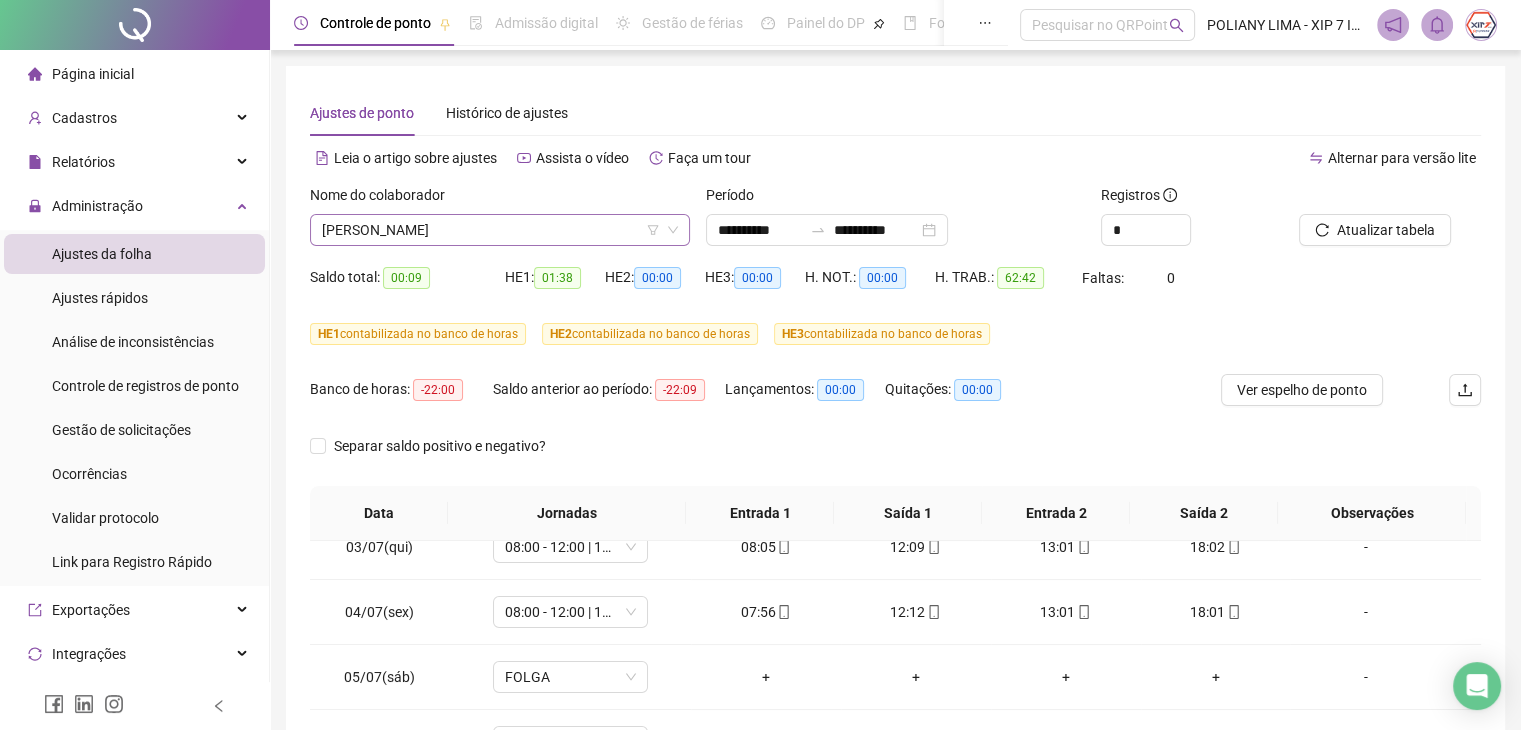 click on "[PERSON_NAME]" at bounding box center [500, 230] 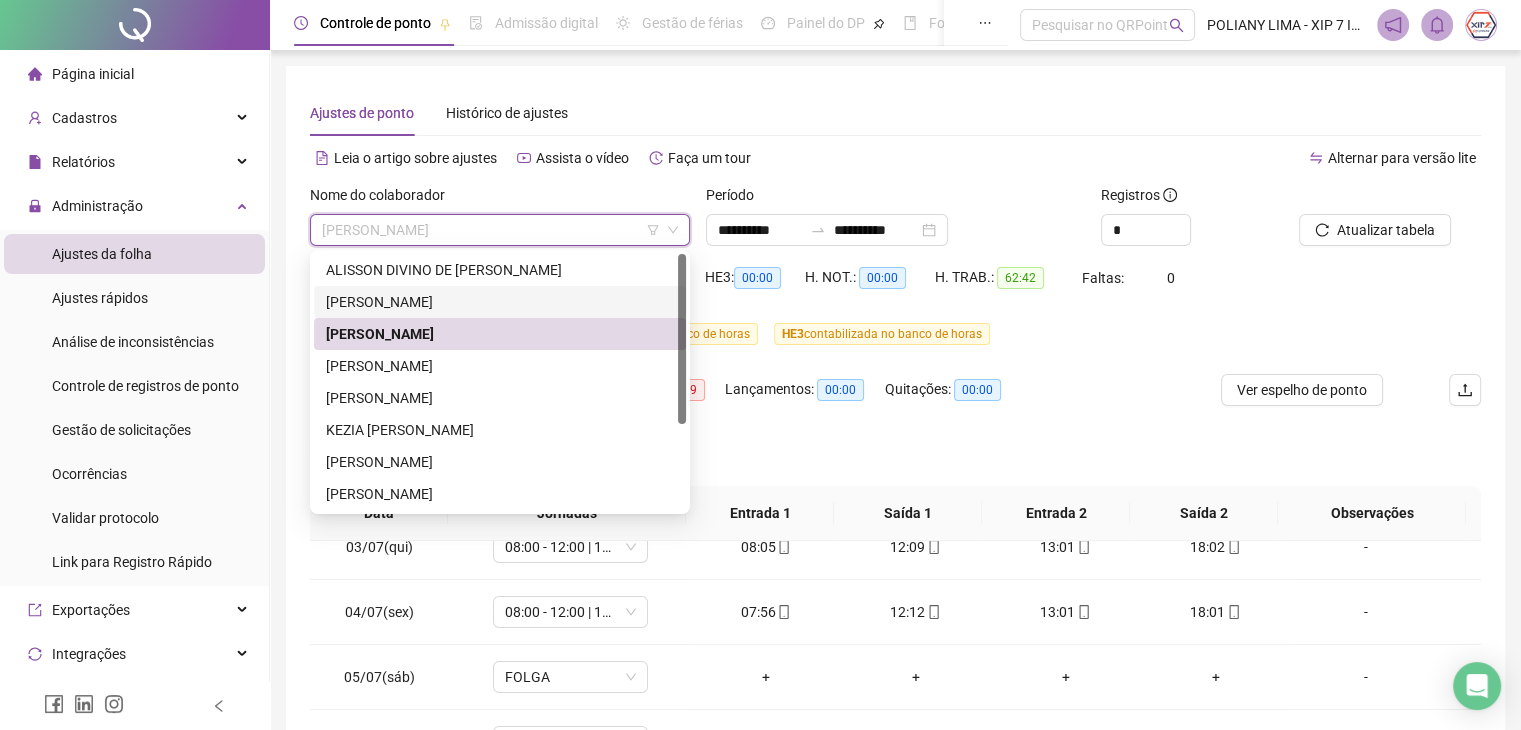 click on "[PERSON_NAME]" at bounding box center [500, 302] 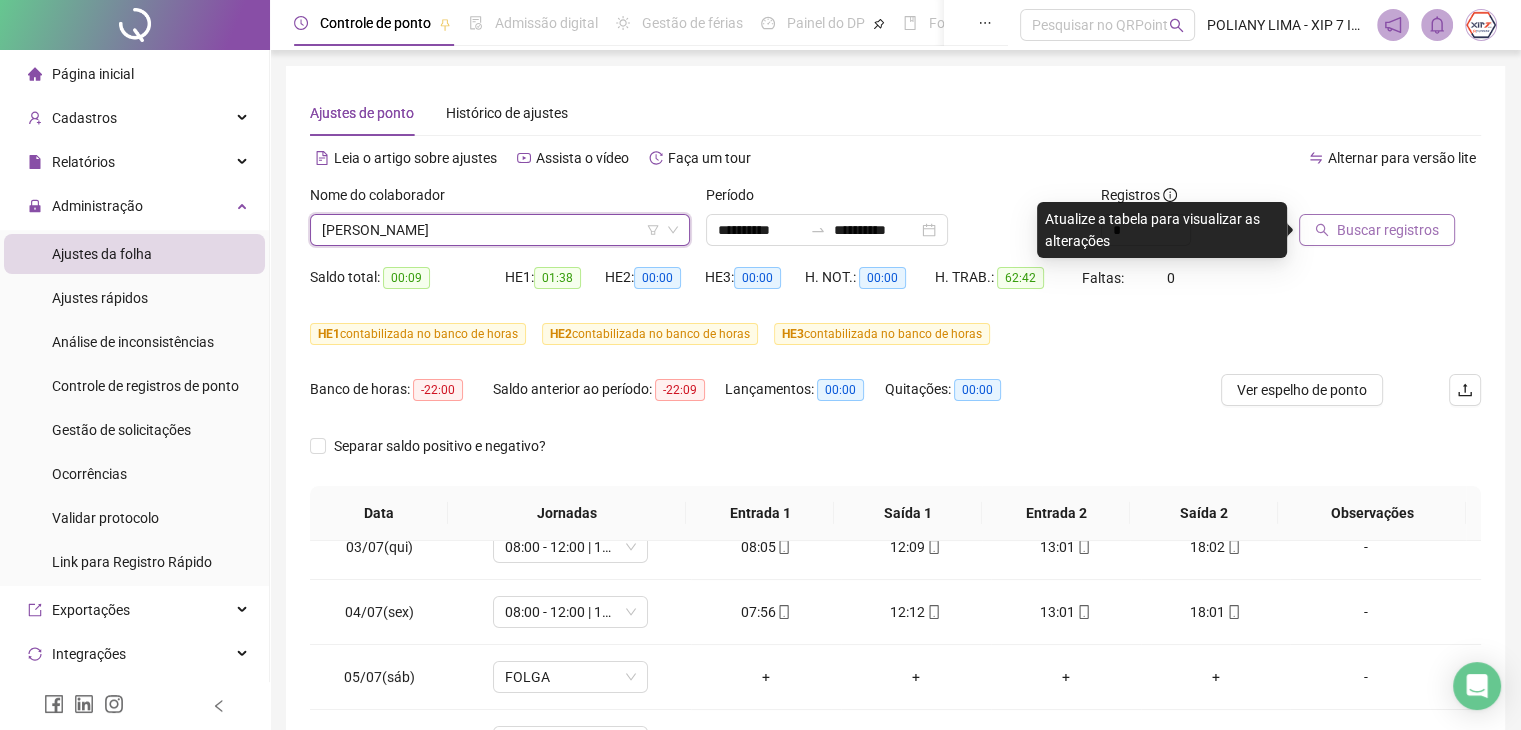 click on "Buscar registros" at bounding box center (1388, 230) 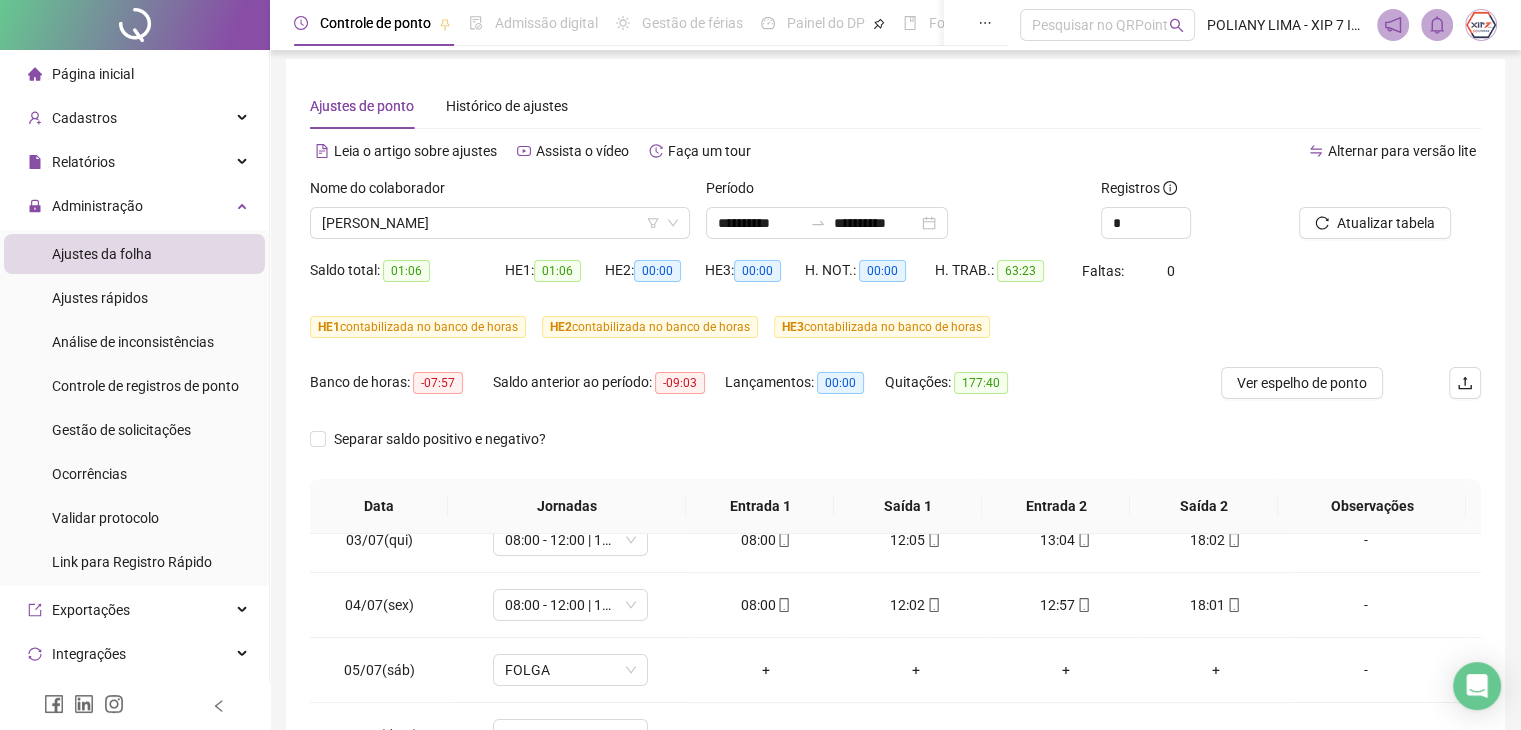 scroll, scrollTop: 0, scrollLeft: 0, axis: both 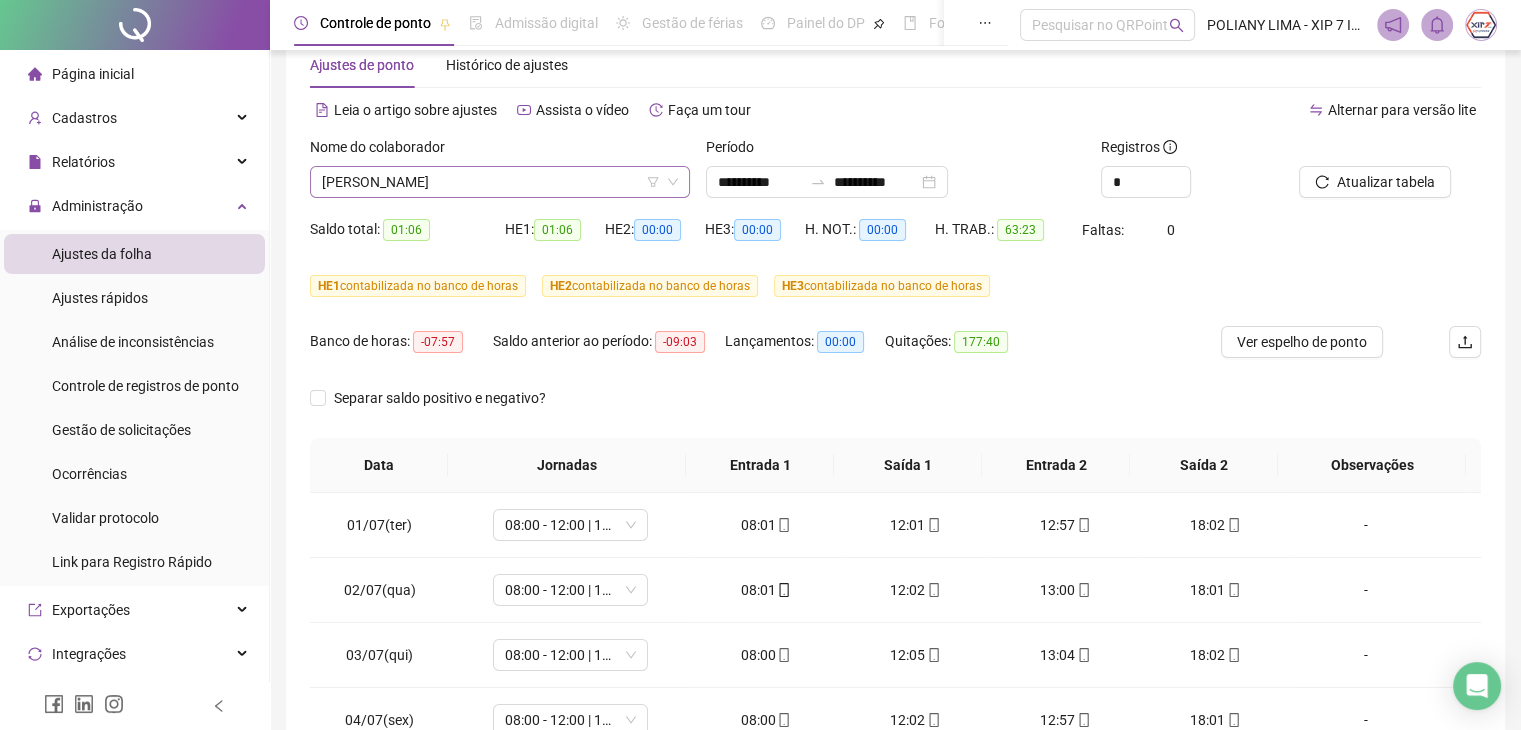 click on "[PERSON_NAME]" at bounding box center [500, 182] 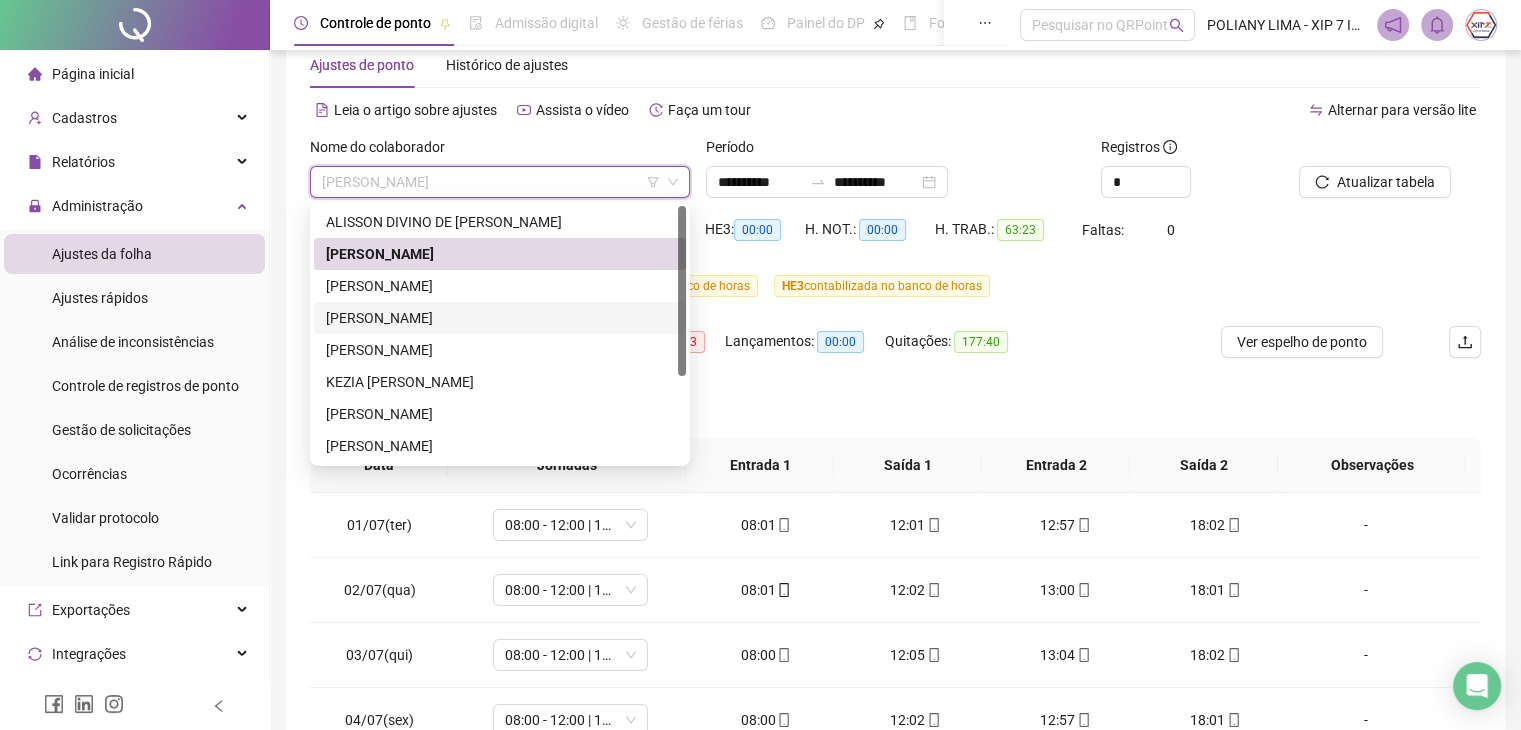 click on "[PERSON_NAME]" at bounding box center [500, 318] 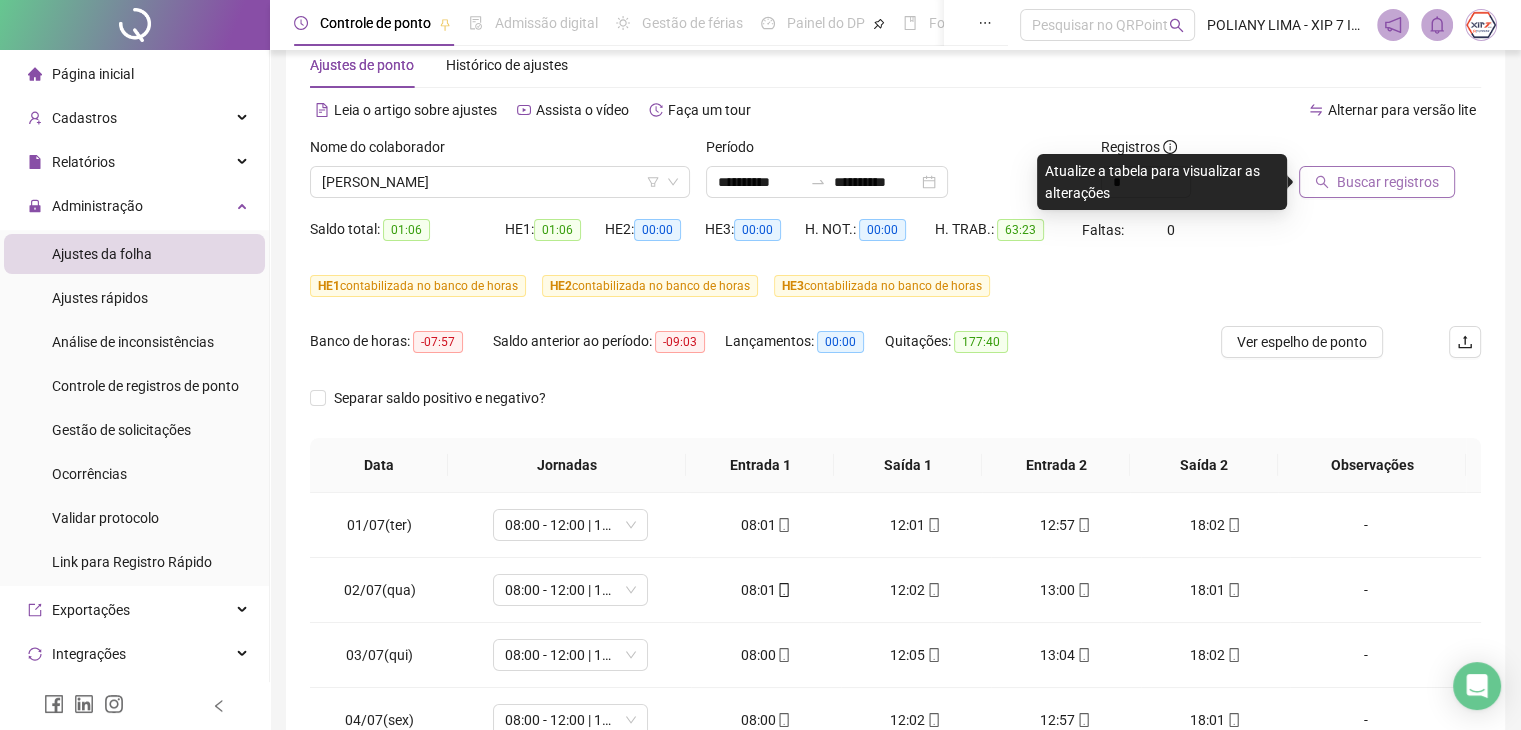 click on "Buscar registros" at bounding box center [1388, 182] 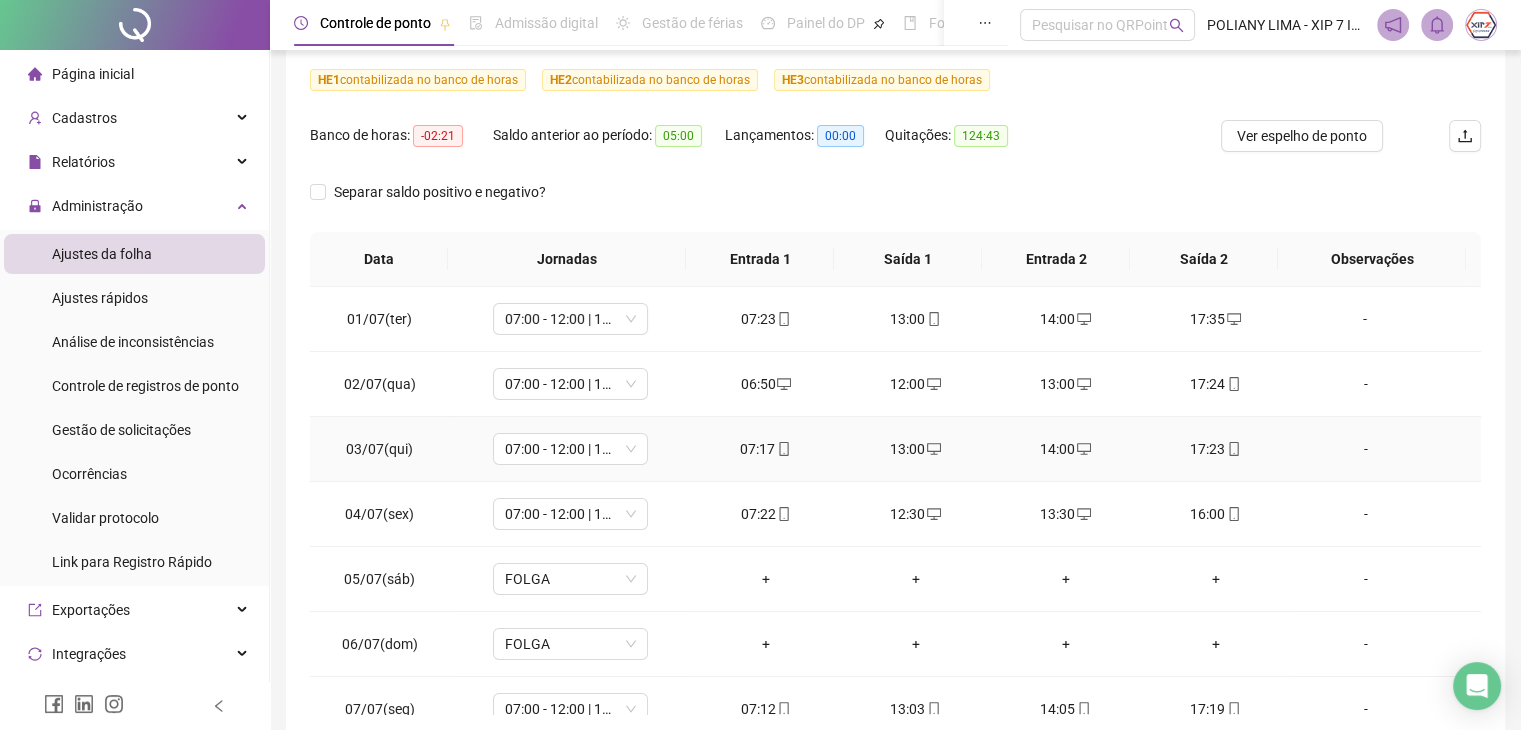scroll, scrollTop: 348, scrollLeft: 0, axis: vertical 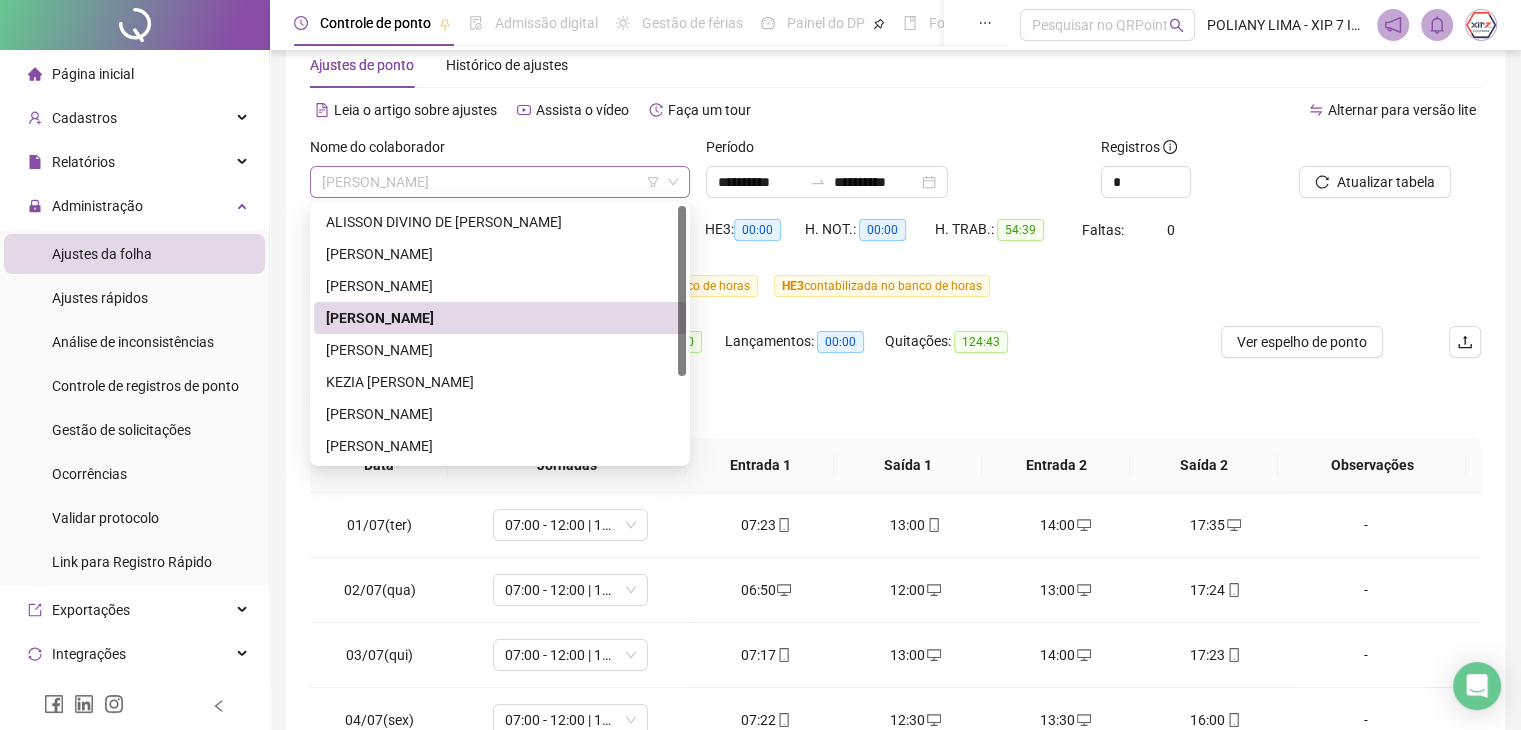 click on "[PERSON_NAME]" at bounding box center [500, 182] 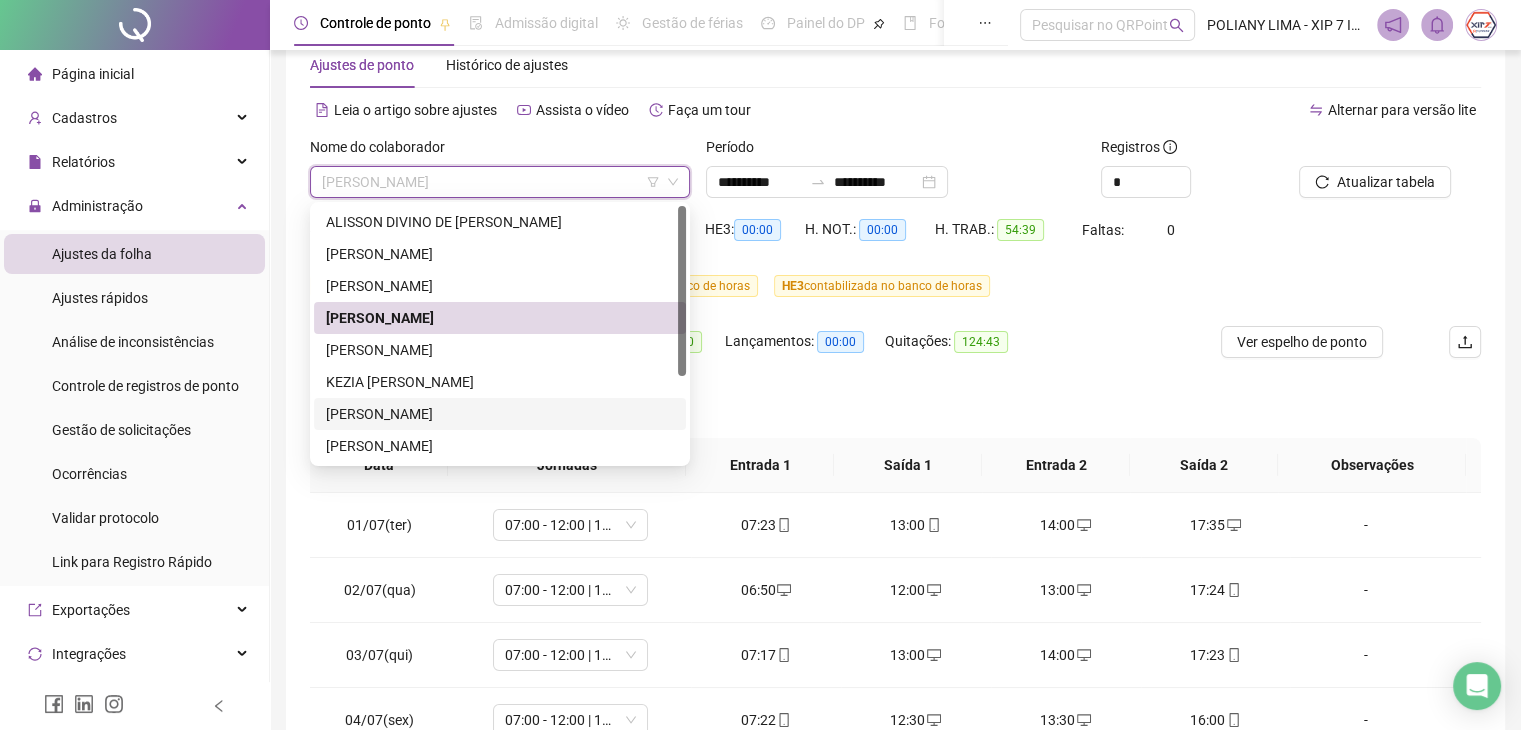 click on "[PERSON_NAME]" at bounding box center (500, 414) 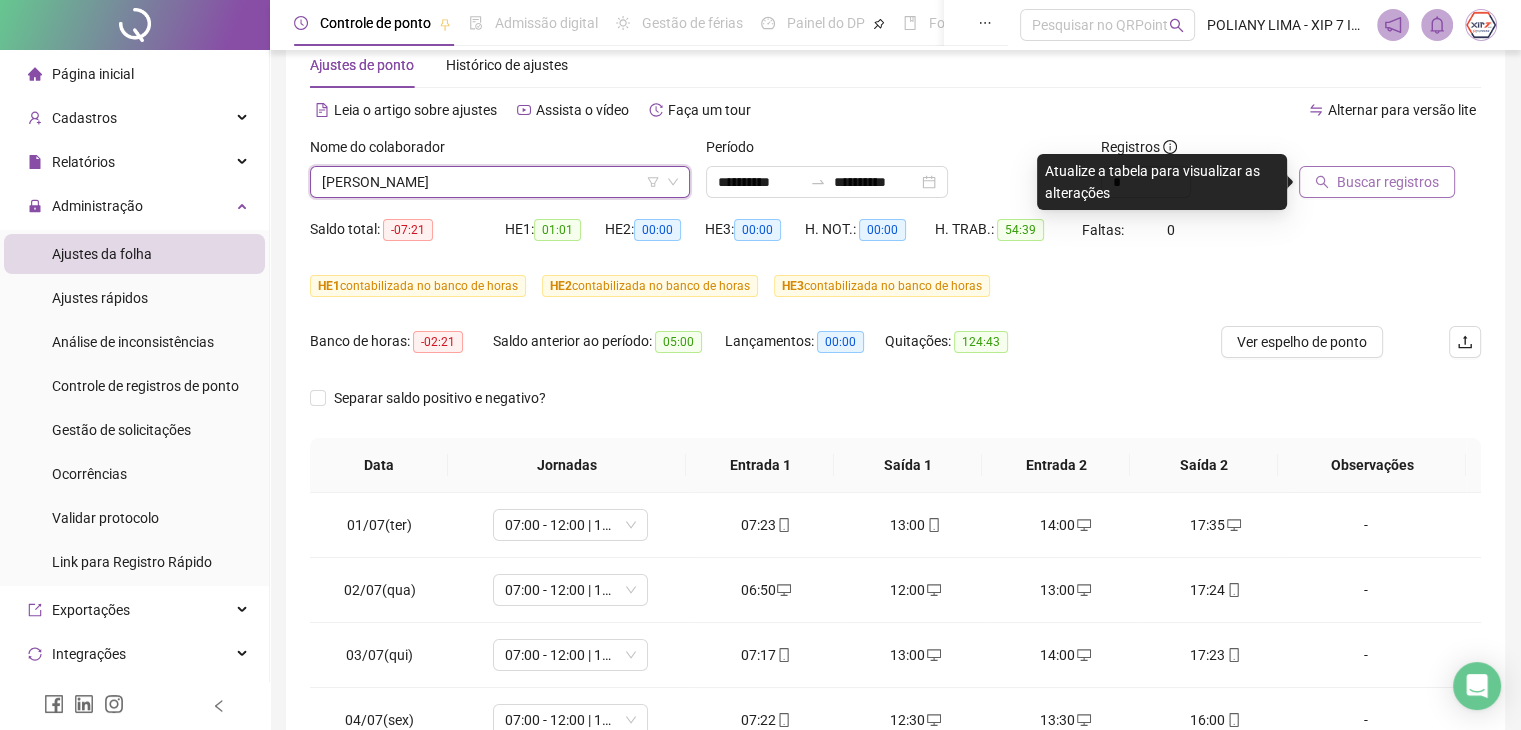 click on "Buscar registros" at bounding box center [1388, 182] 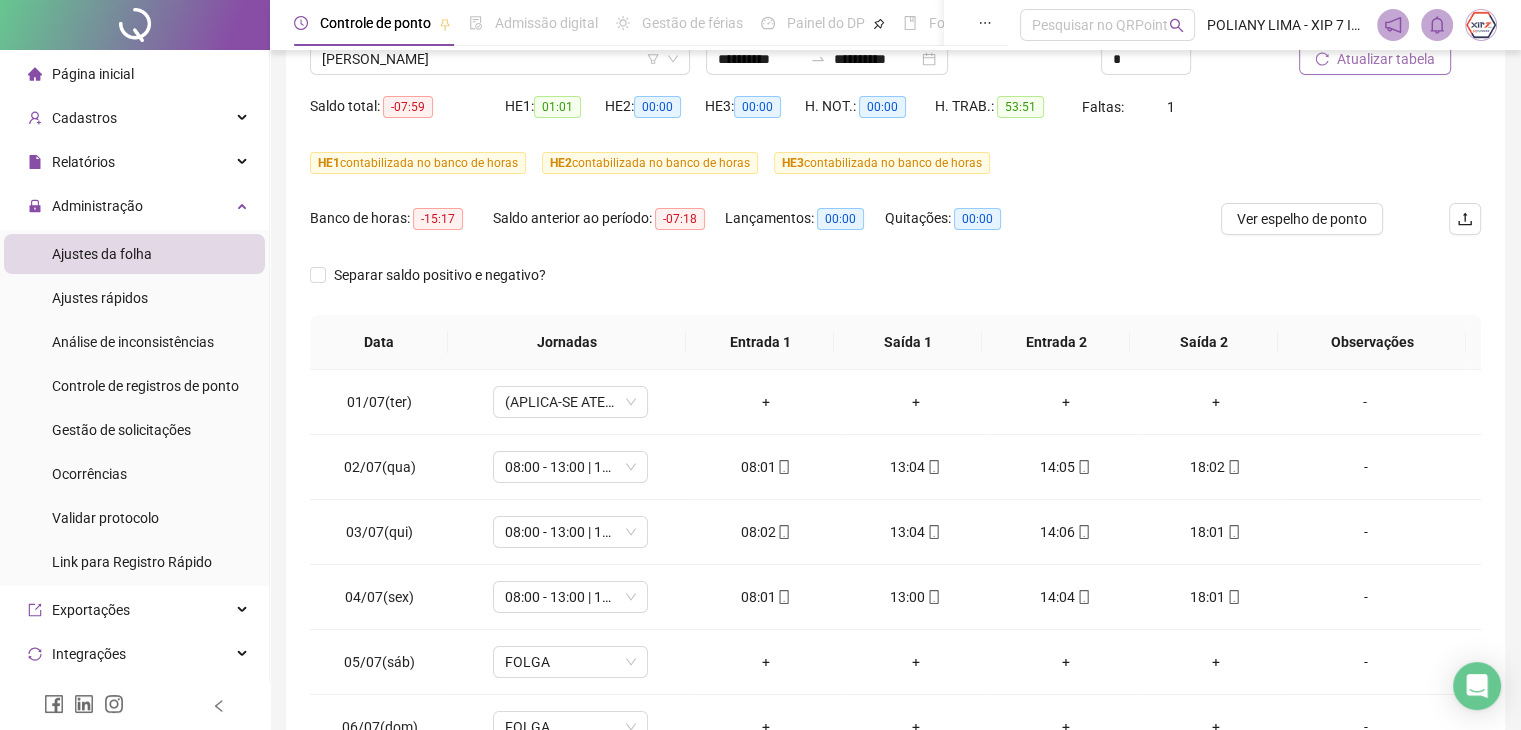 scroll, scrollTop: 248, scrollLeft: 0, axis: vertical 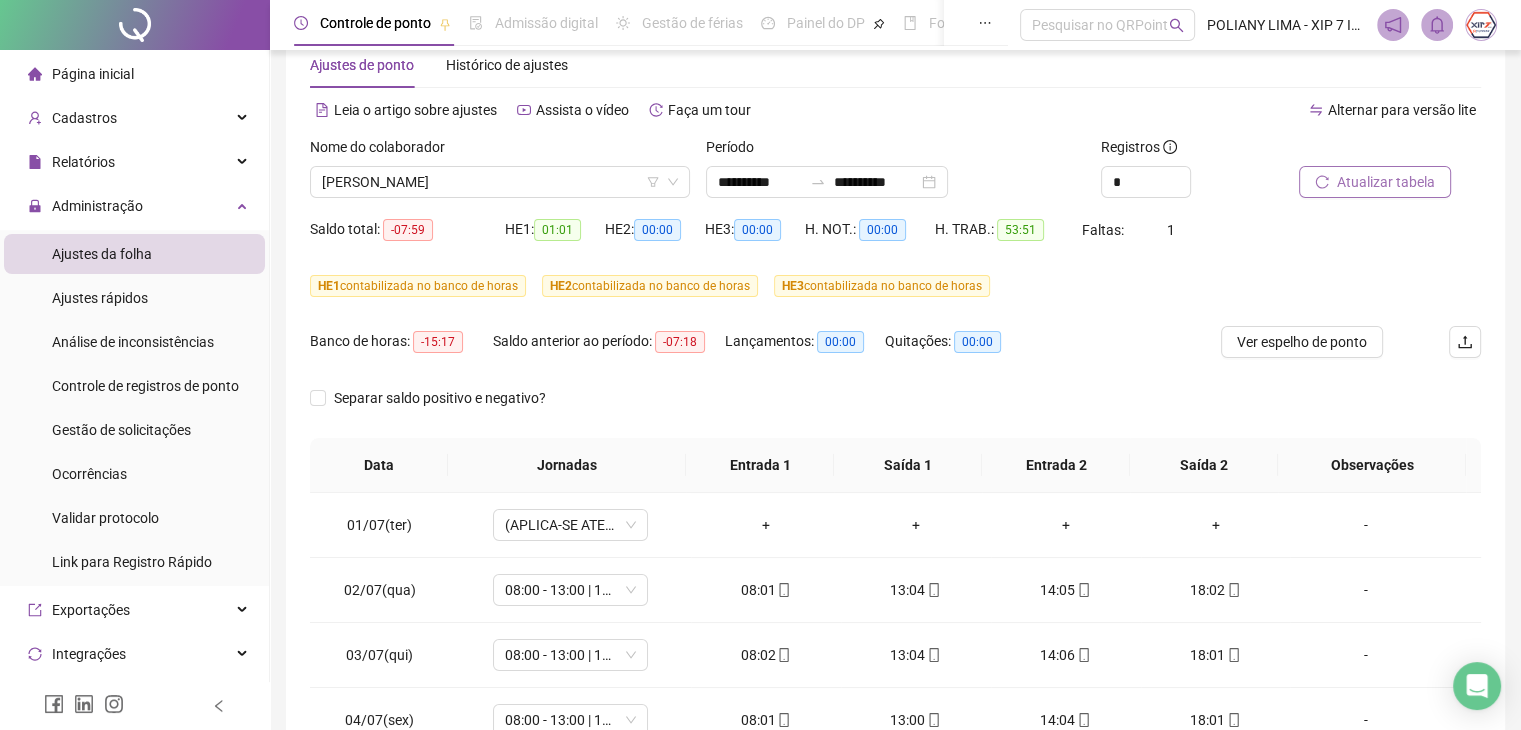 click on "Nome do colaborador [PERSON_NAME]" at bounding box center [500, 175] 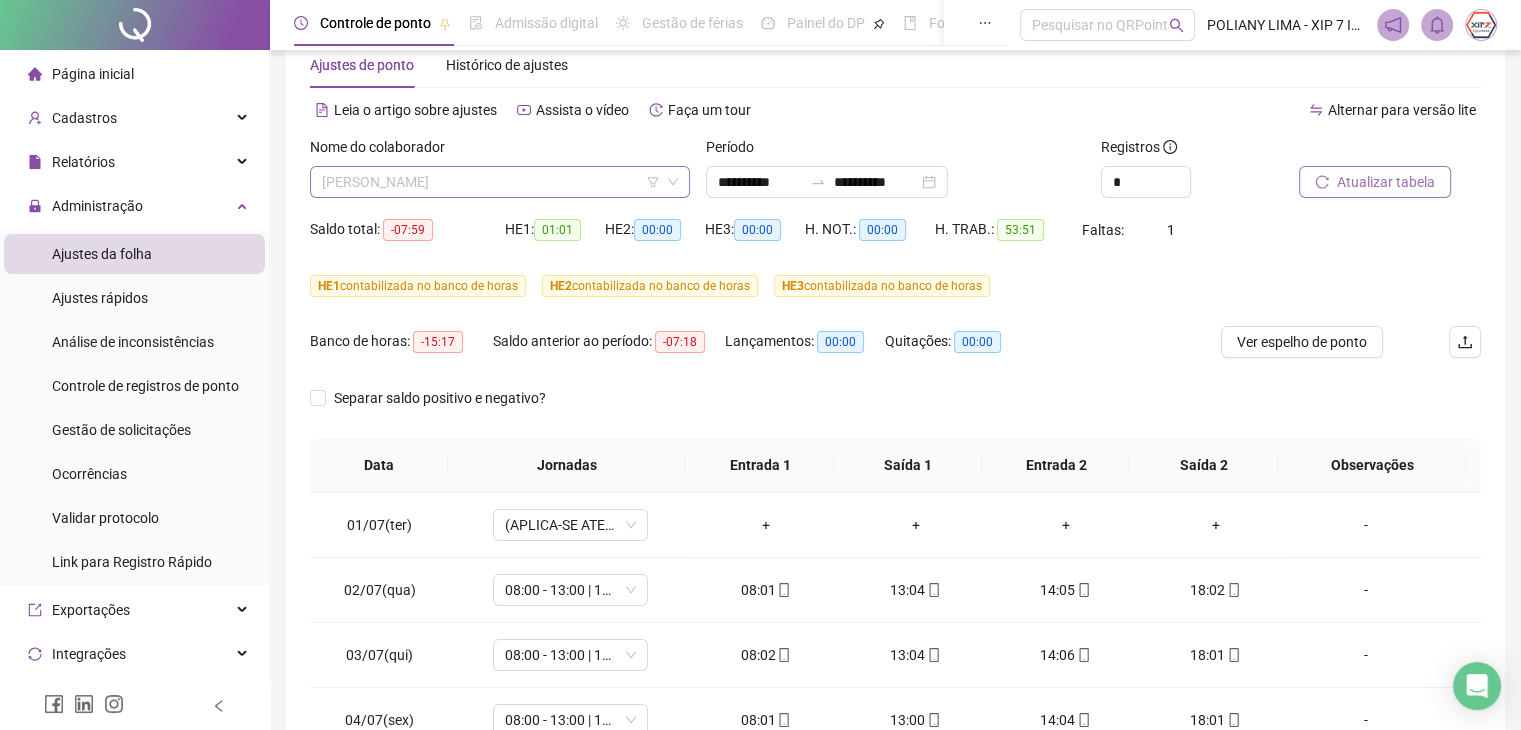 click on "[PERSON_NAME]" at bounding box center [500, 182] 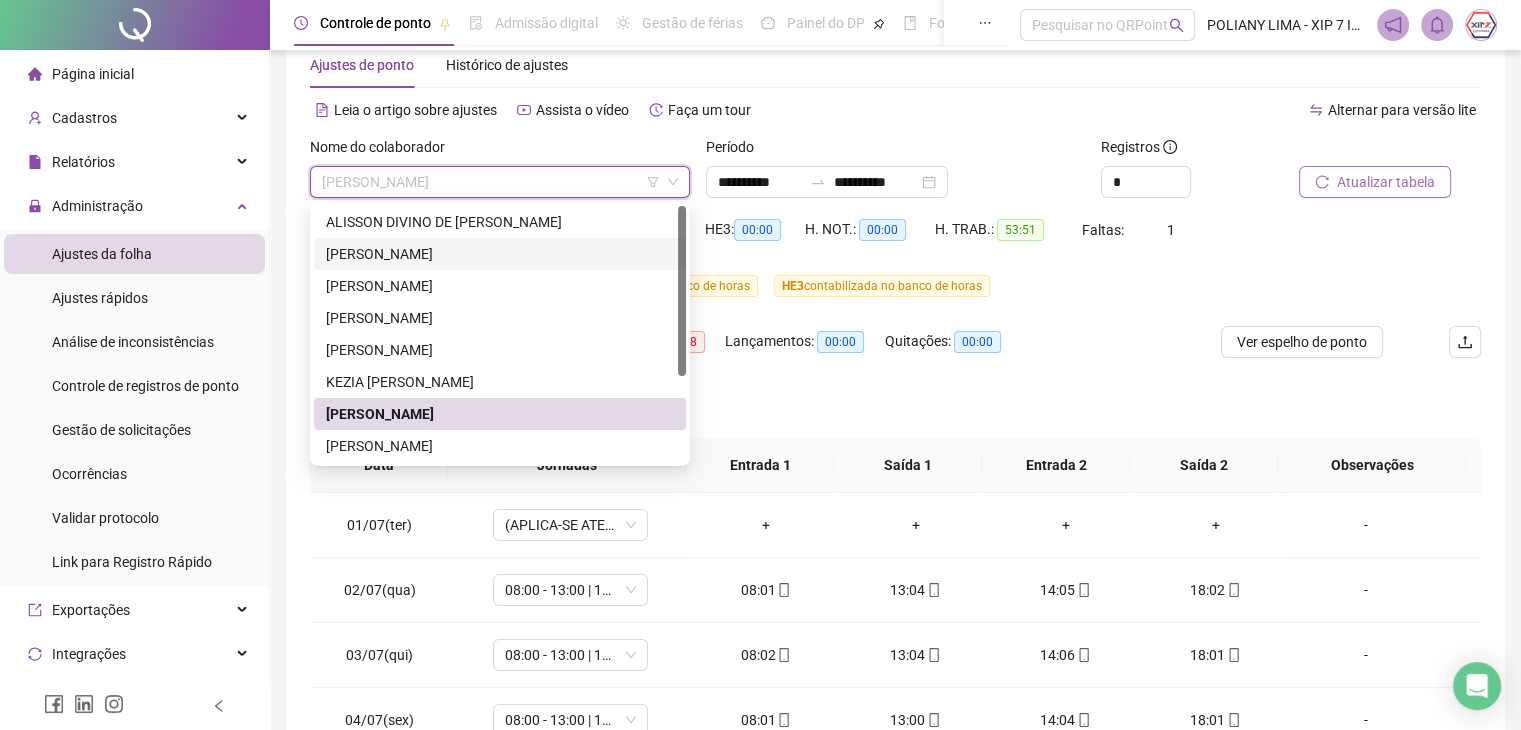 scroll, scrollTop: 100, scrollLeft: 0, axis: vertical 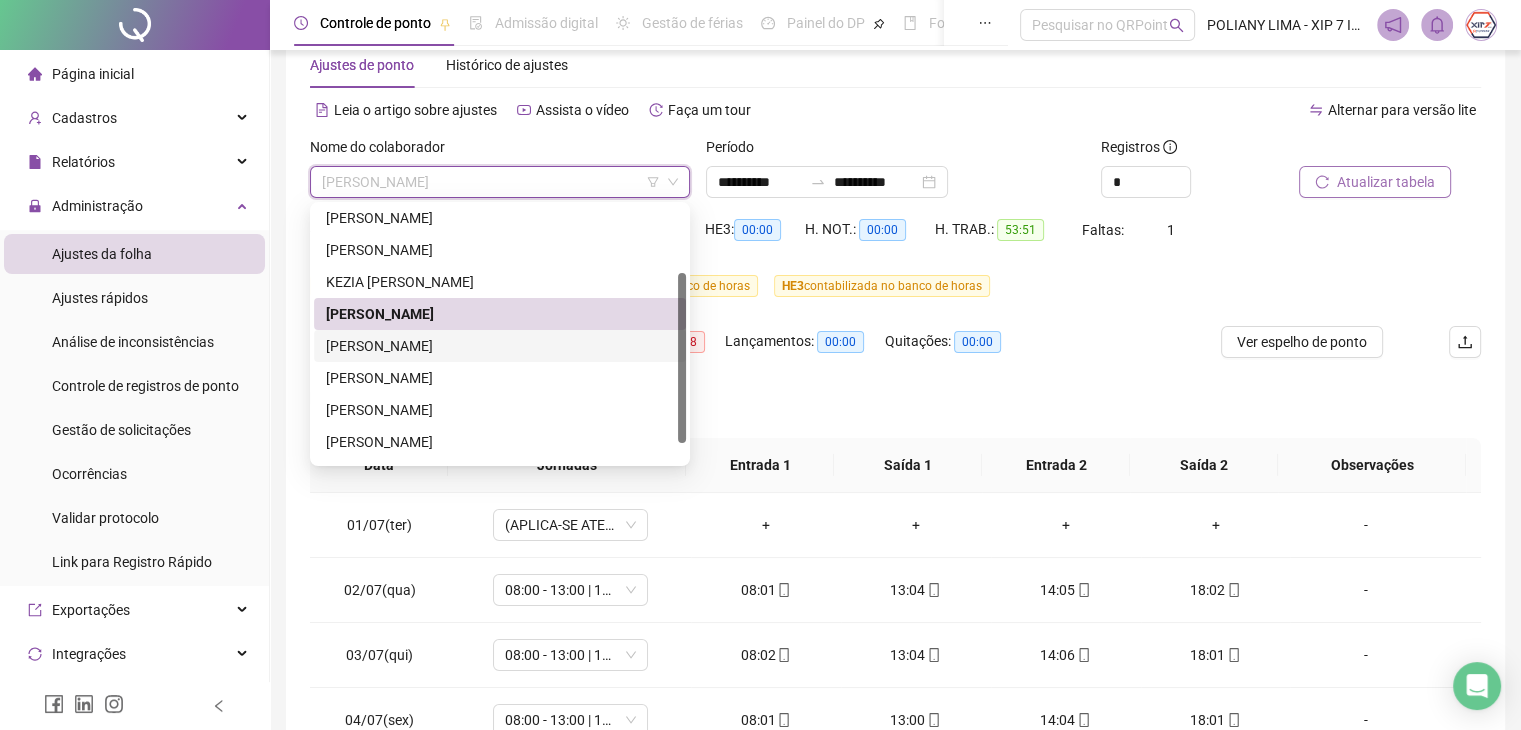 click on "[PERSON_NAME]" at bounding box center [500, 346] 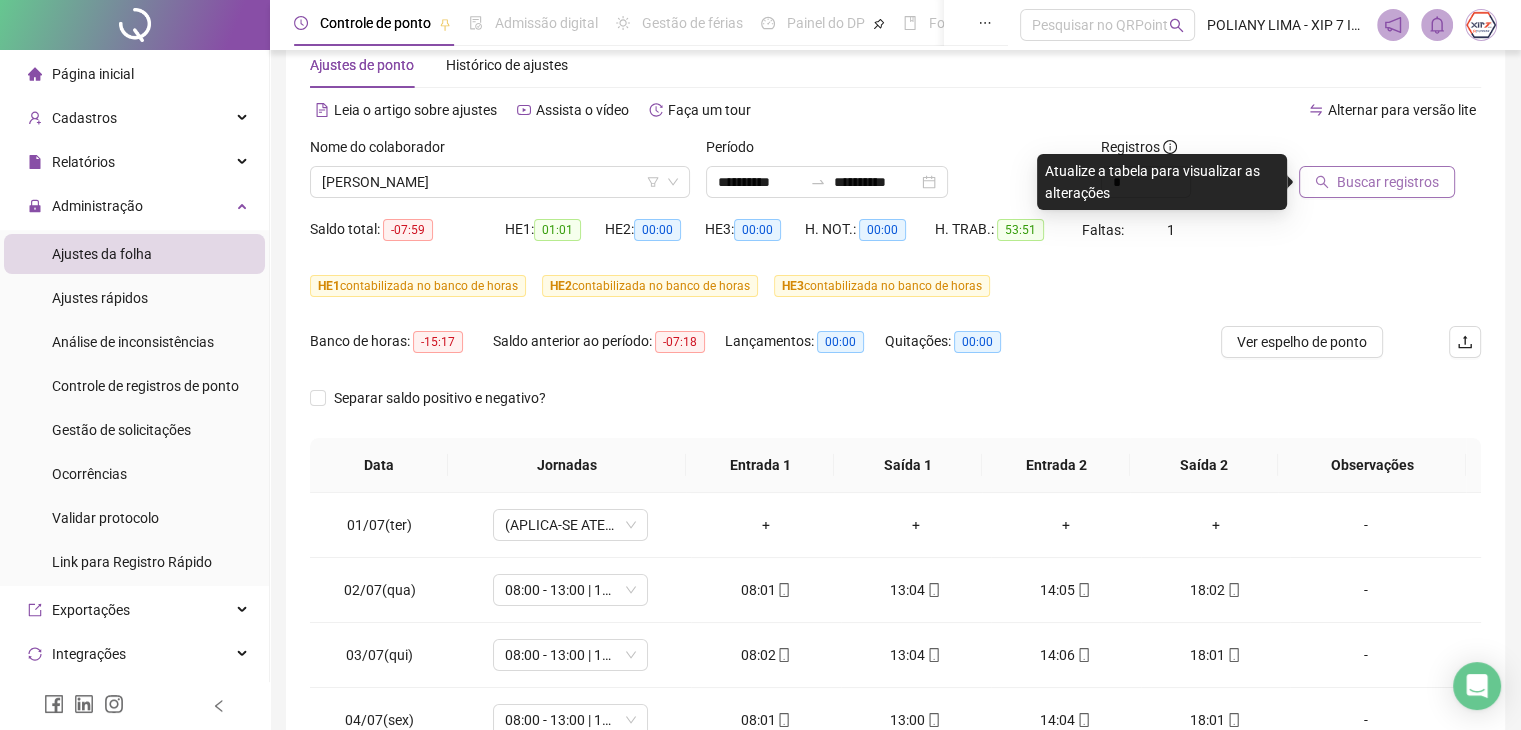 click on "Buscar registros" at bounding box center (1377, 182) 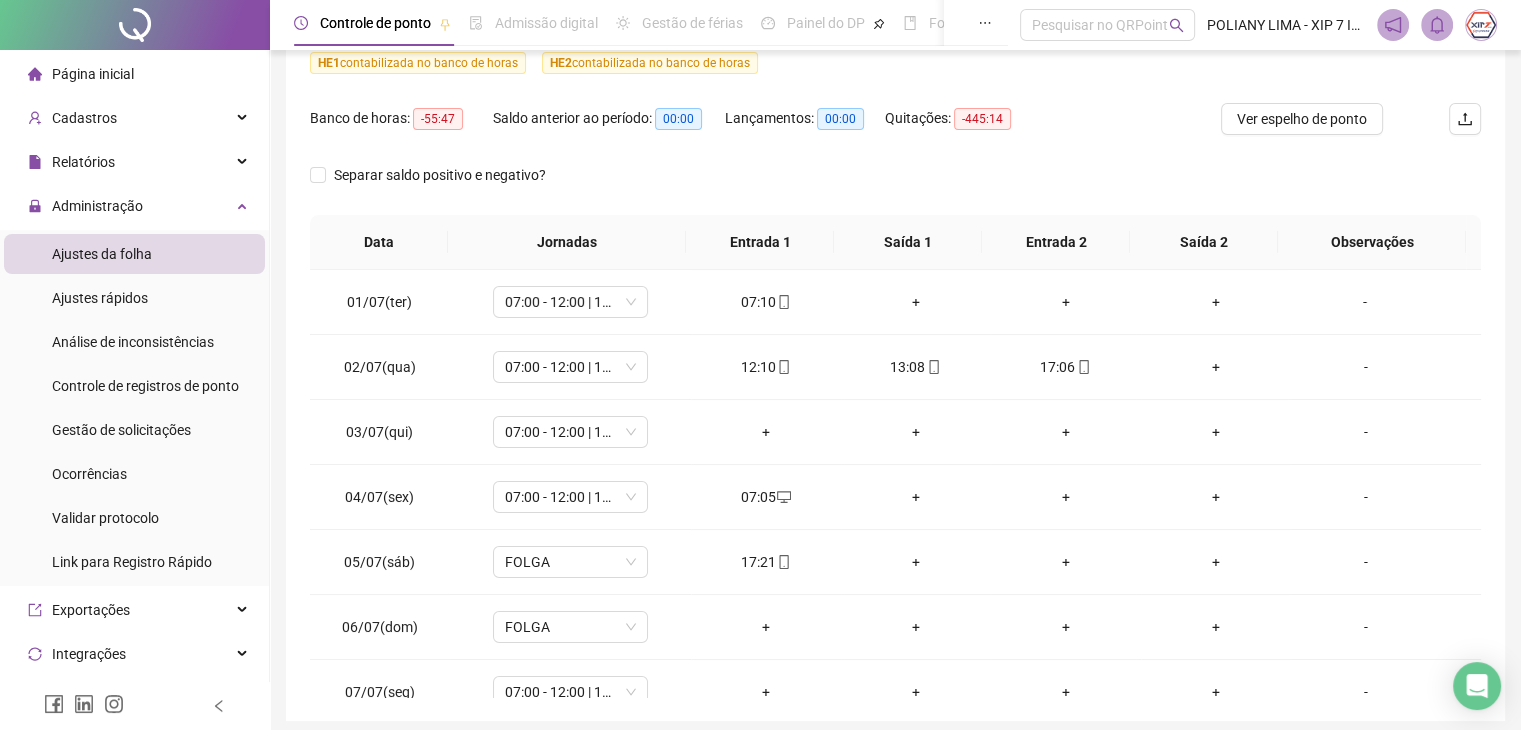 scroll, scrollTop: 300, scrollLeft: 0, axis: vertical 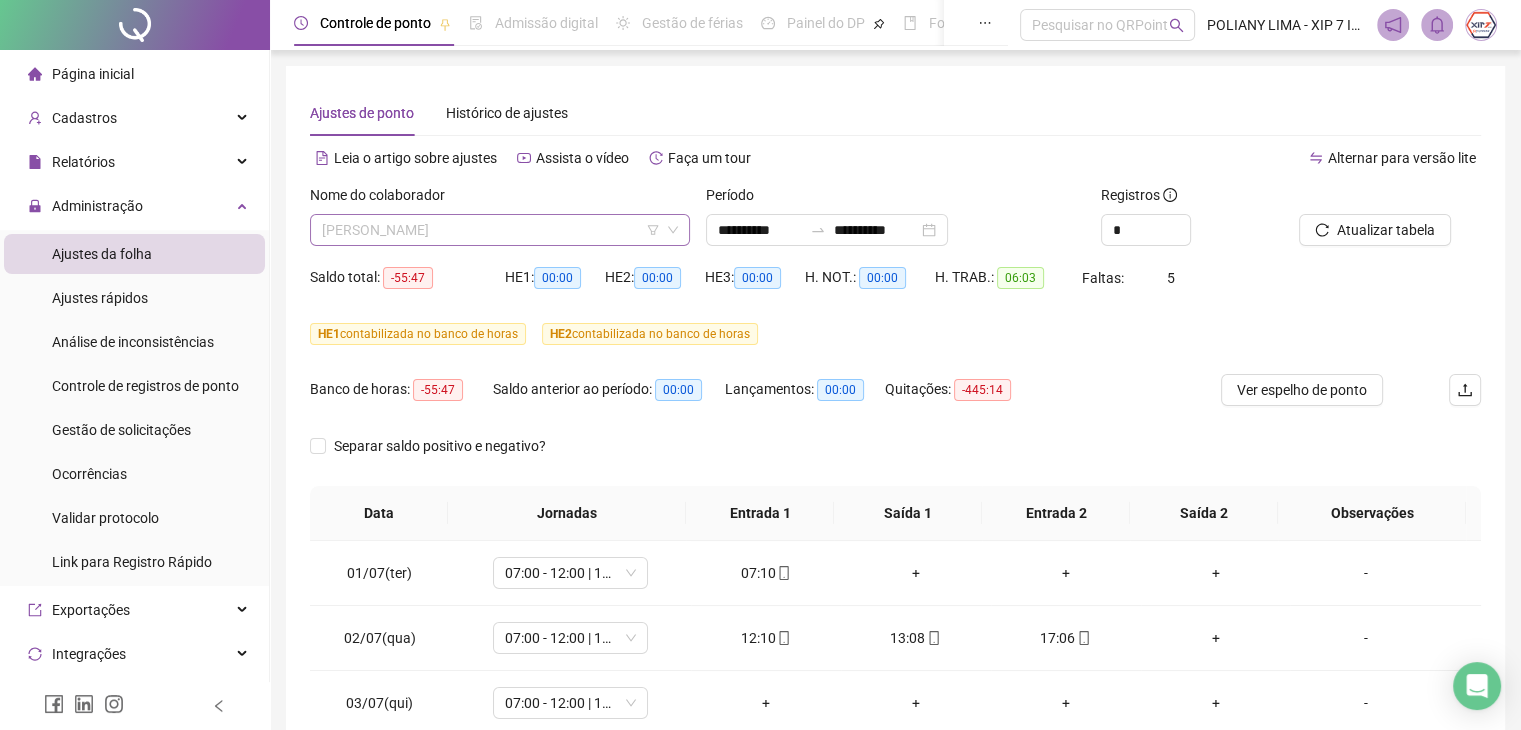 drag, startPoint x: 483, startPoint y: 228, endPoint x: 470, endPoint y: 243, distance: 19.849434 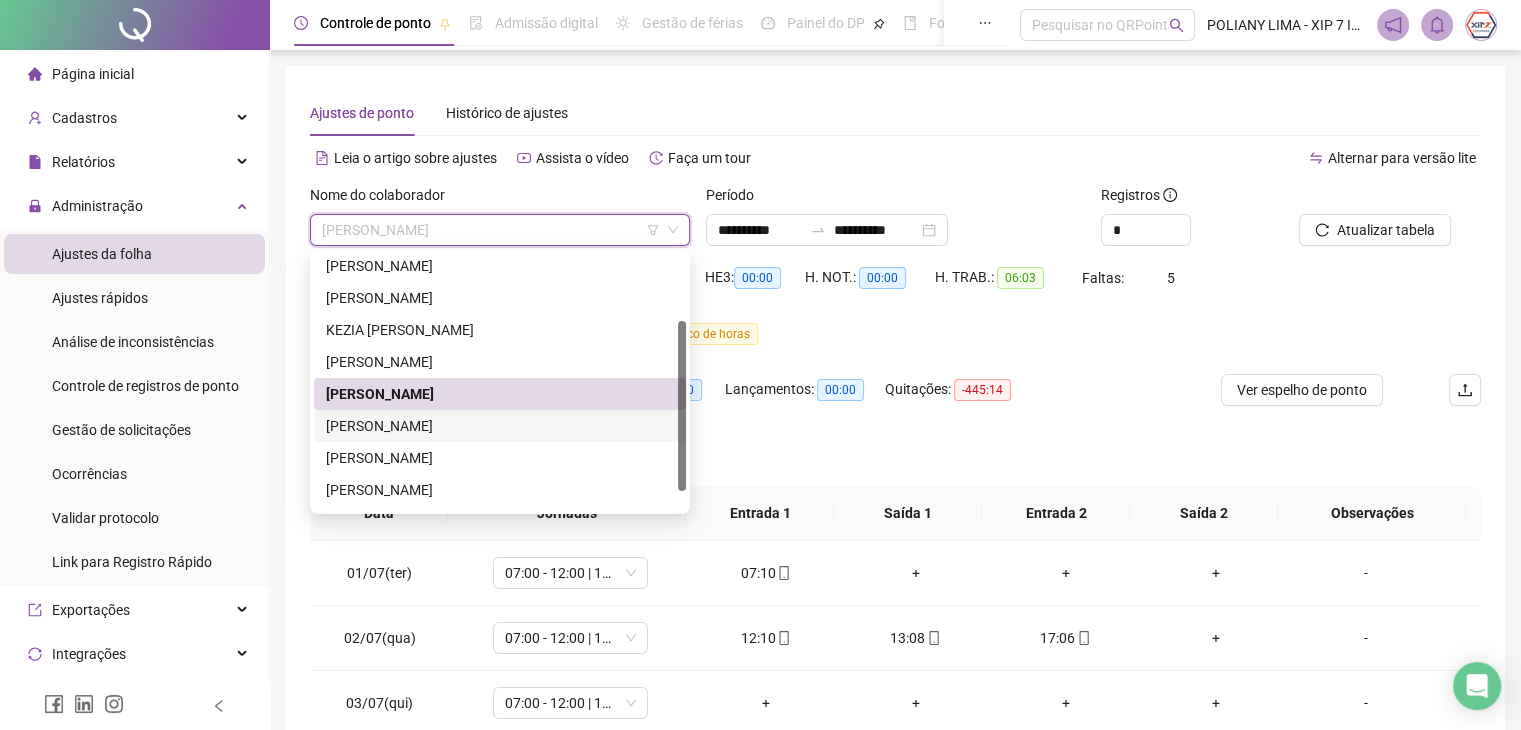 click on "[PERSON_NAME]" at bounding box center (500, 426) 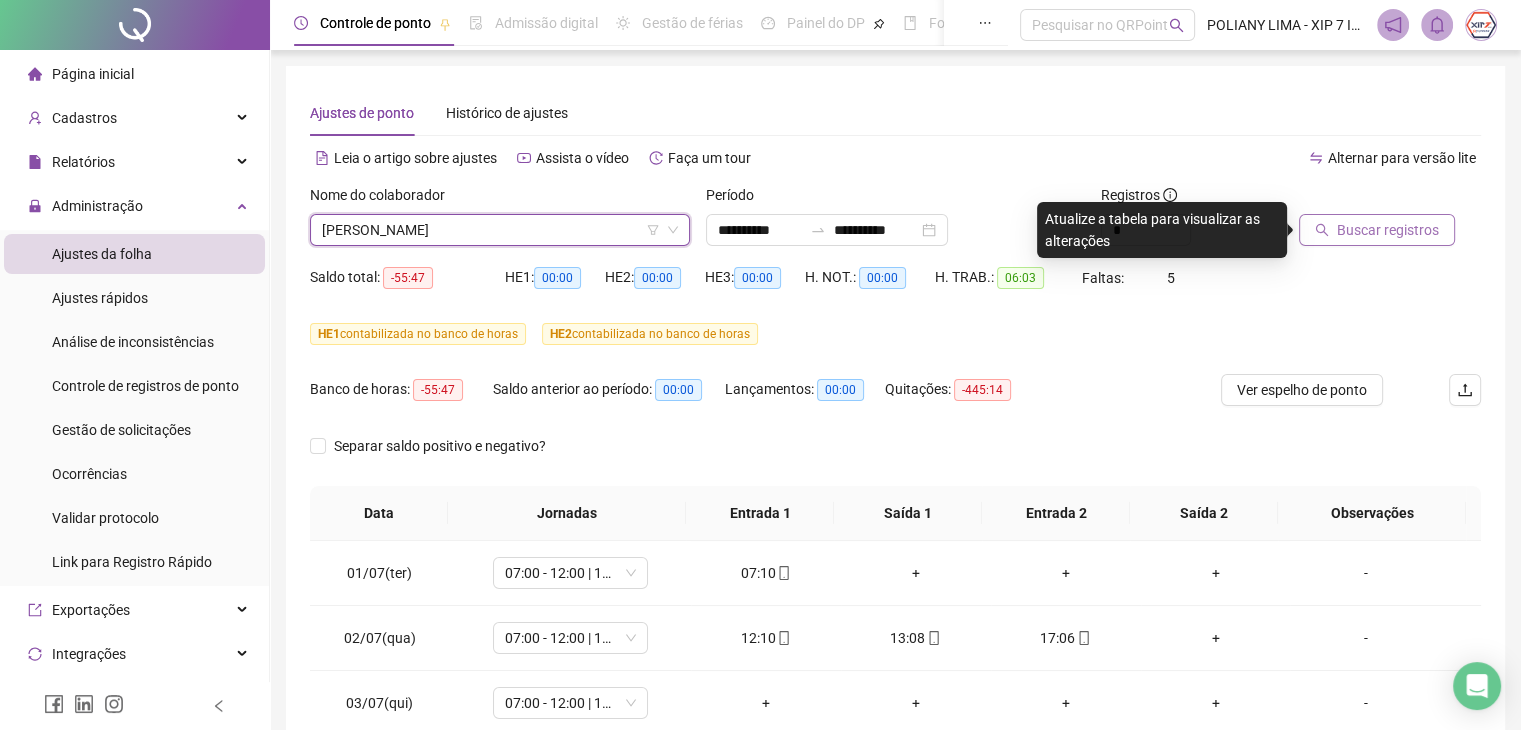 click on "Buscar registros" at bounding box center (1388, 230) 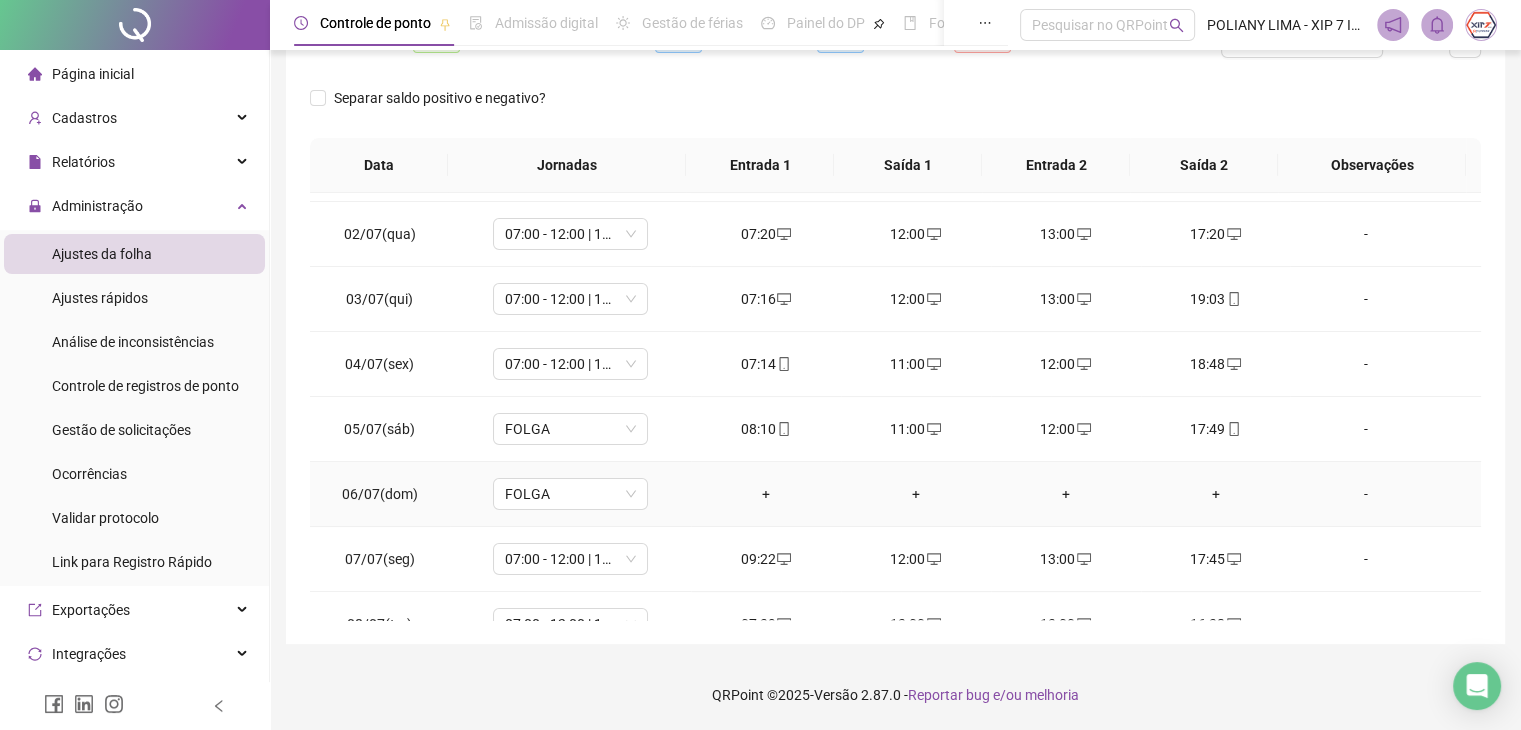 scroll, scrollTop: 0, scrollLeft: 0, axis: both 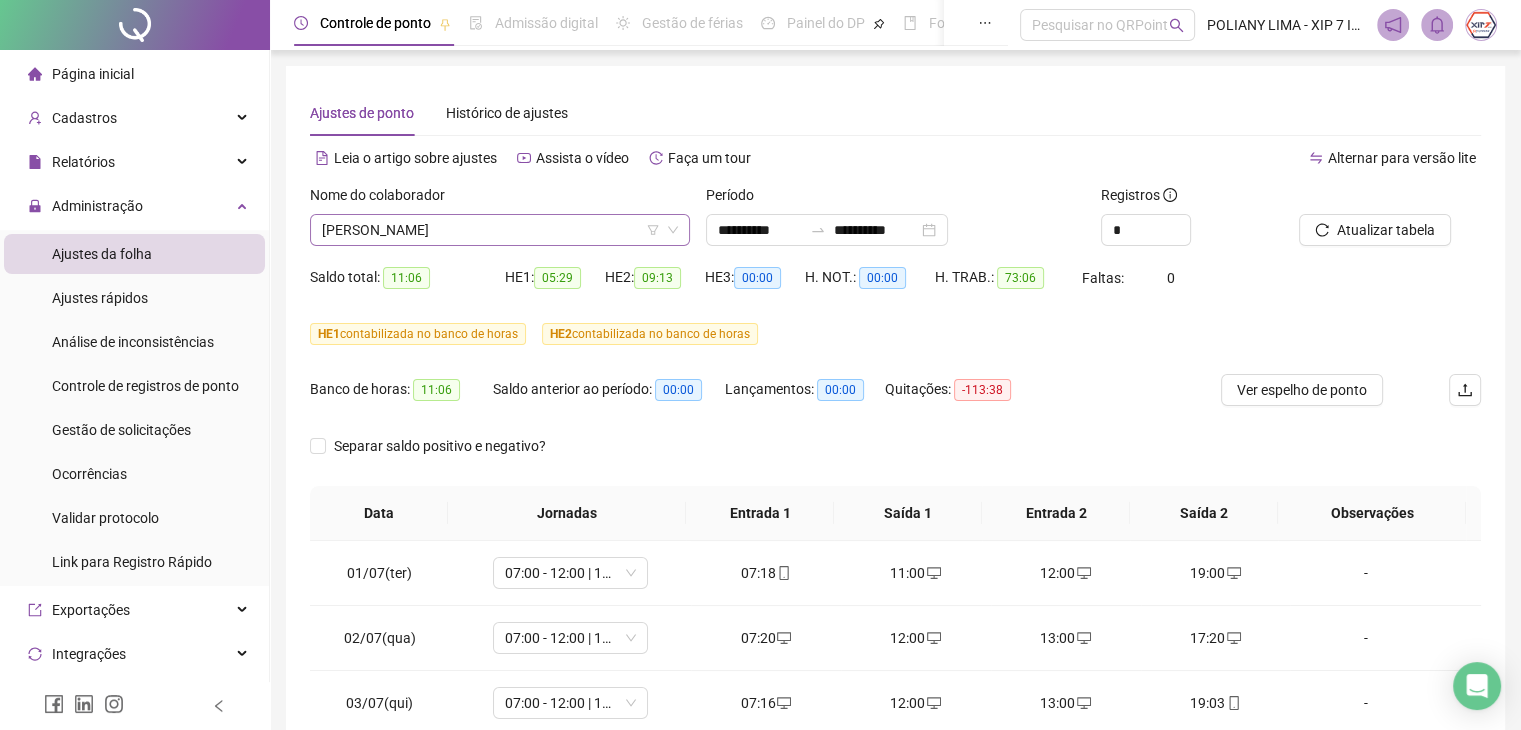 click on "[PERSON_NAME]" at bounding box center [500, 230] 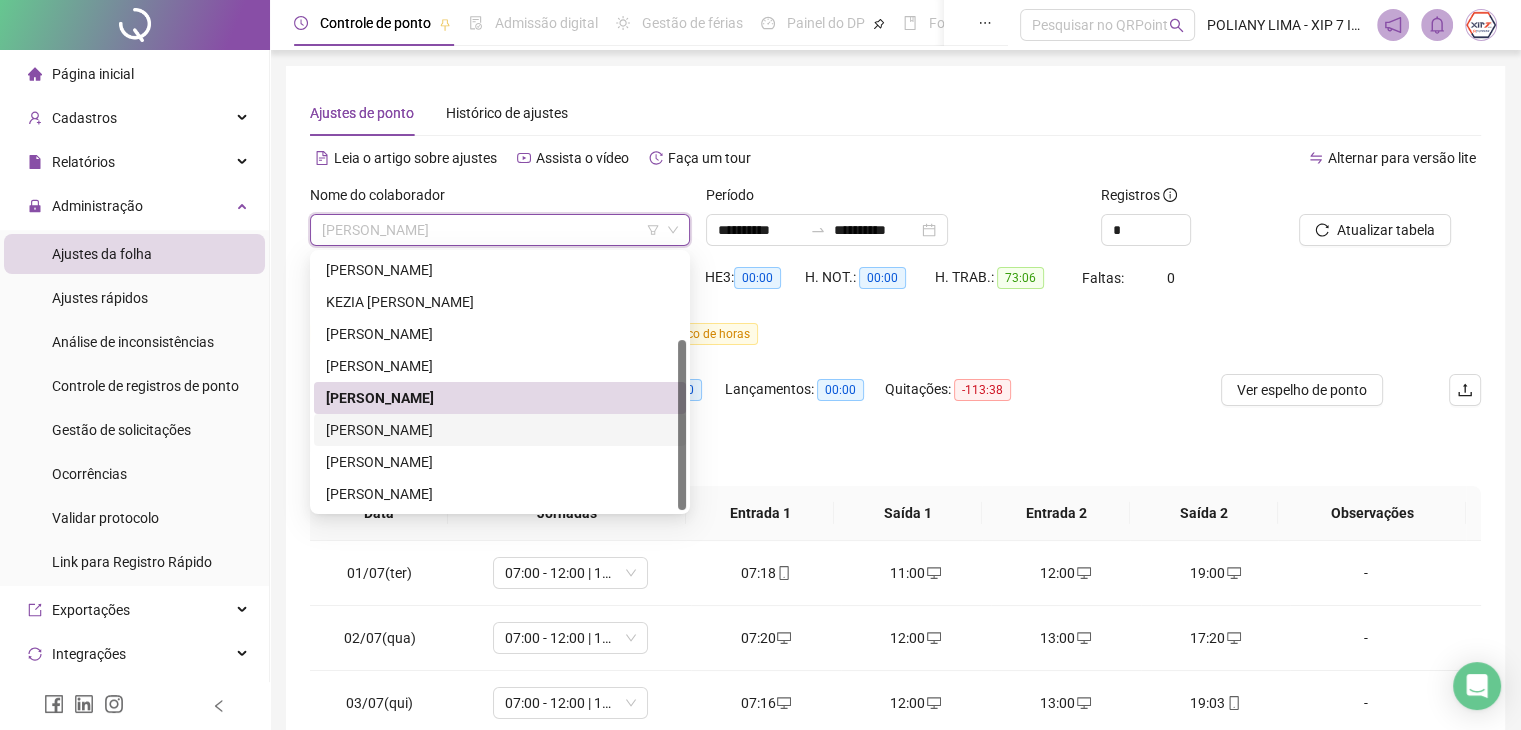 drag, startPoint x: 422, startPoint y: 421, endPoint x: 624, endPoint y: 410, distance: 202.29929 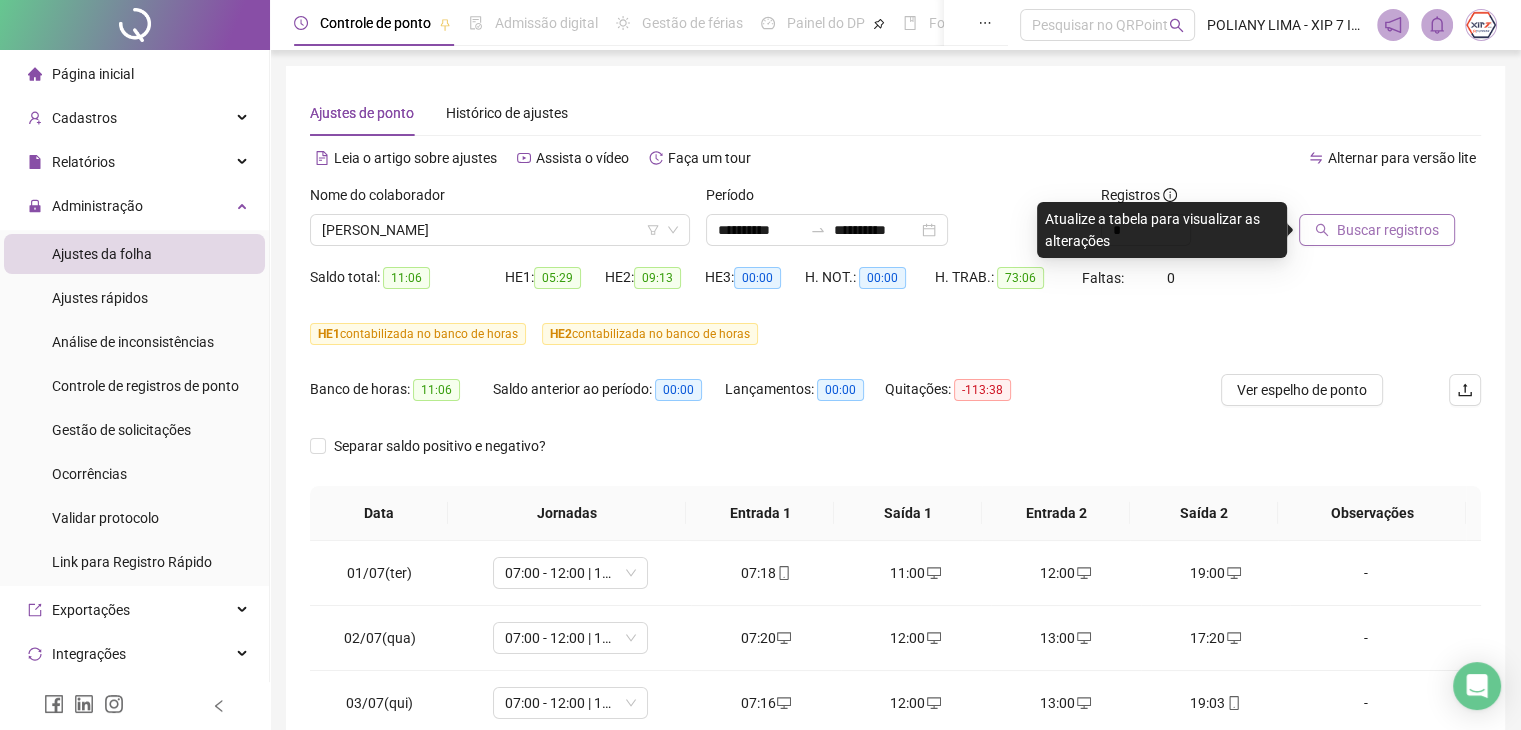 click on "Buscar registros" at bounding box center (1388, 230) 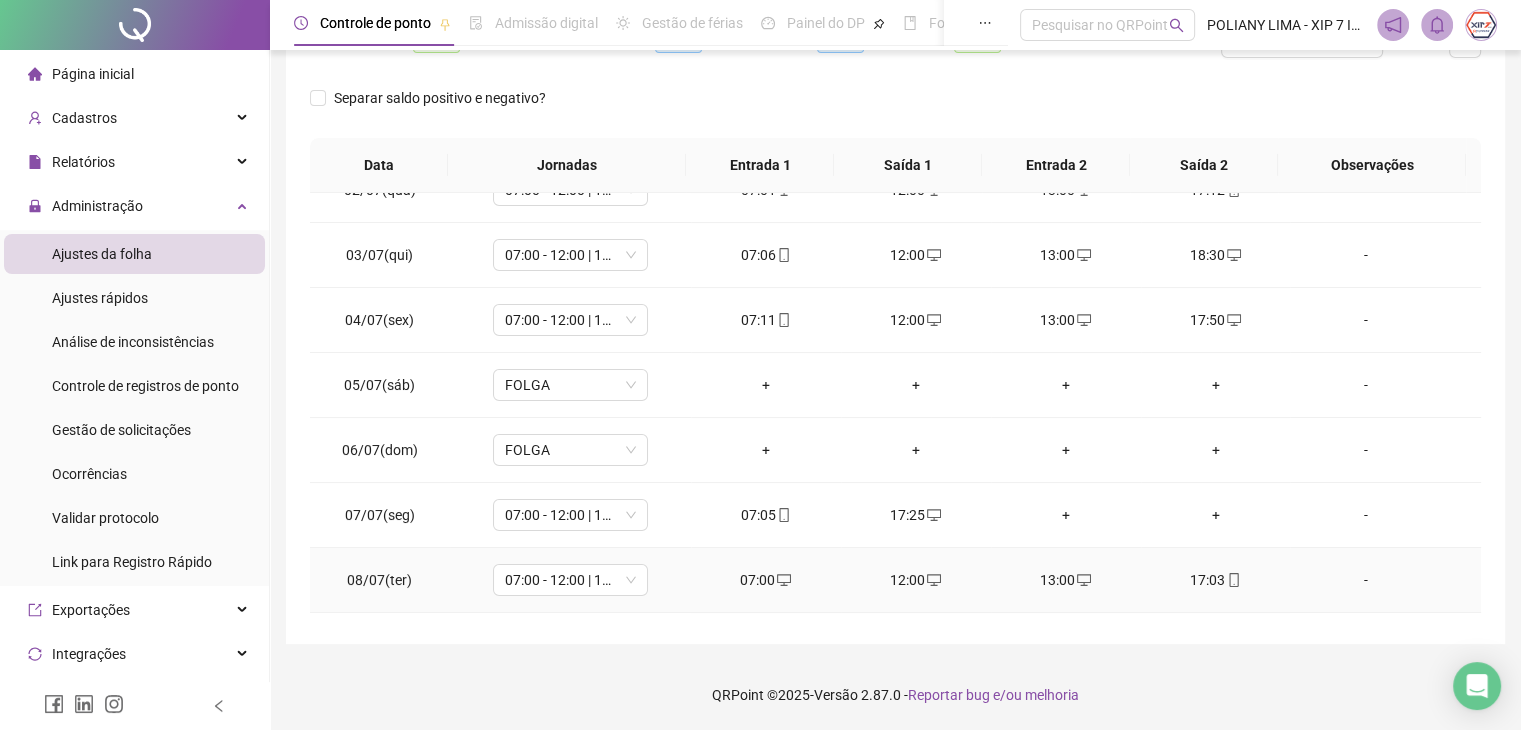 scroll, scrollTop: 0, scrollLeft: 0, axis: both 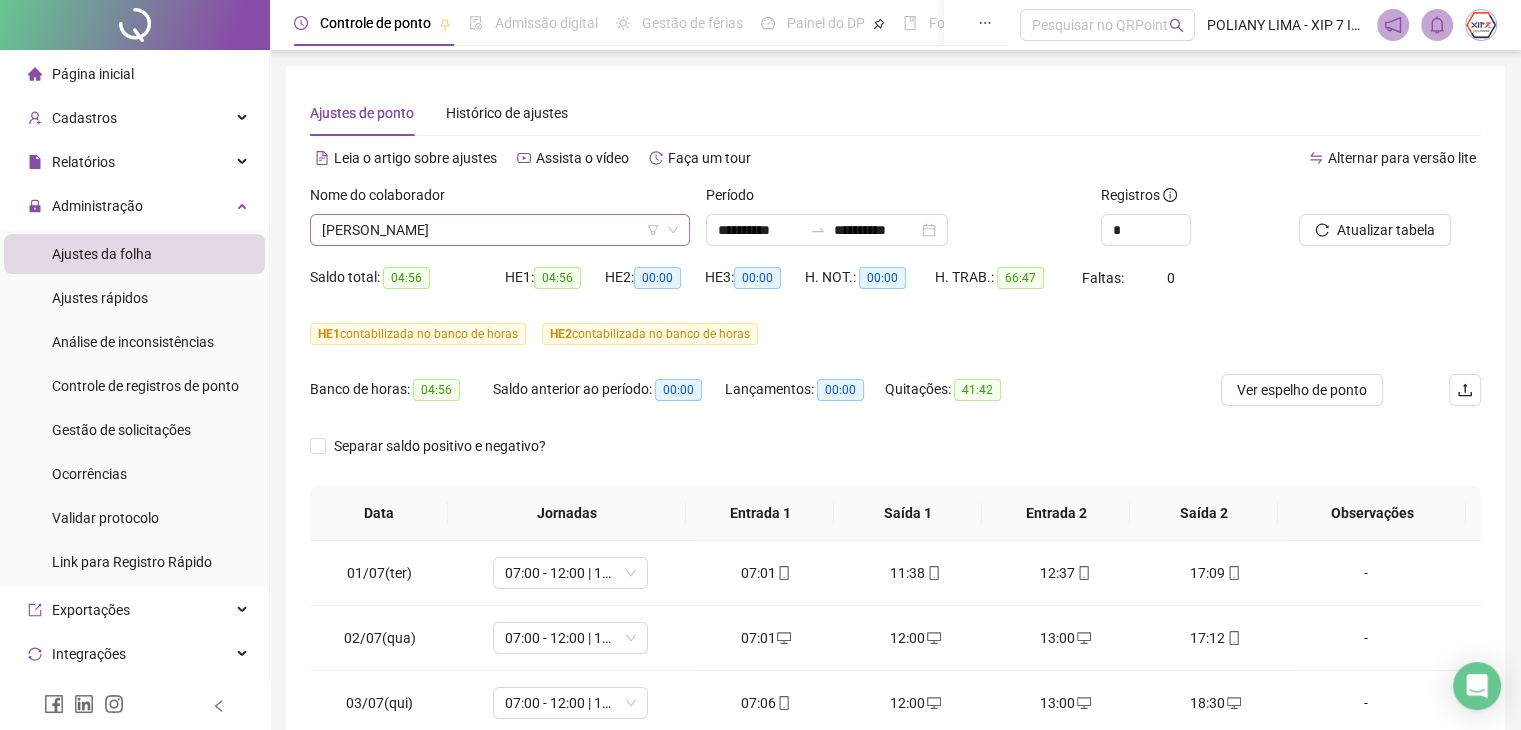 click on "[PERSON_NAME]" at bounding box center (500, 230) 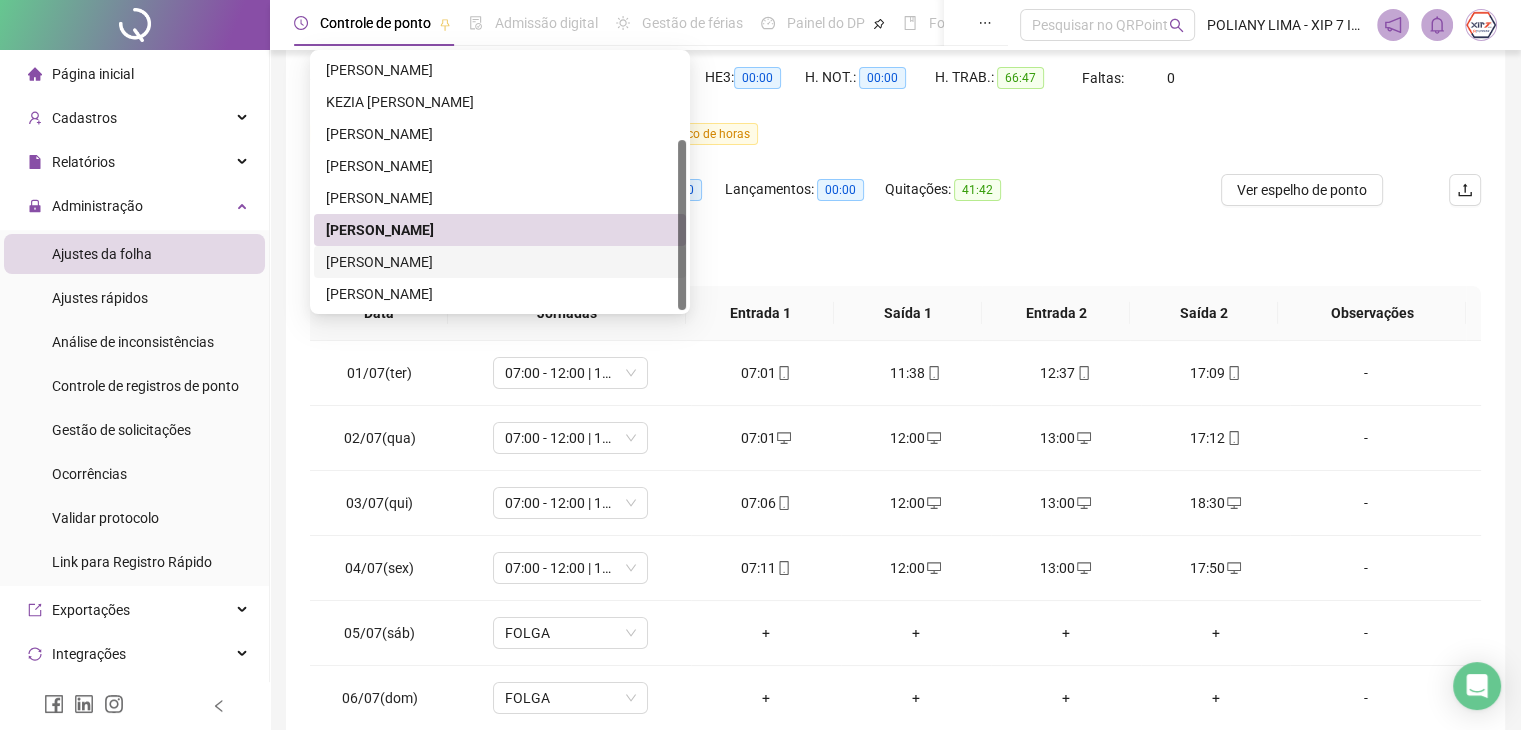 click on "[PERSON_NAME]" at bounding box center [500, 262] 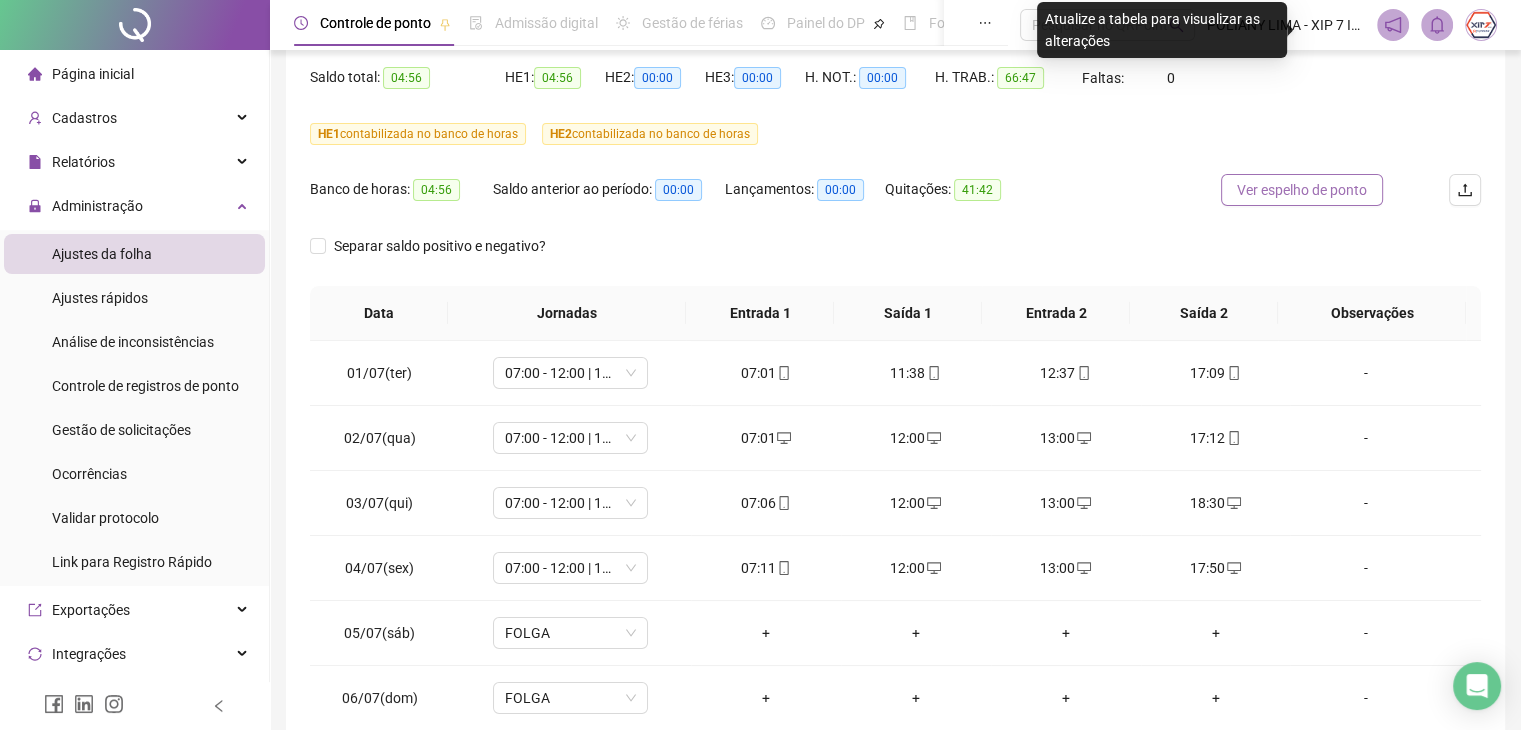 click on "Ver espelho de ponto" at bounding box center [1302, 190] 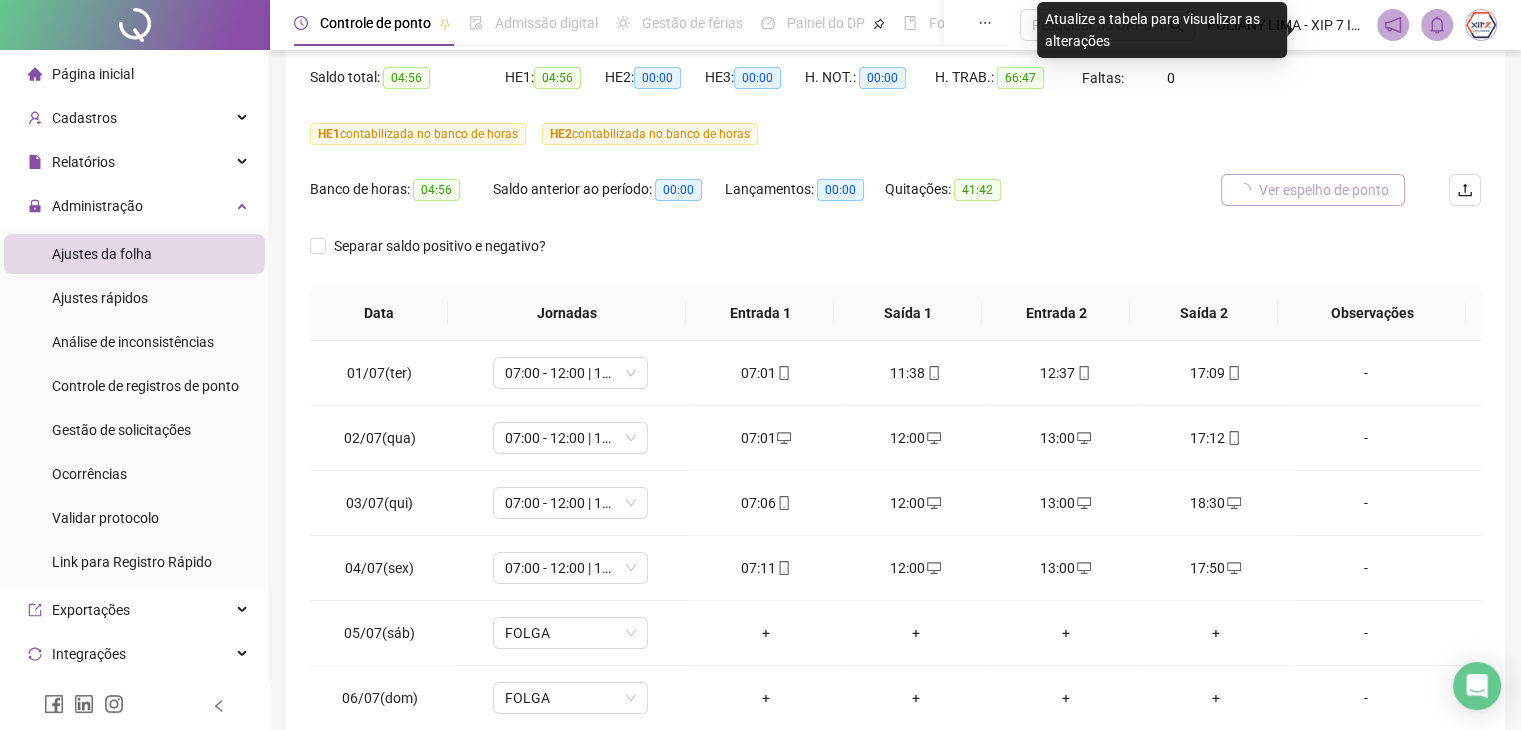 click on "Ver espelho de ponto" at bounding box center (1324, 190) 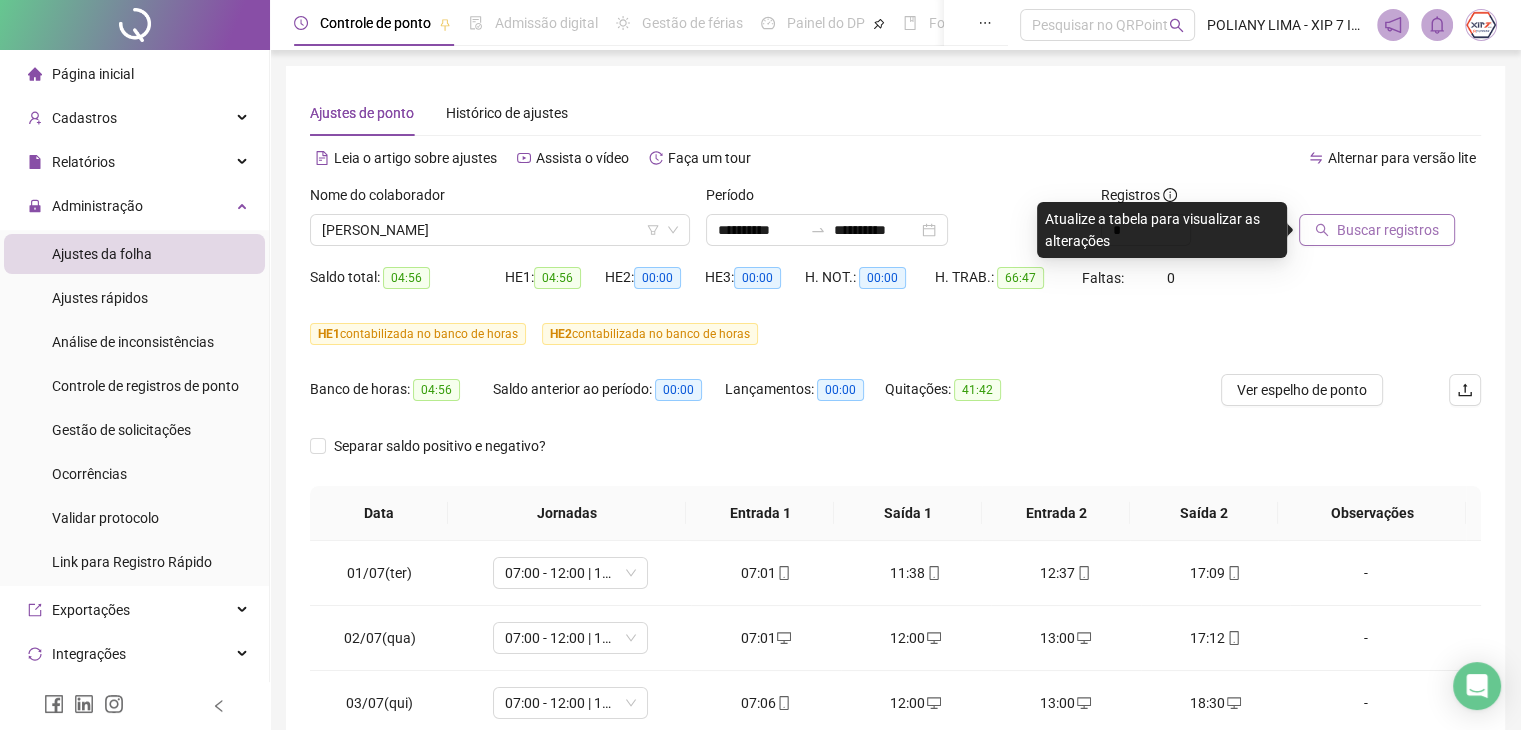 click on "Buscar registros" at bounding box center (1388, 230) 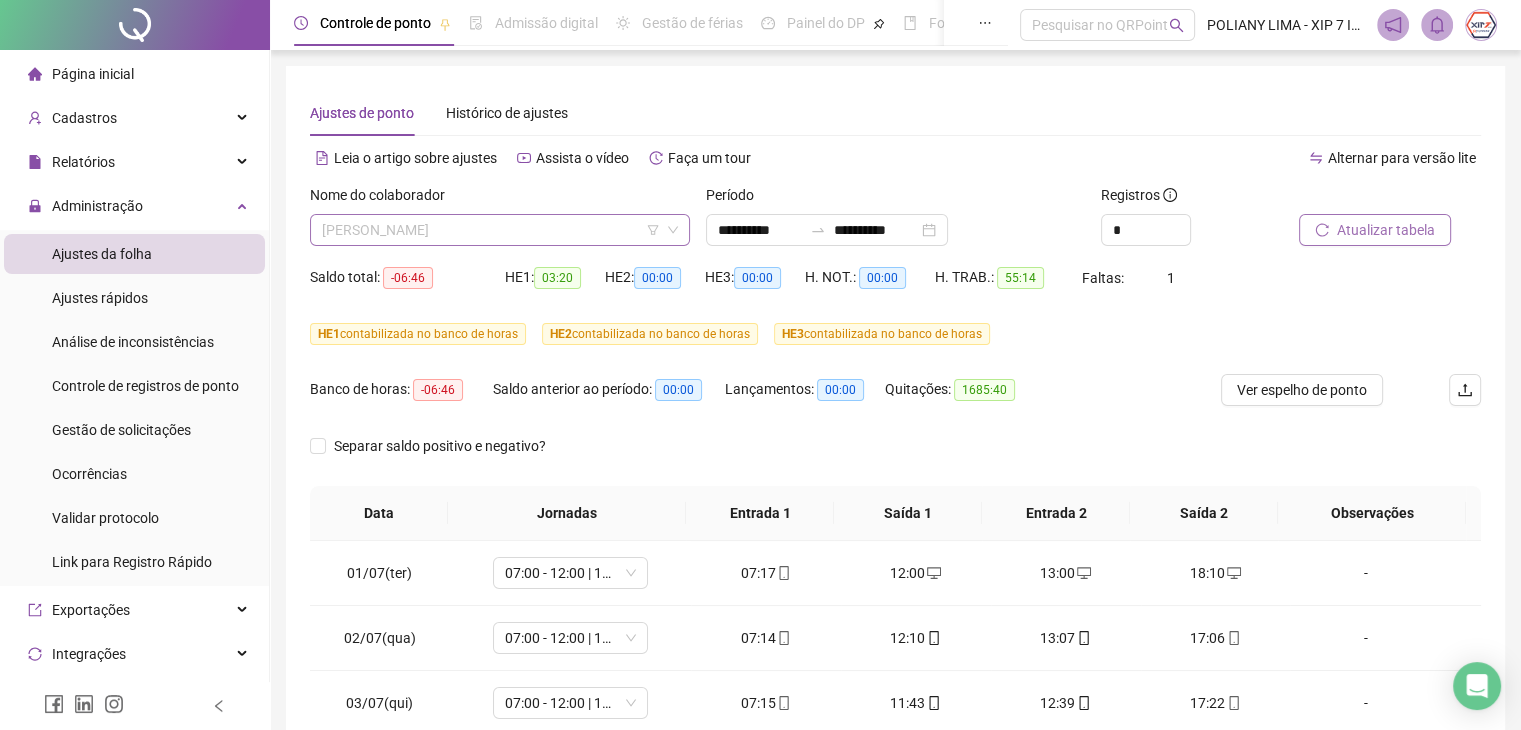 click on "[PERSON_NAME]" at bounding box center (500, 230) 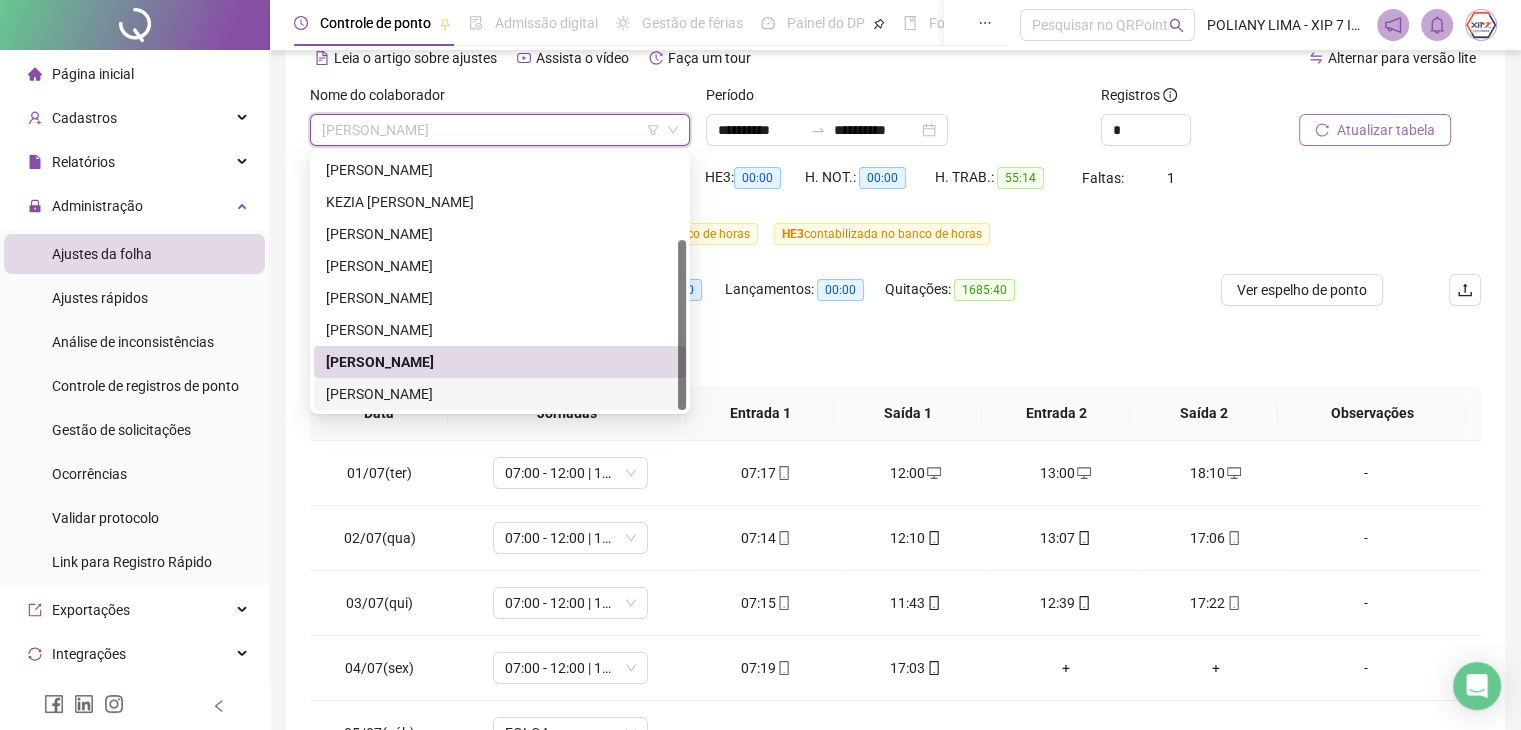 click on "[PERSON_NAME]" at bounding box center [500, 394] 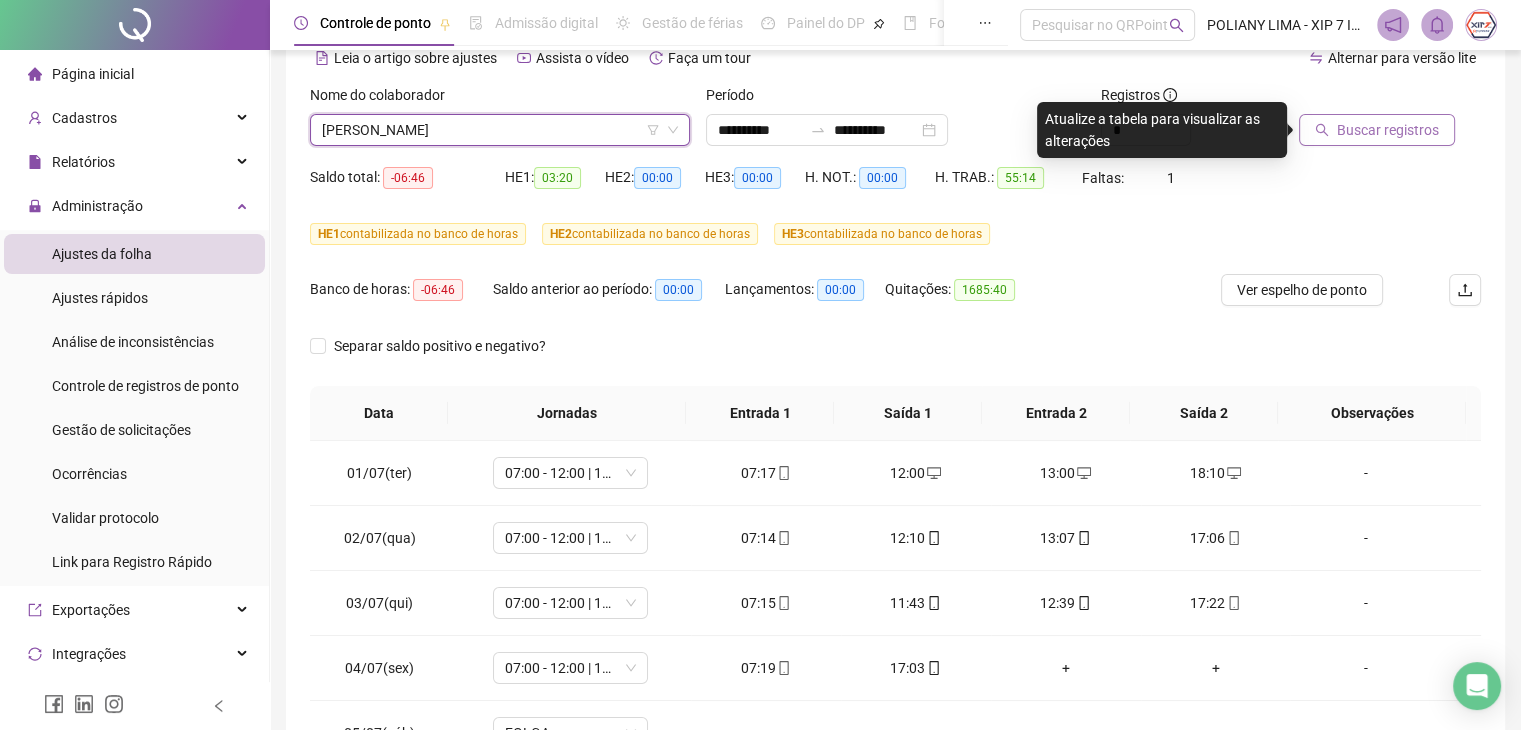 click on "Buscar registros" at bounding box center [1388, 130] 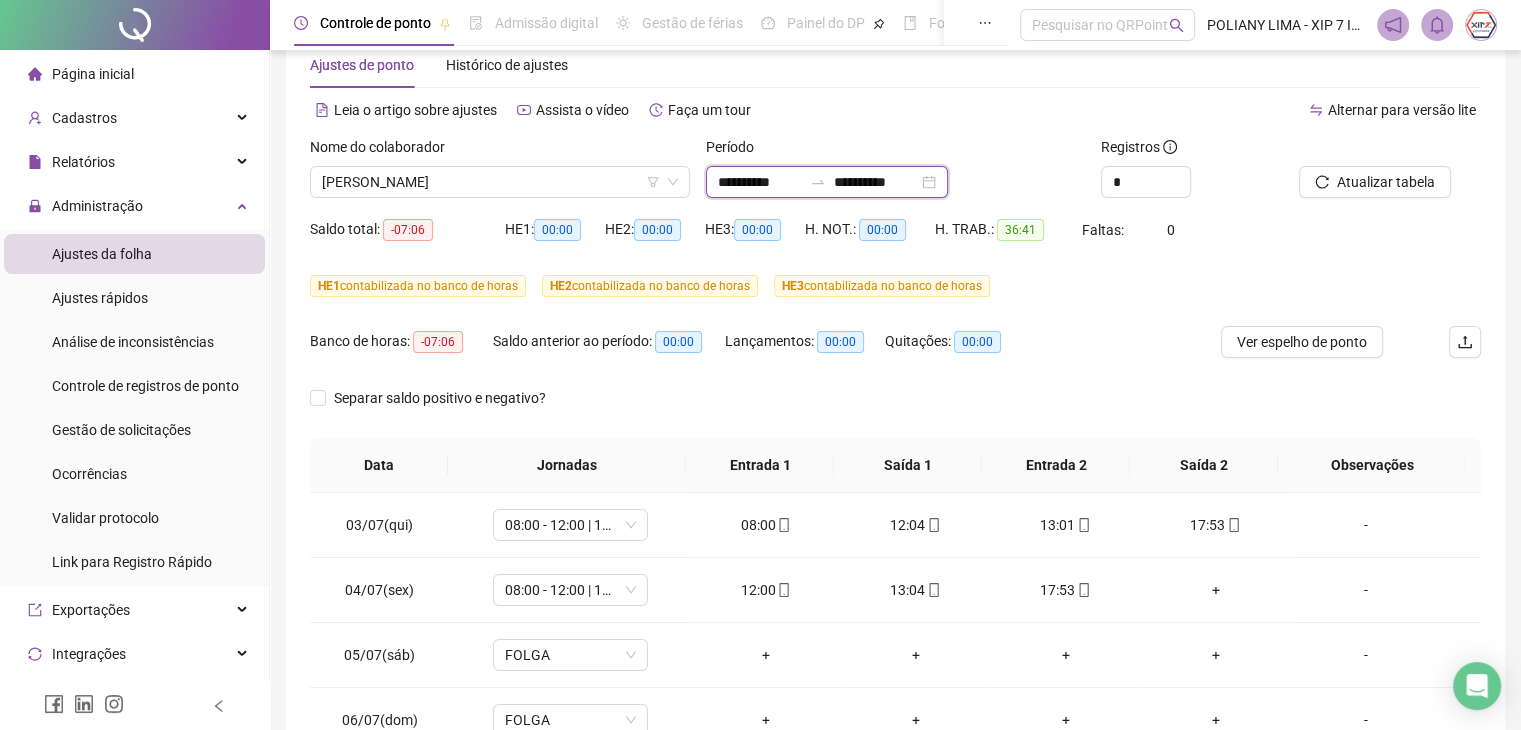 click on "**********" at bounding box center (760, 182) 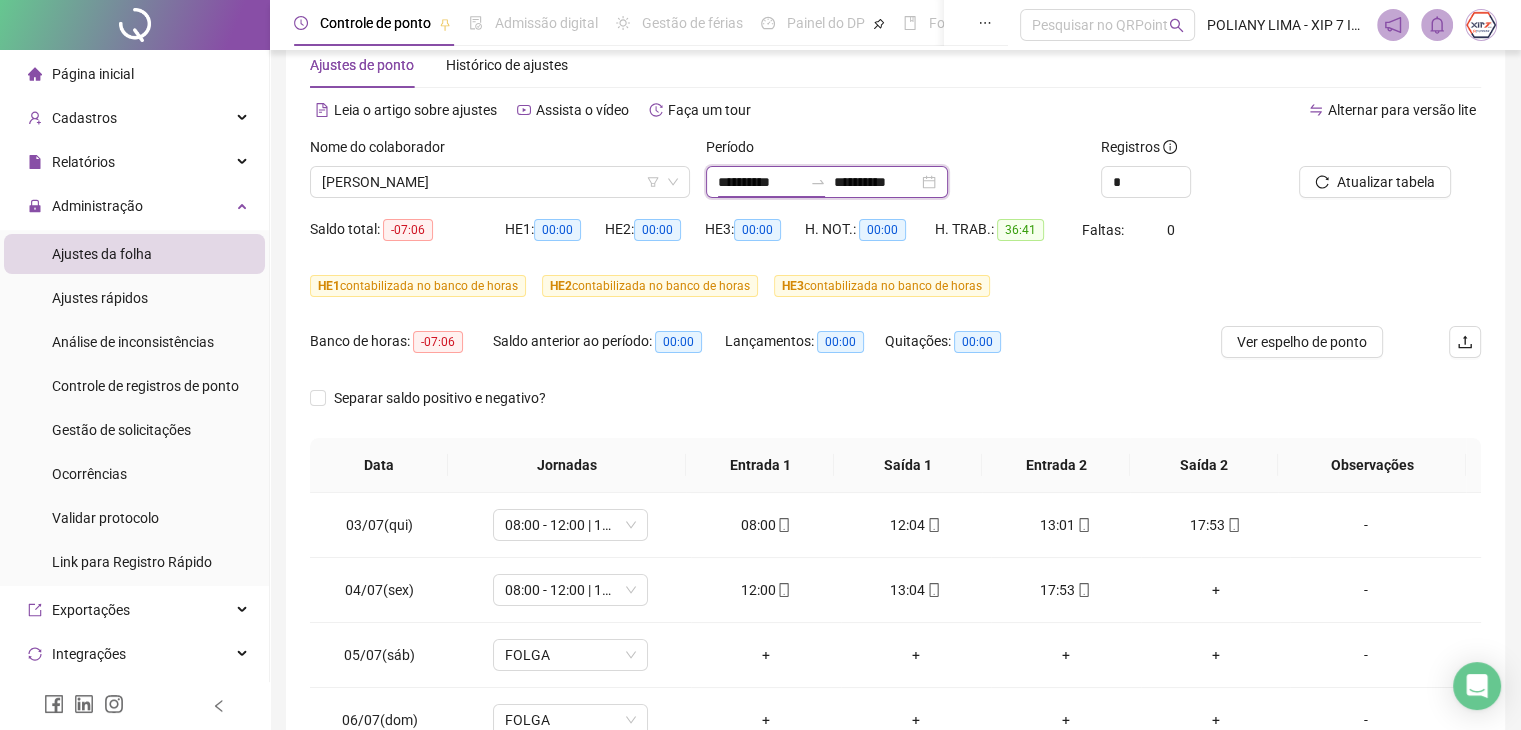 type on "**********" 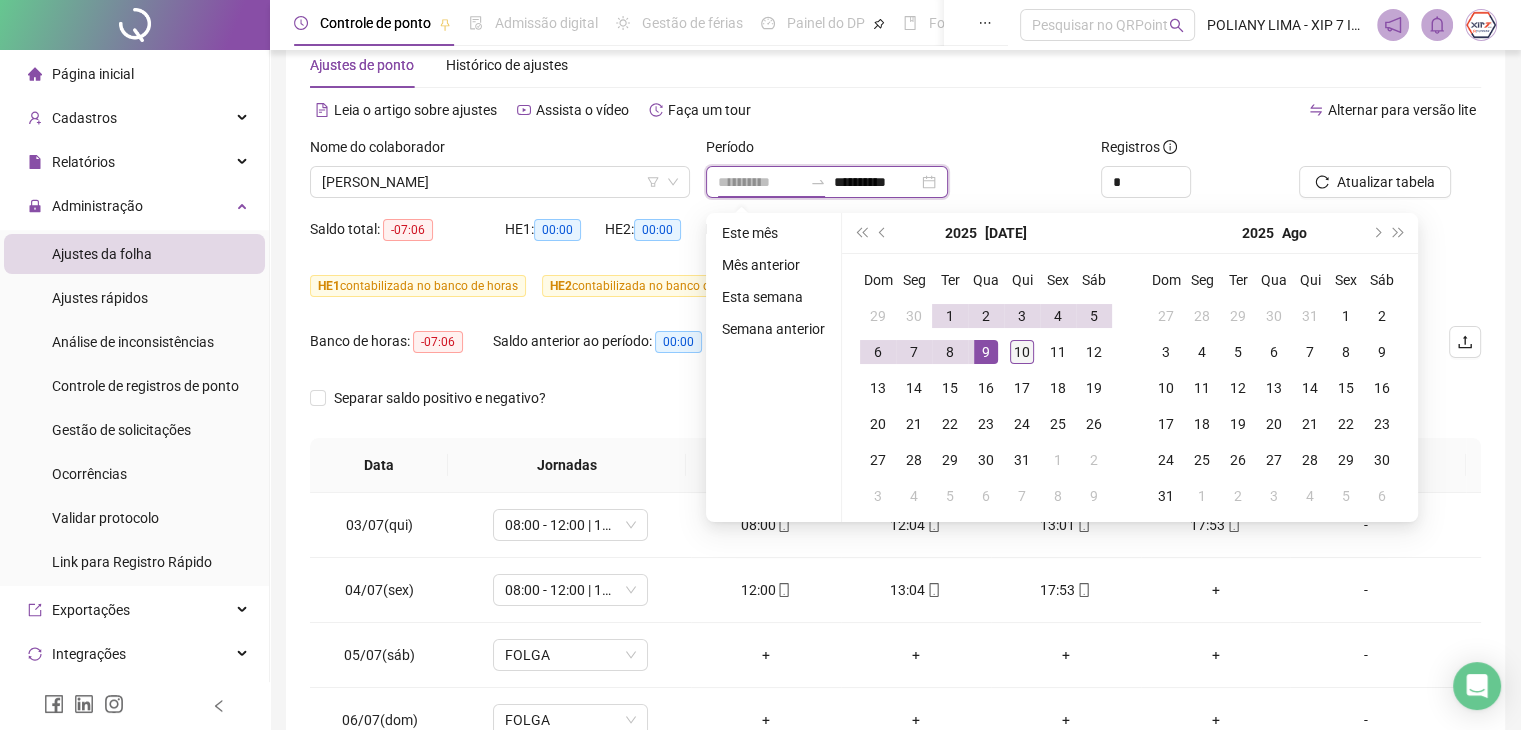 type on "**********" 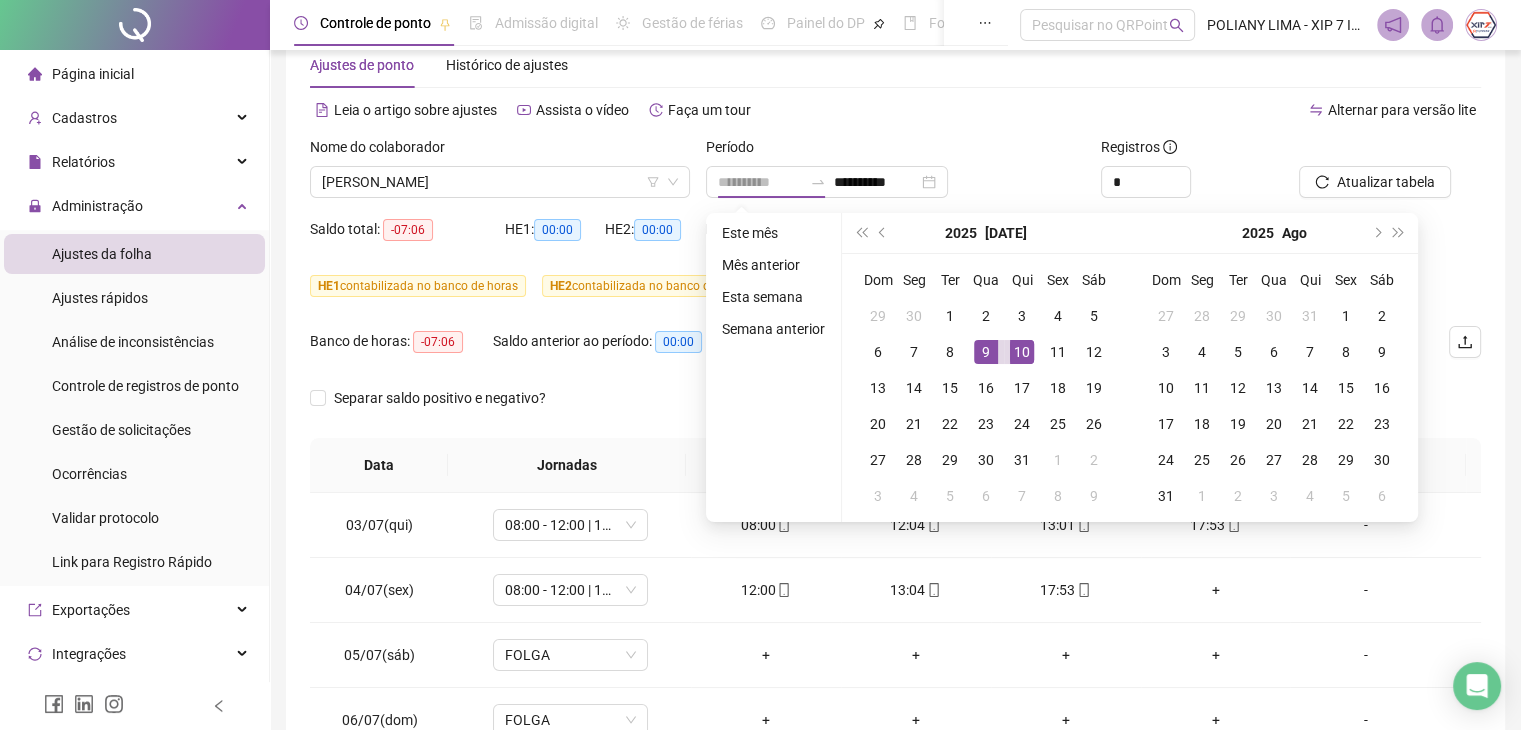 click on "10" at bounding box center (1022, 352) 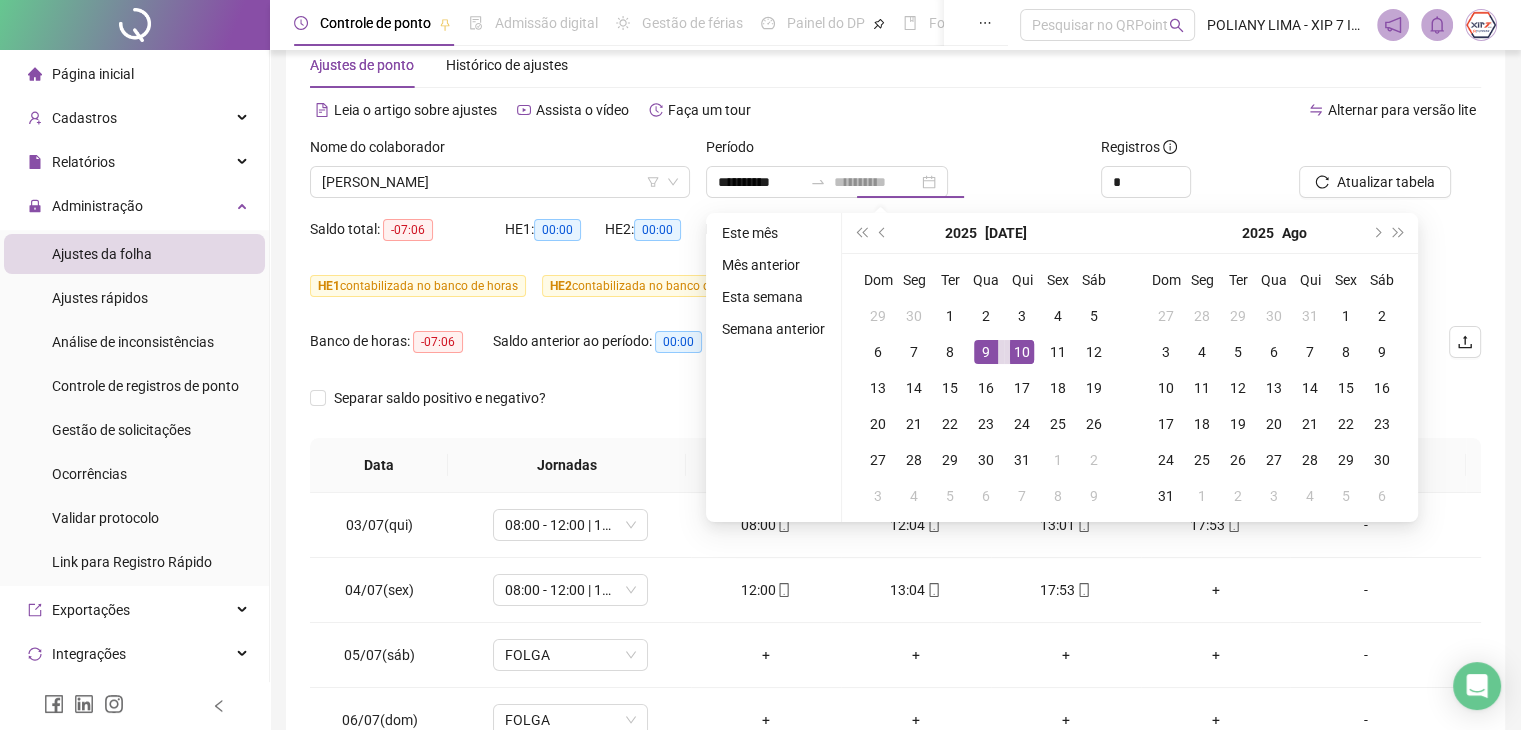 click on "10" at bounding box center (1022, 352) 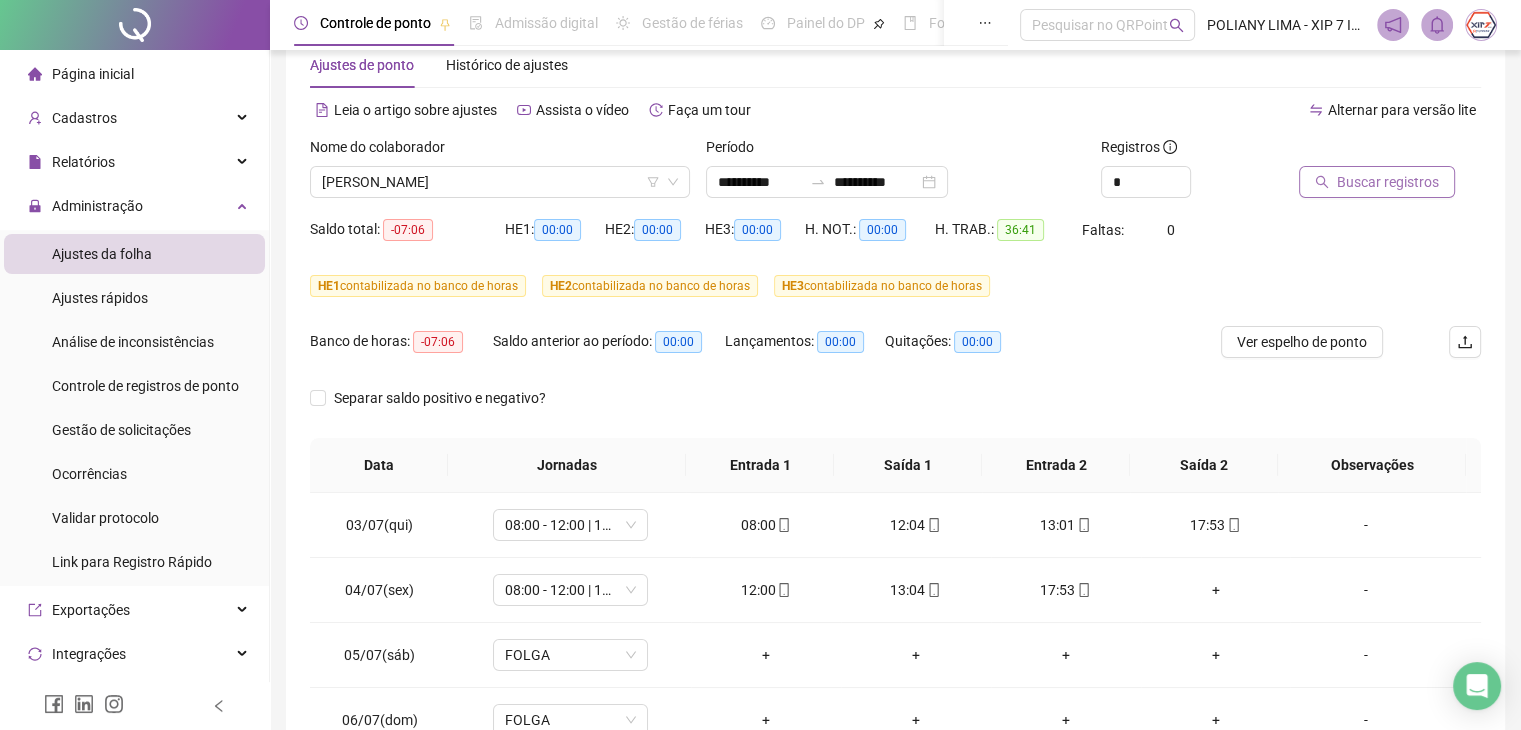 click on "Buscar registros" at bounding box center (1377, 182) 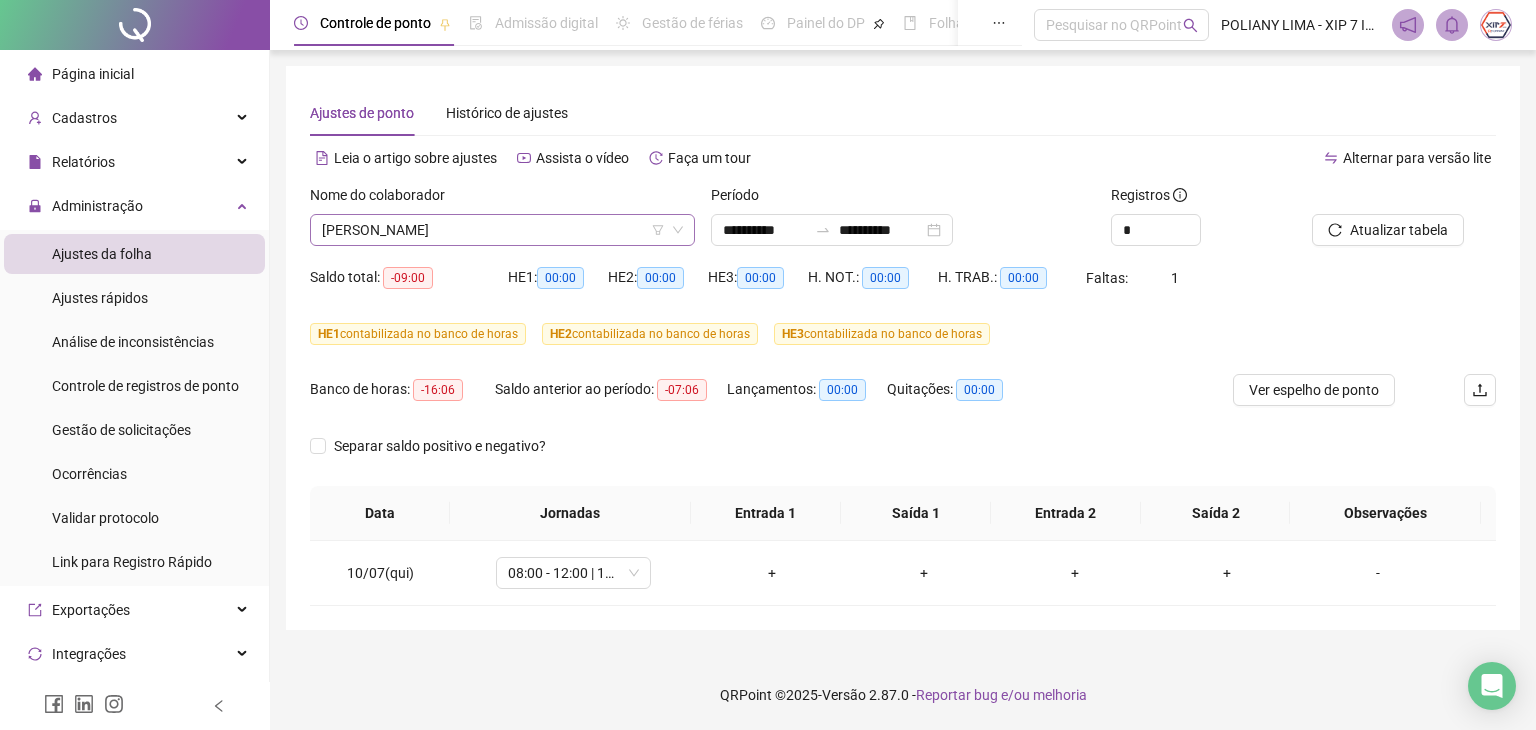 click on "[PERSON_NAME]" at bounding box center (502, 230) 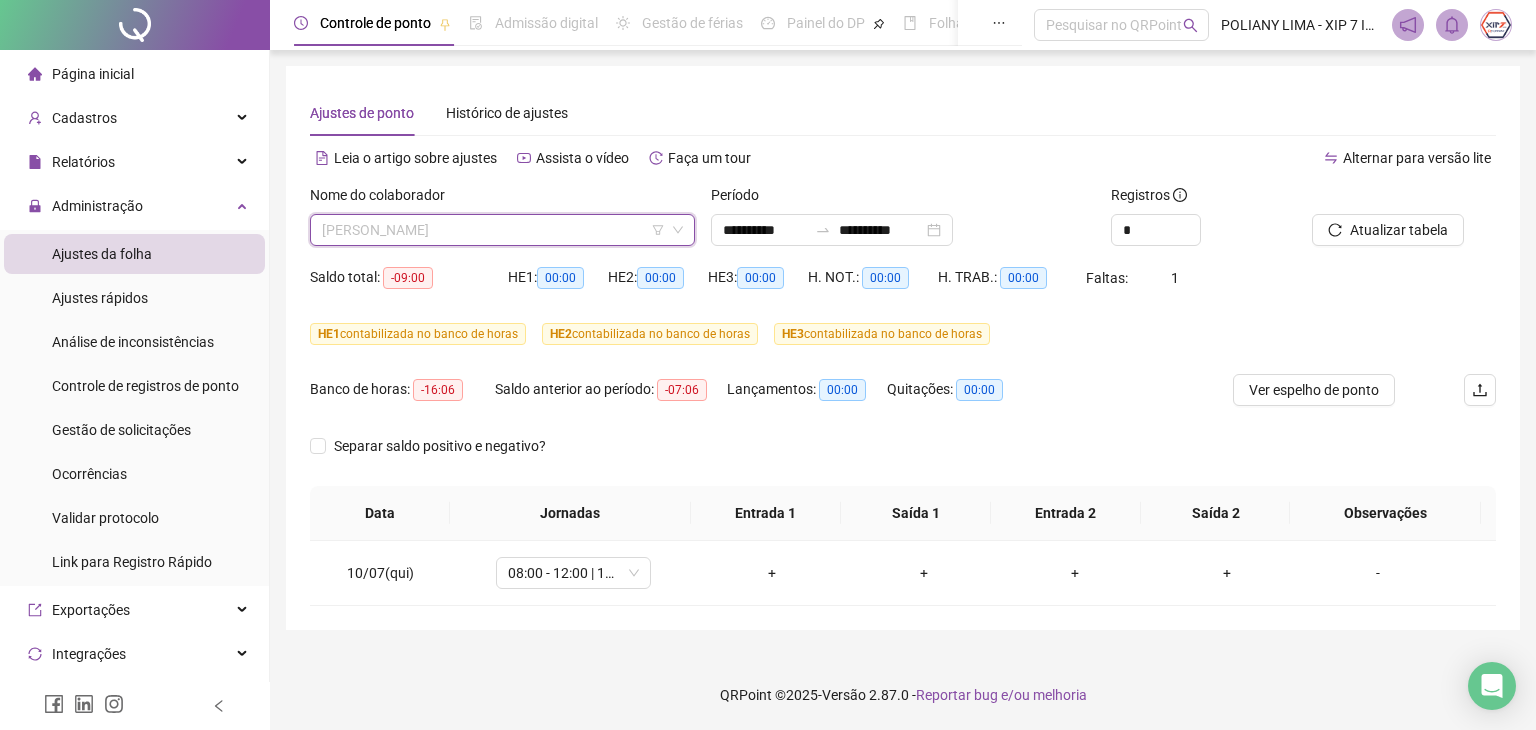 click on "[PERSON_NAME]" at bounding box center (502, 230) 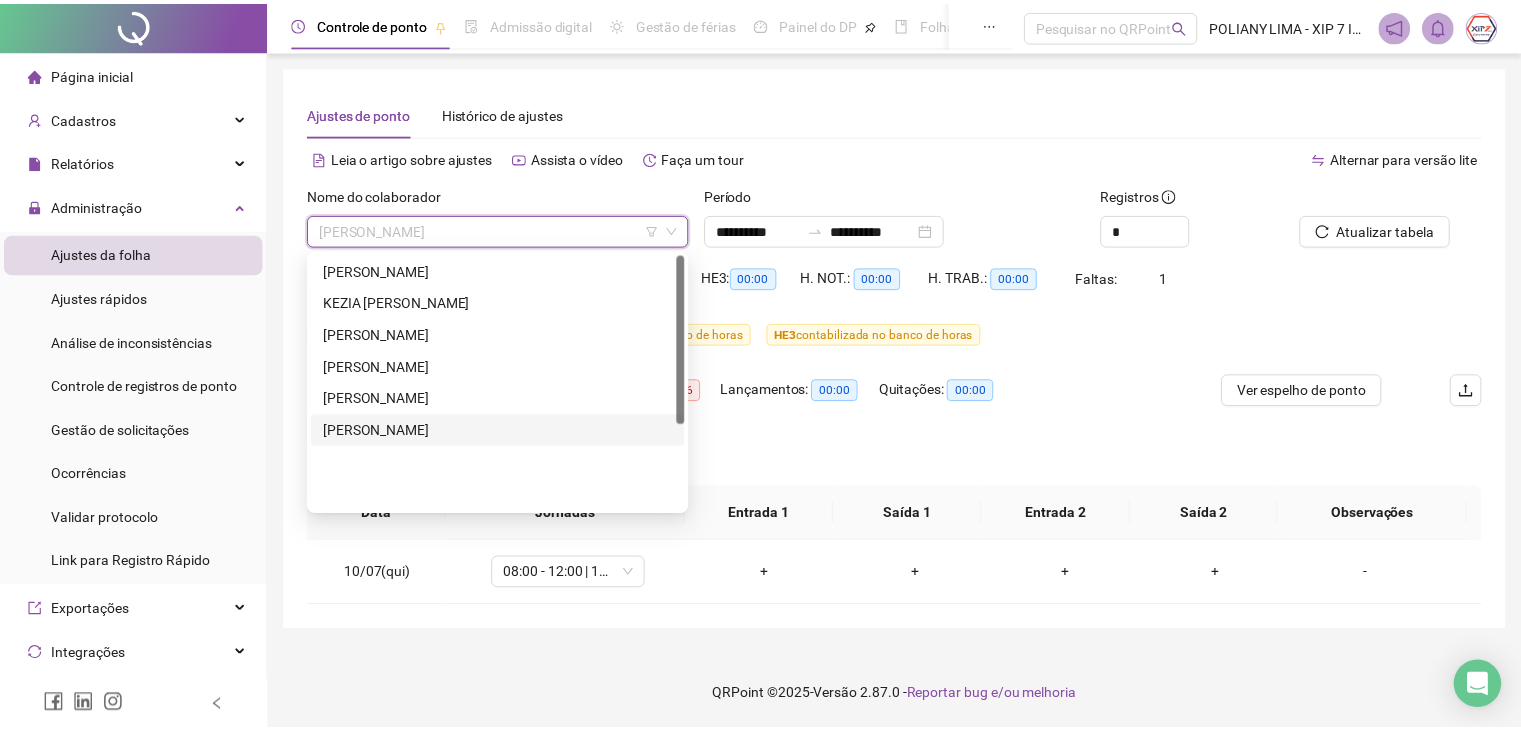 scroll, scrollTop: 0, scrollLeft: 0, axis: both 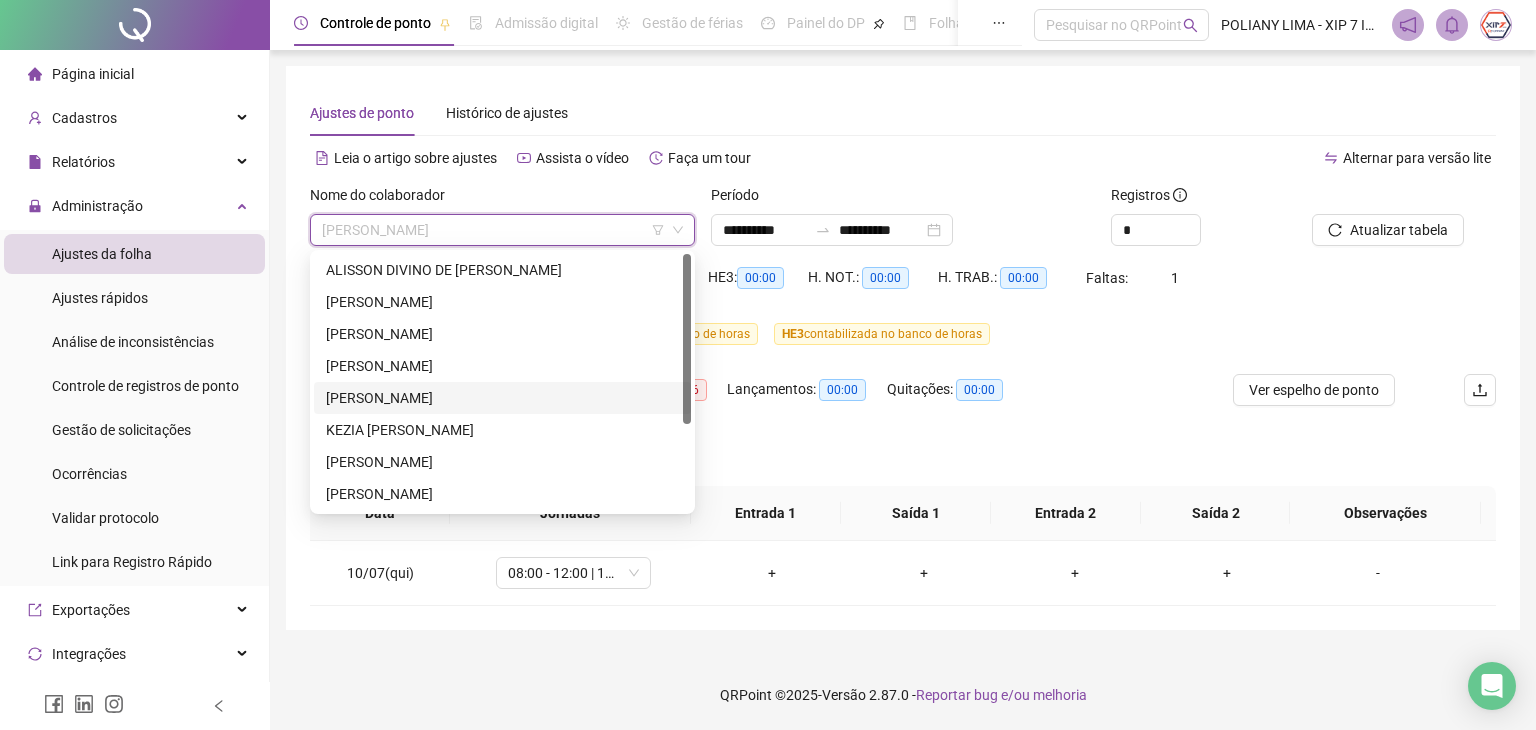 click on "[PERSON_NAME]" at bounding box center [502, 398] 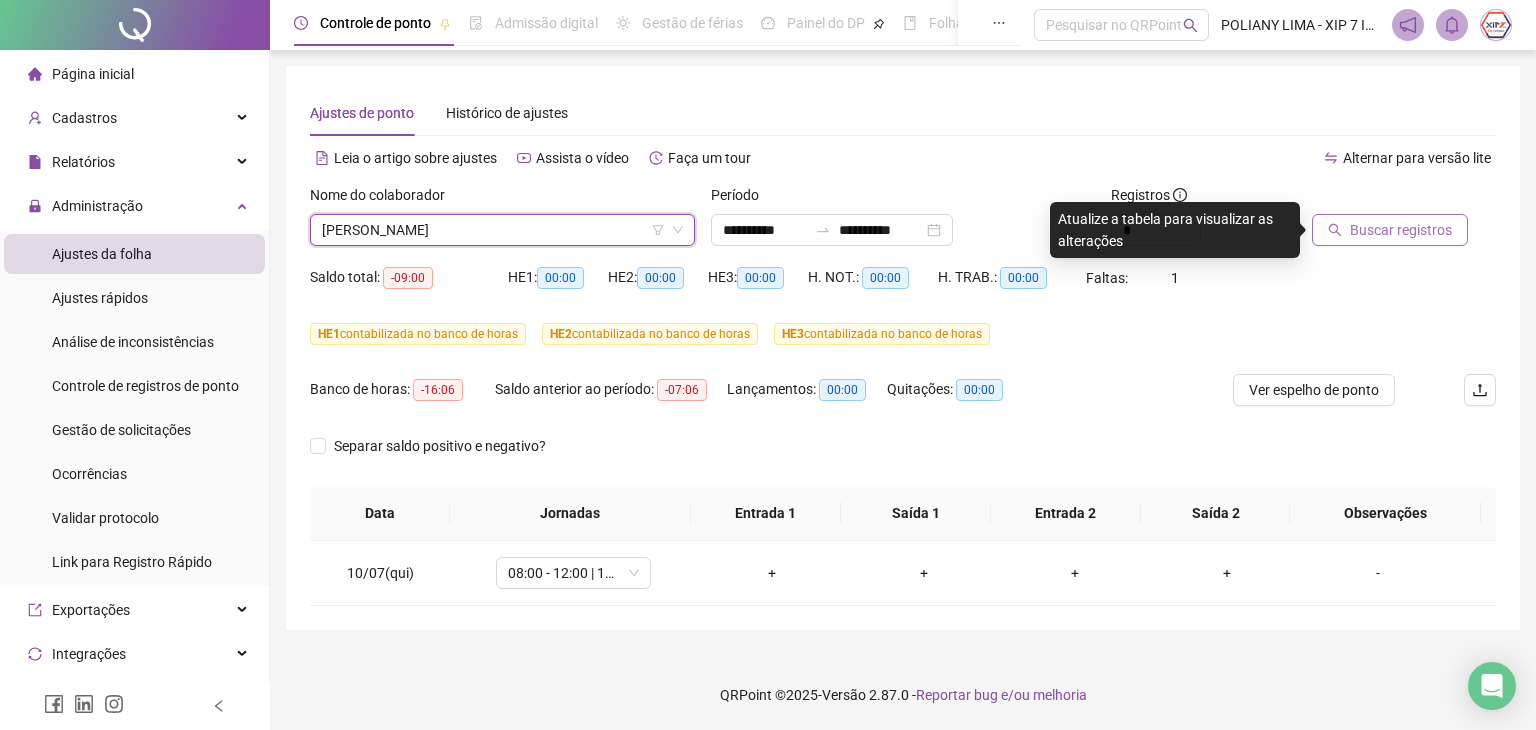 click on "Buscar registros" at bounding box center [1401, 230] 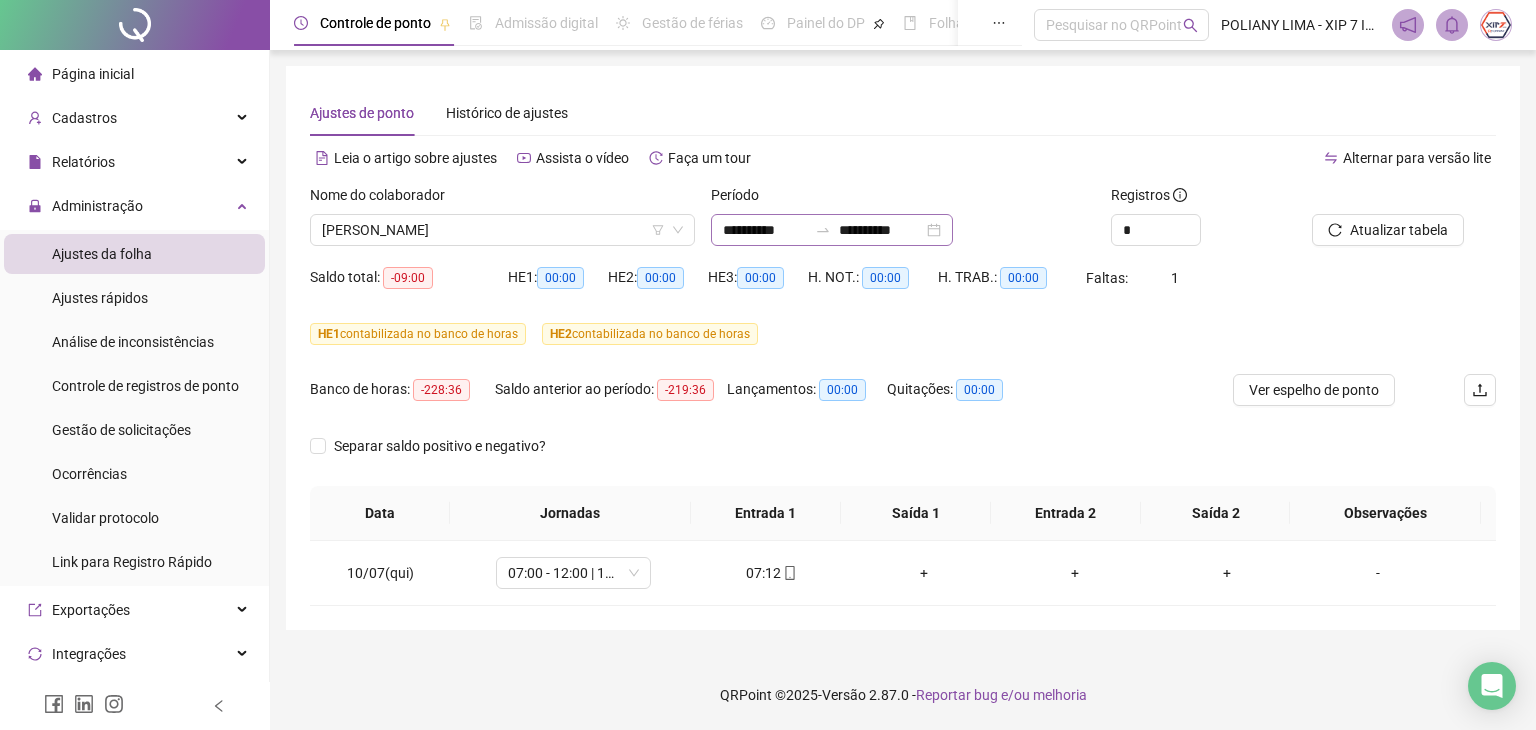 drag, startPoint x: 749, startPoint y: 198, endPoint x: 750, endPoint y: 217, distance: 19.026299 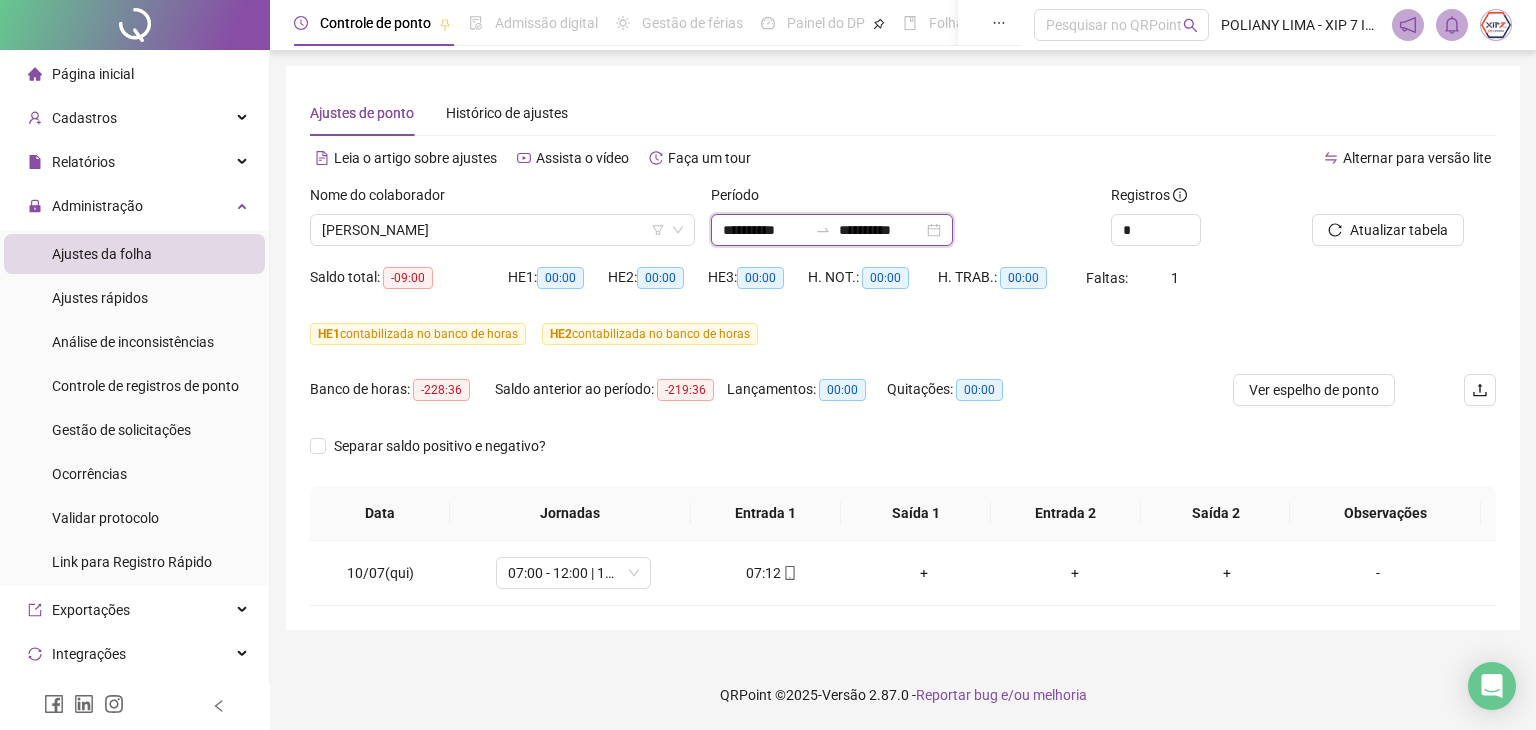 click on "**********" at bounding box center [765, 230] 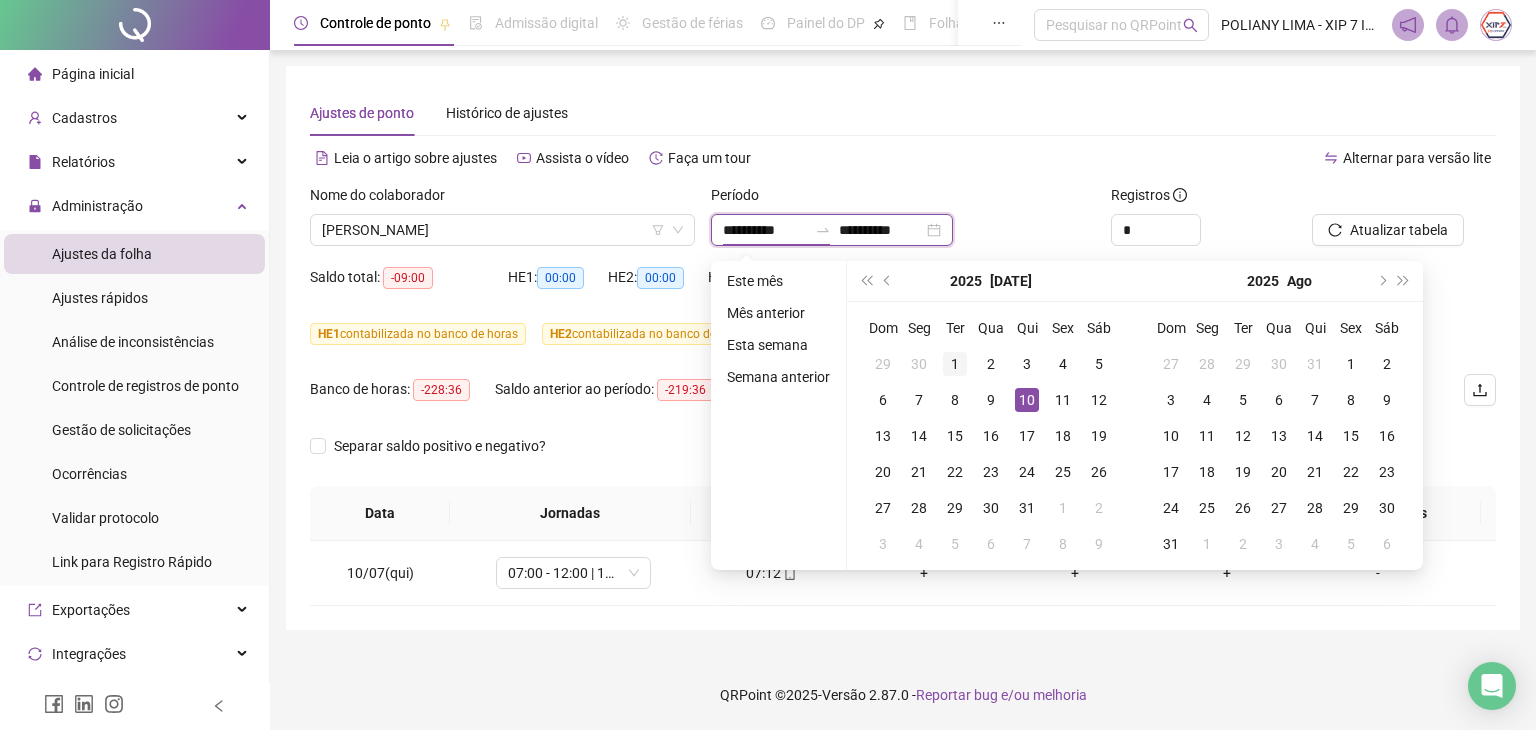 type on "**********" 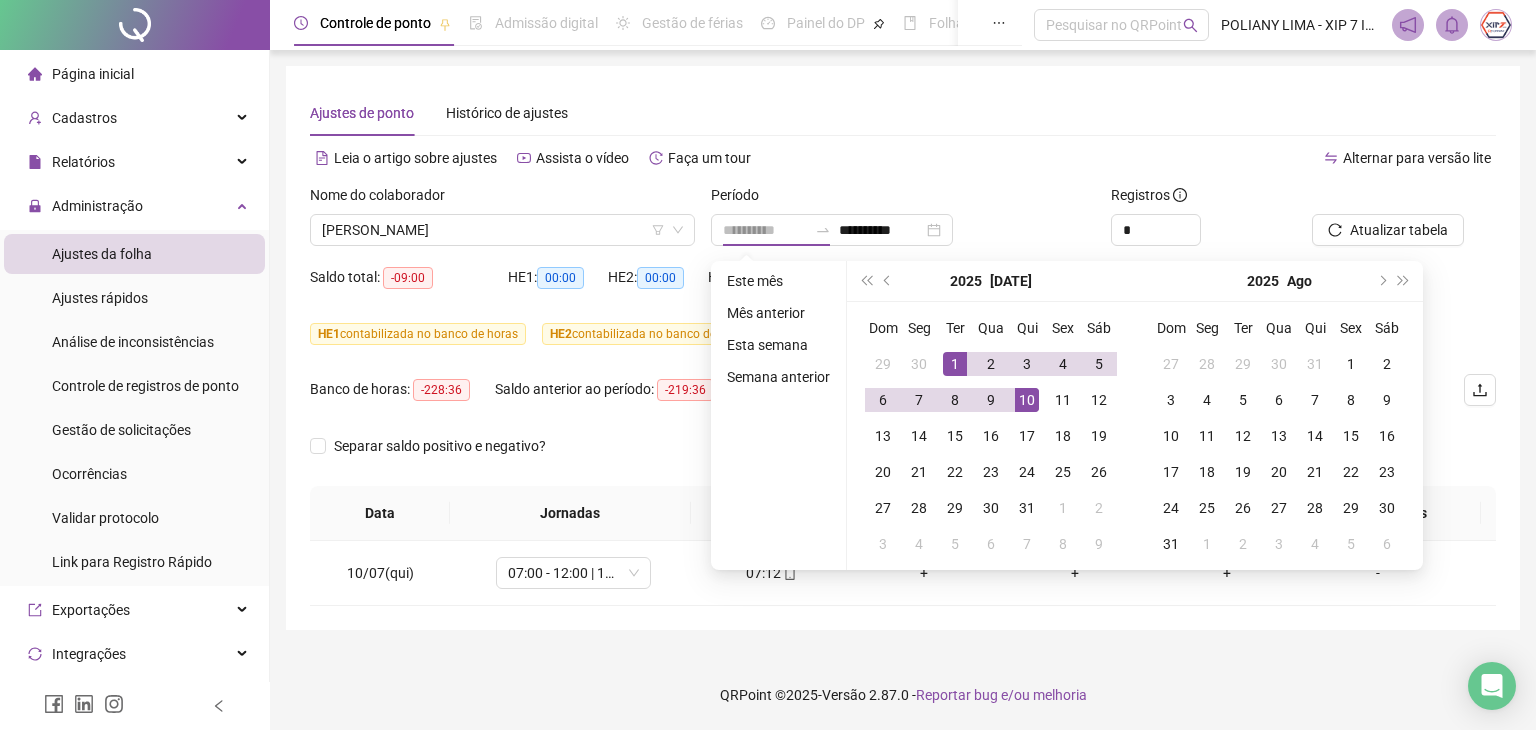 click on "1" at bounding box center [955, 364] 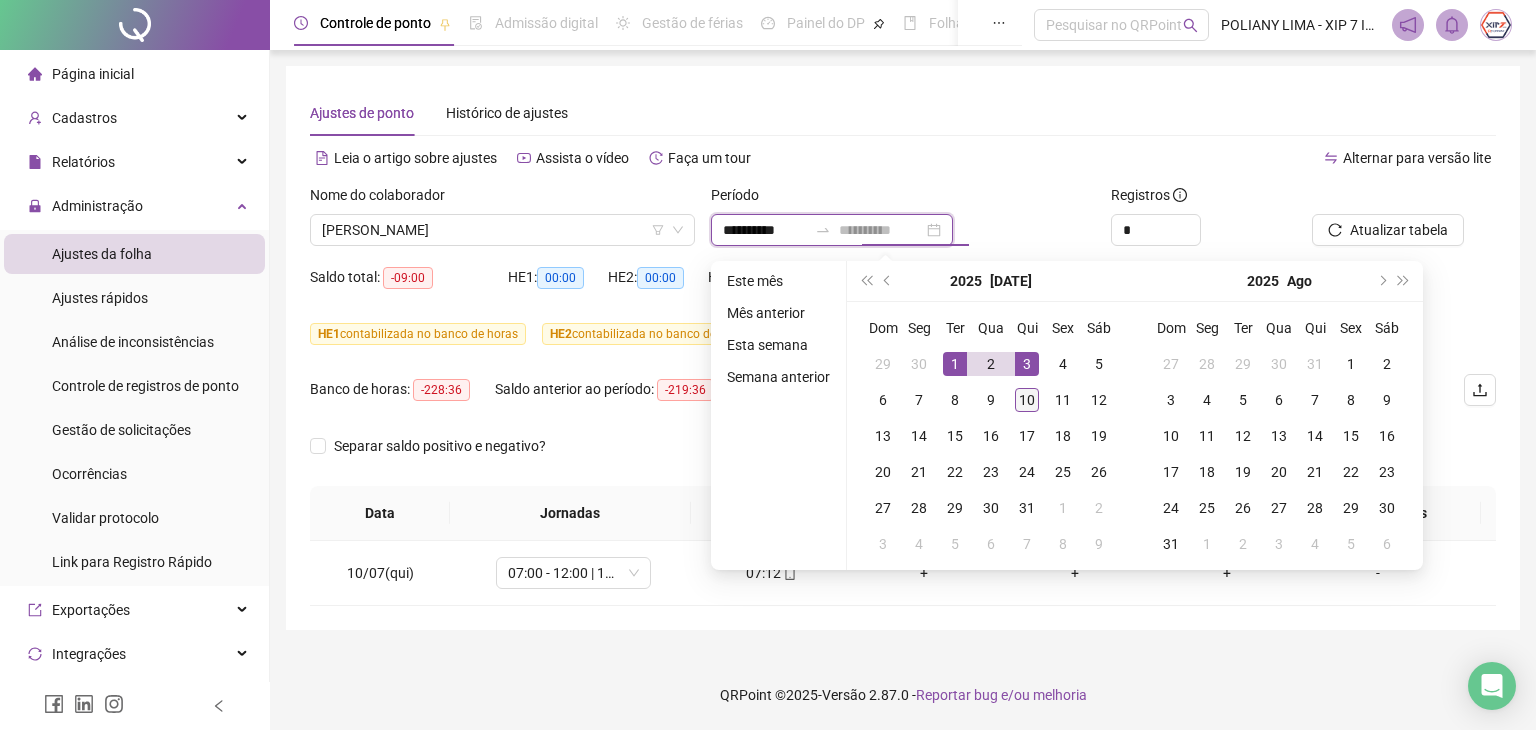 type on "**********" 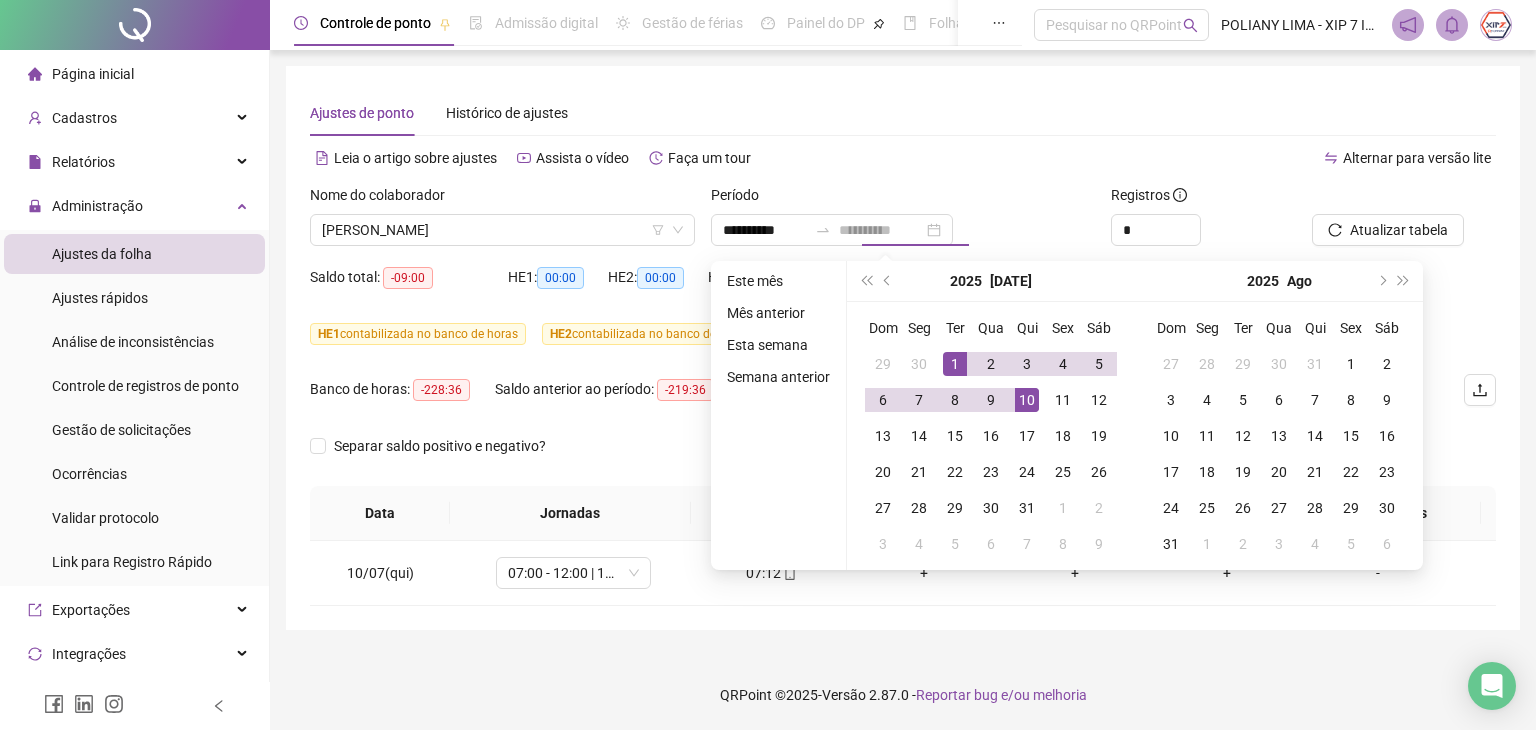 click on "10" at bounding box center [1027, 400] 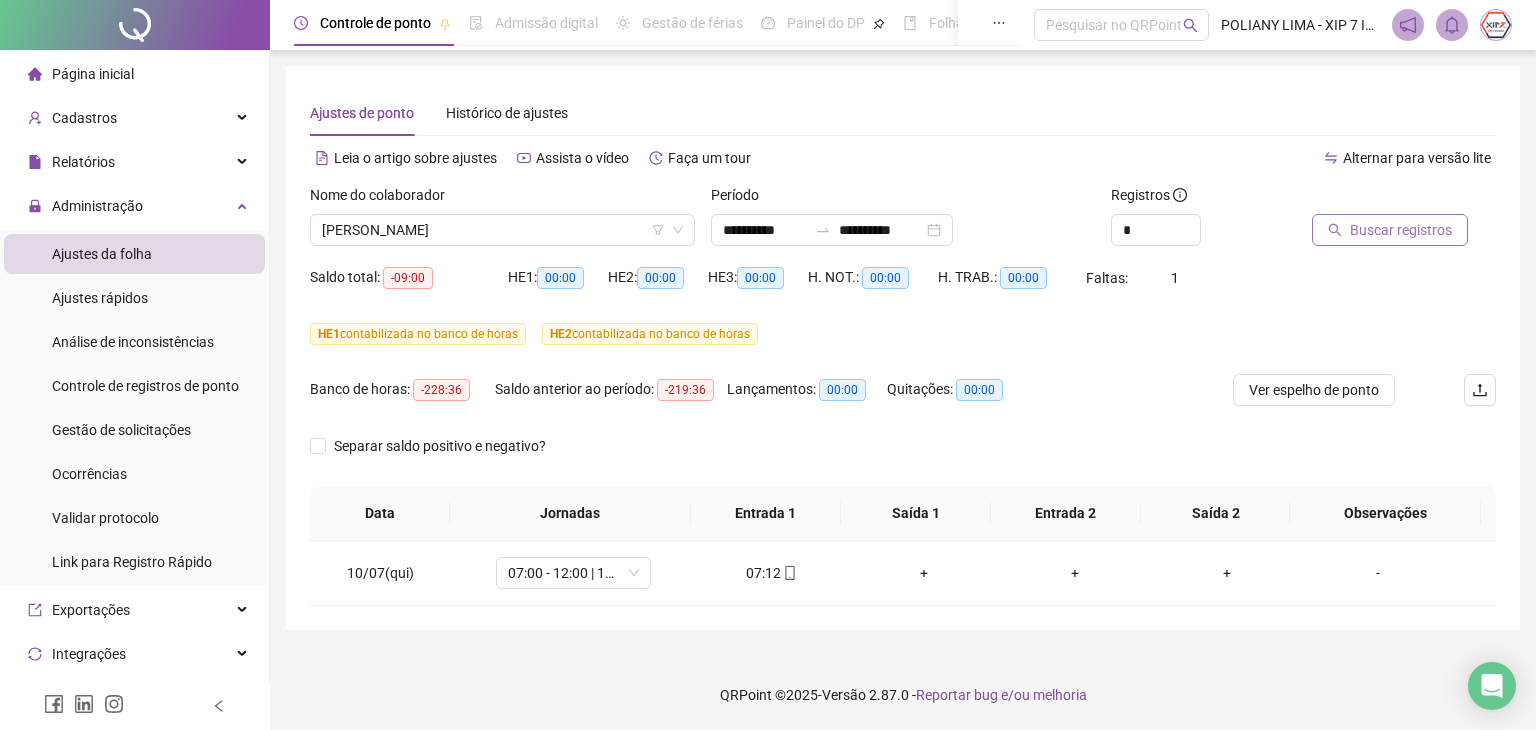 click on "Buscar registros" at bounding box center (1401, 230) 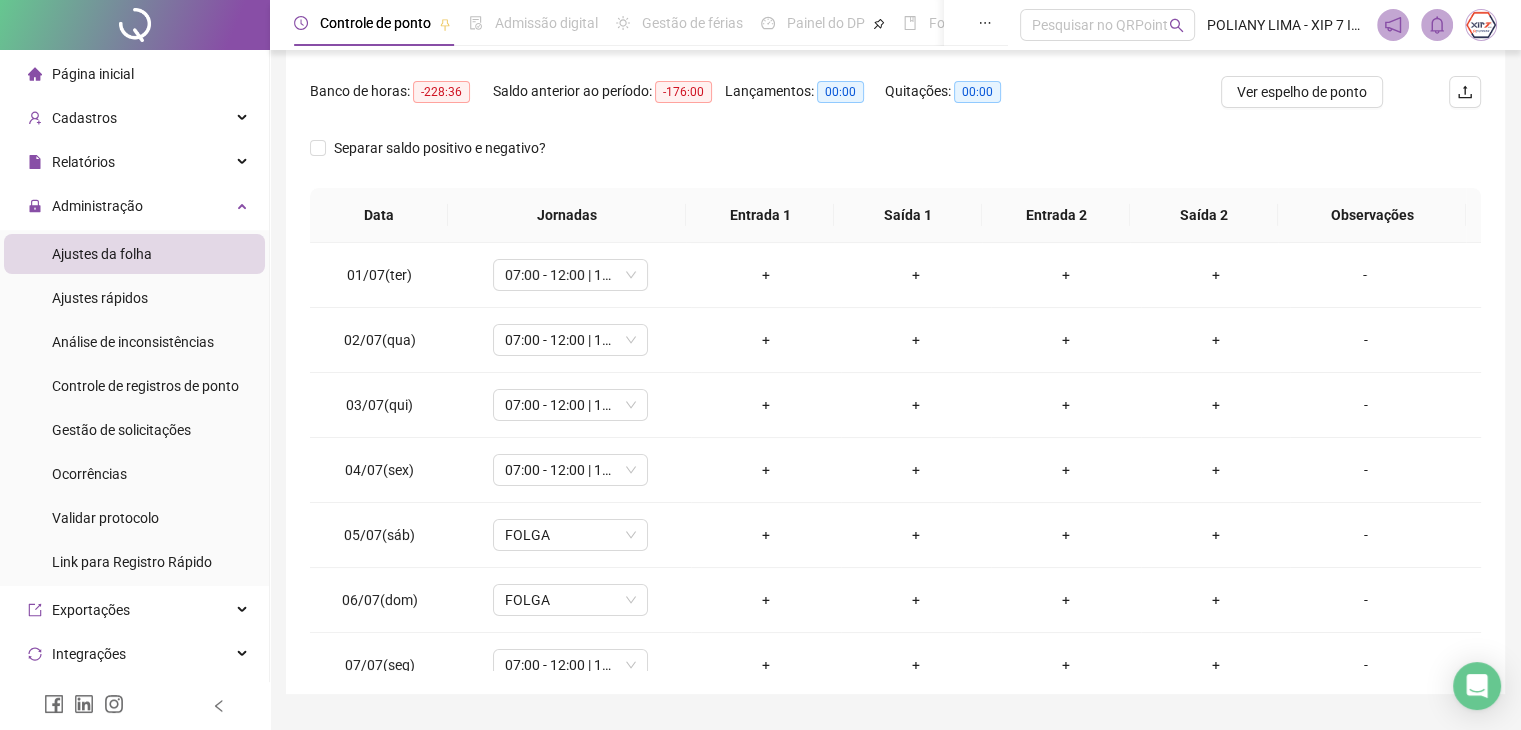 scroll, scrollTop: 300, scrollLeft: 0, axis: vertical 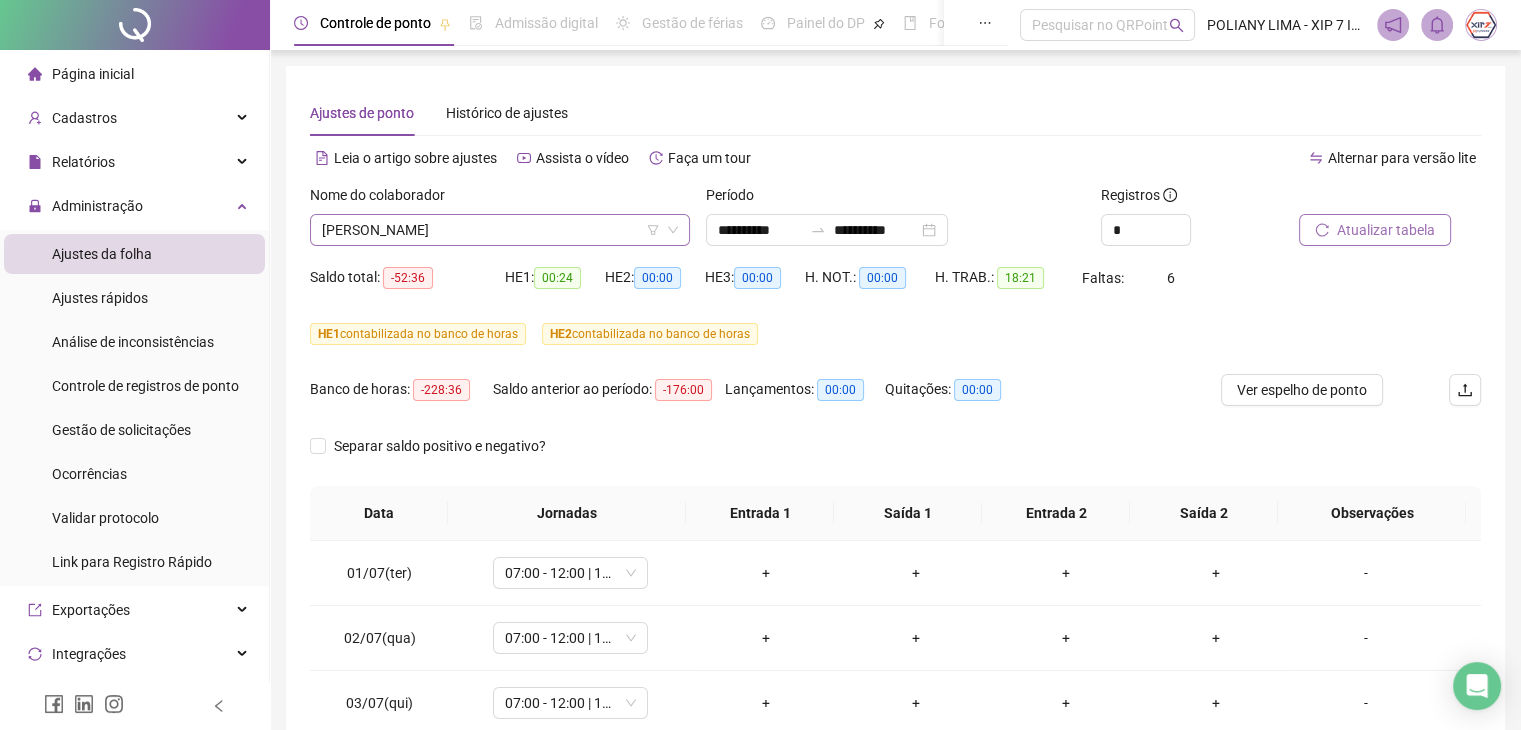 click on "[PERSON_NAME]" at bounding box center (500, 230) 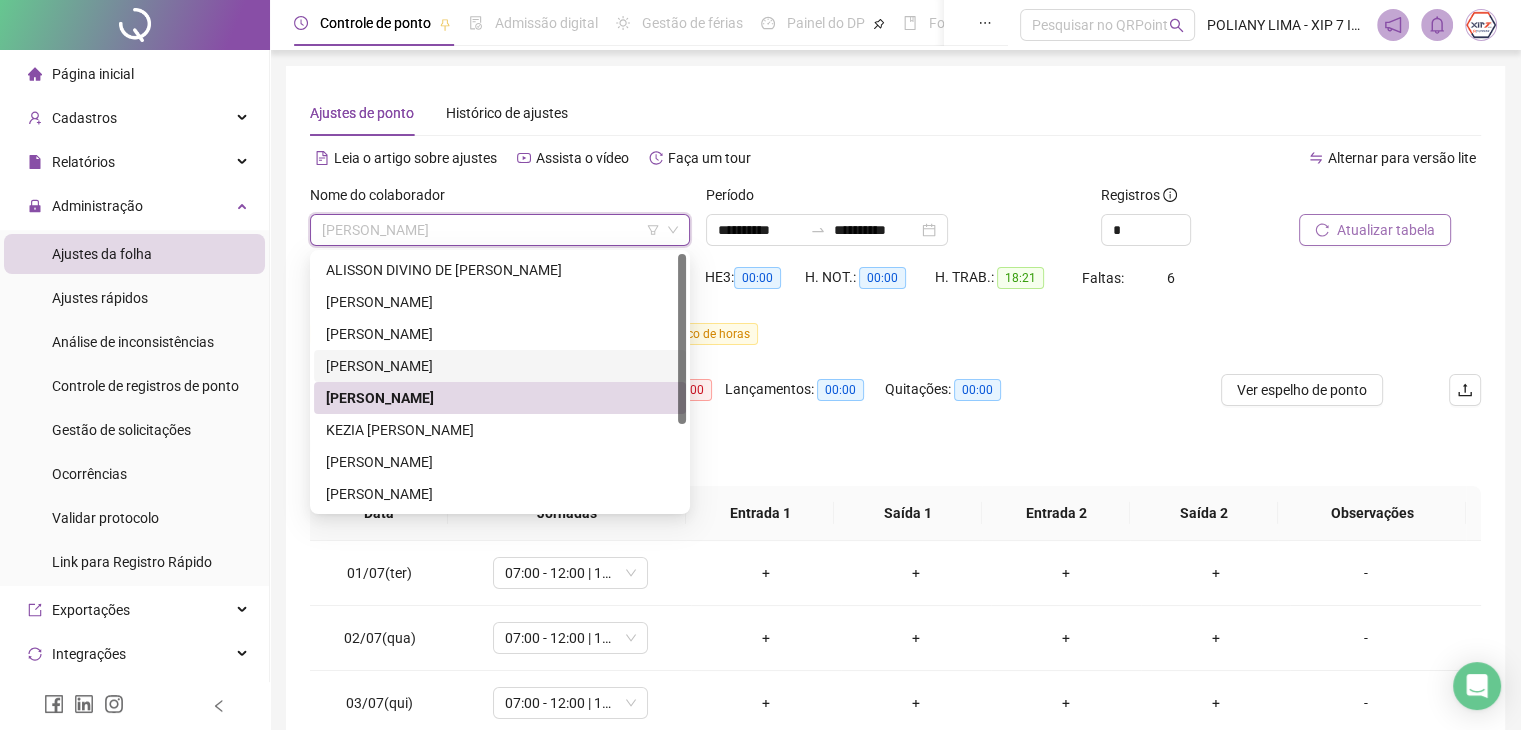click on "[PERSON_NAME]" at bounding box center [500, 366] 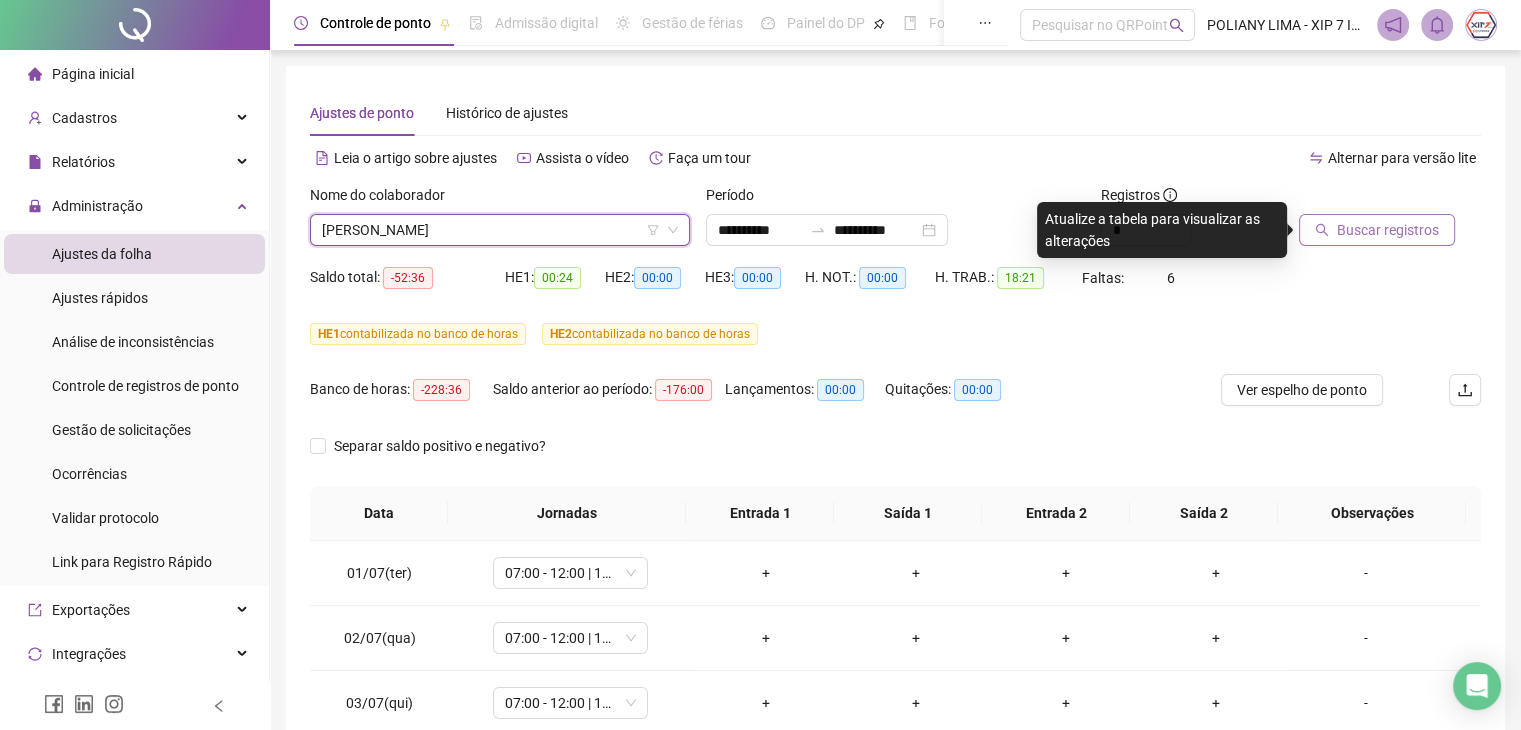 click on "Buscar registros" at bounding box center [1388, 230] 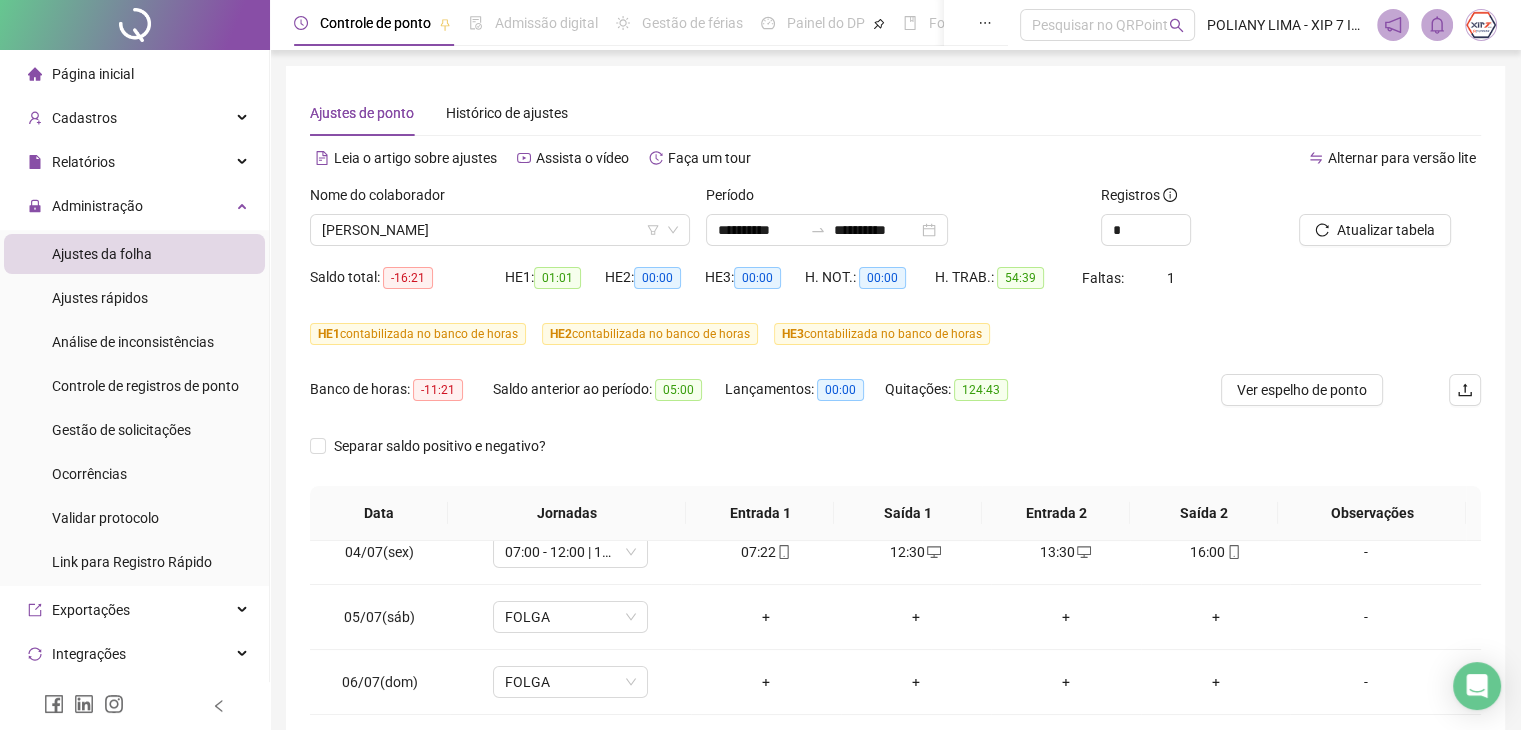 scroll, scrollTop: 220, scrollLeft: 0, axis: vertical 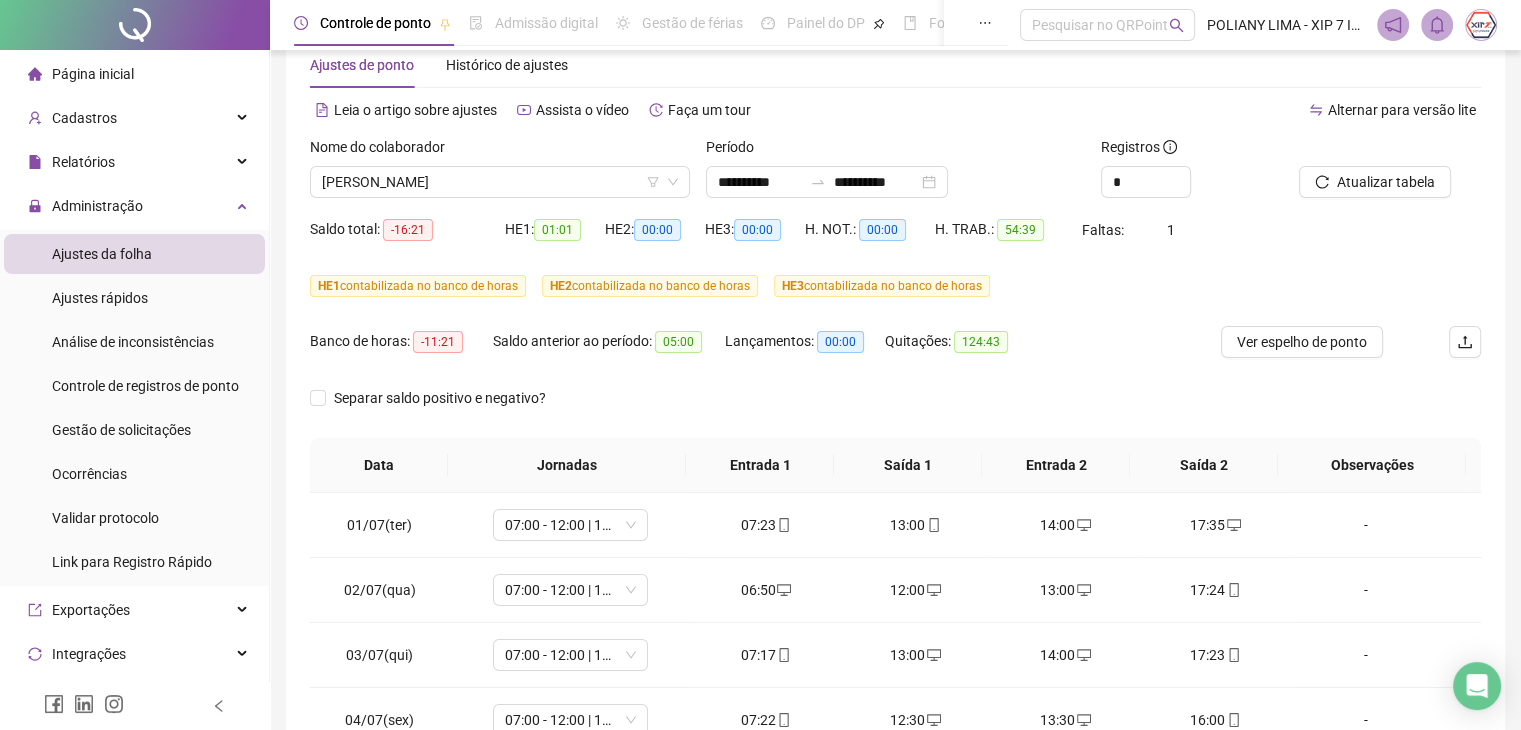 click on "Separar saldo positivo e negativo?" at bounding box center (895, 410) 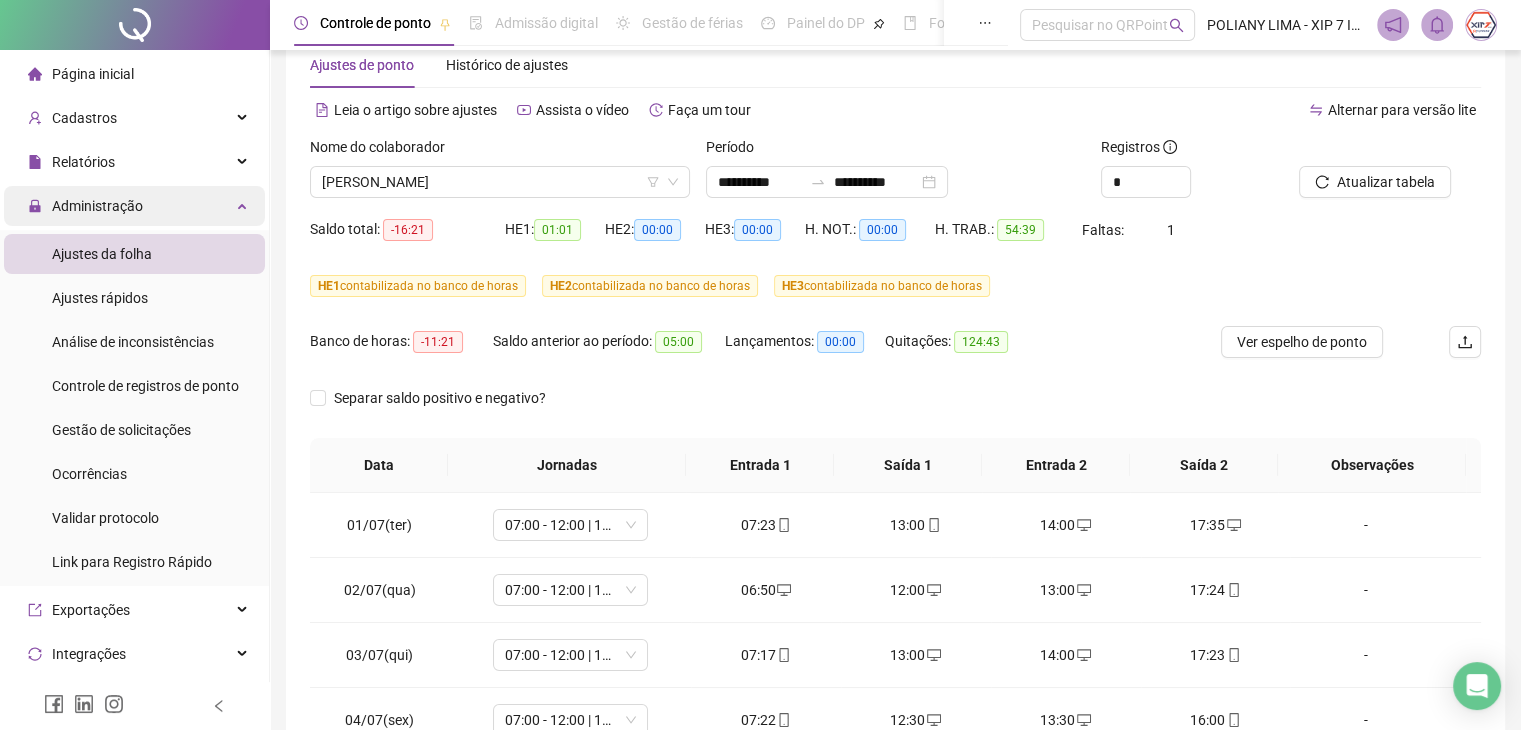 click on "Administração" at bounding box center (97, 206) 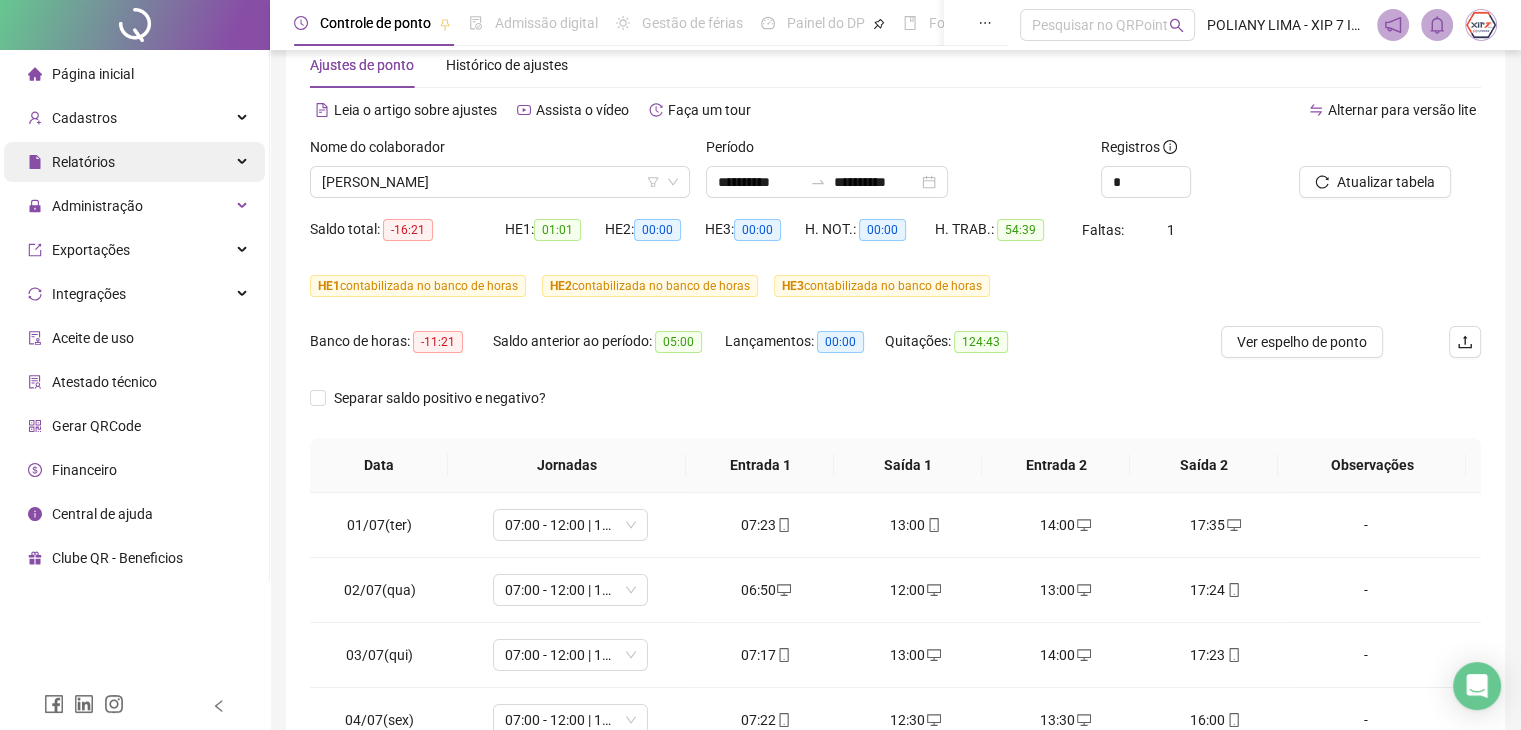 click on "Relatórios" at bounding box center [134, 162] 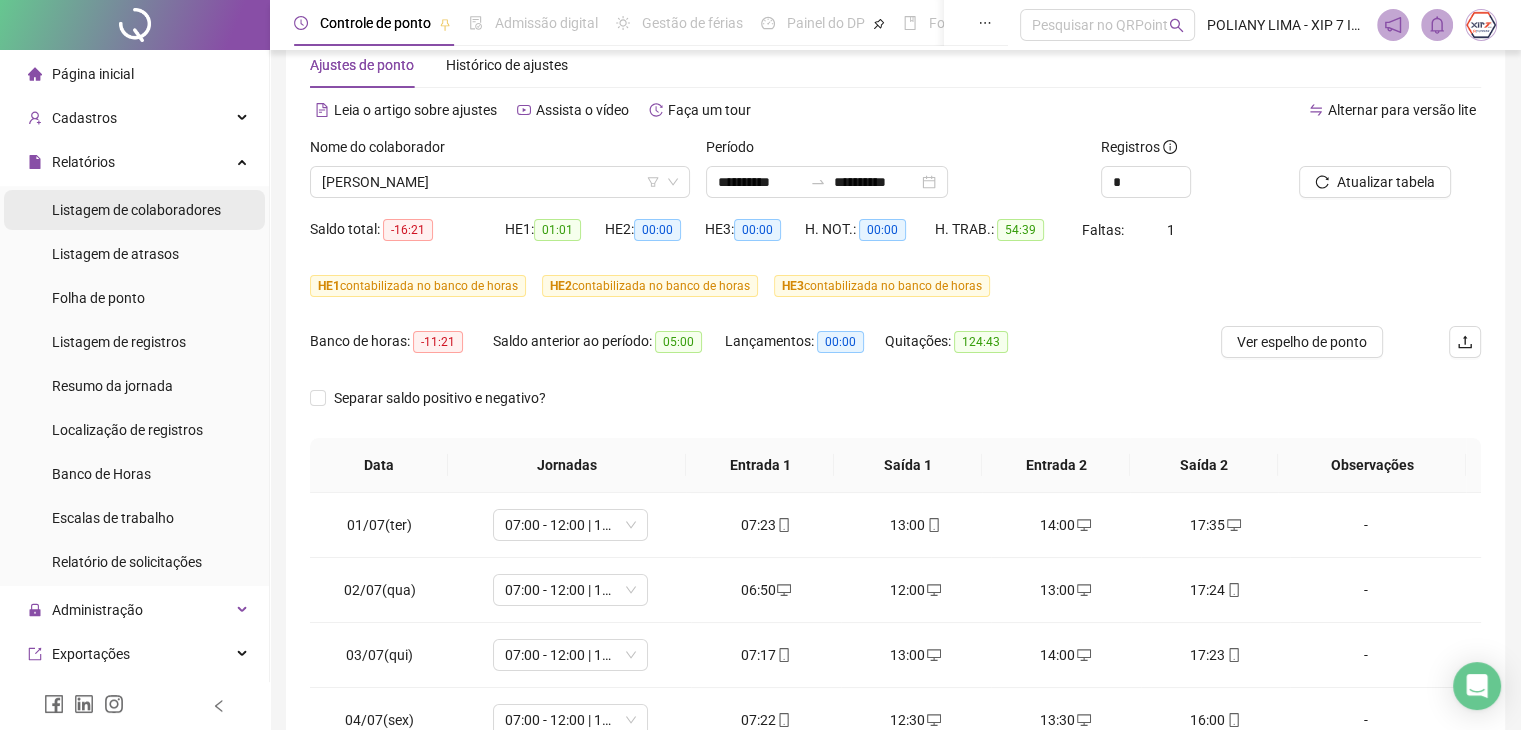 click on "Listagem de colaboradores" at bounding box center [136, 210] 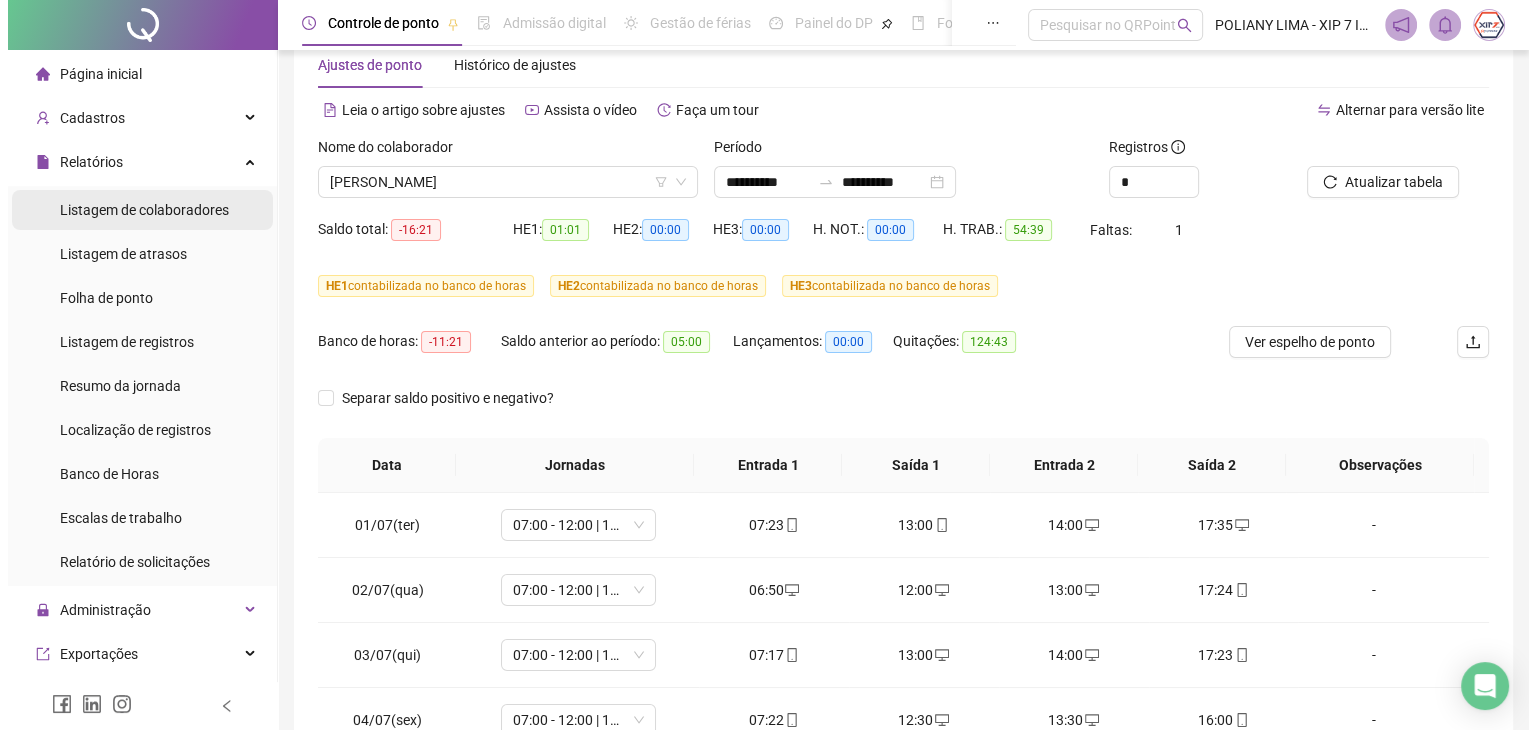 scroll, scrollTop: 0, scrollLeft: 0, axis: both 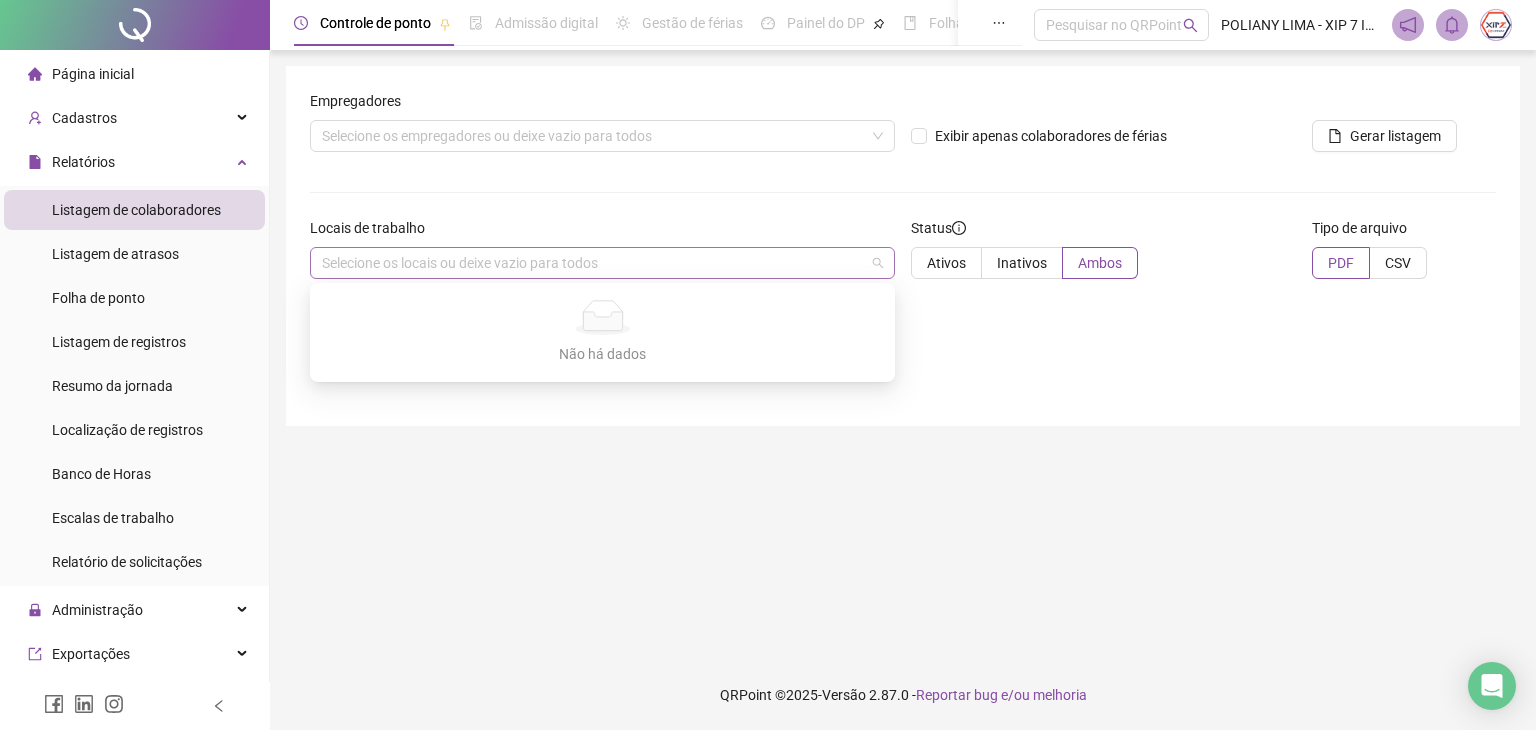 click on "Selecione os locais ou deixe vazio para todos" at bounding box center (602, 263) 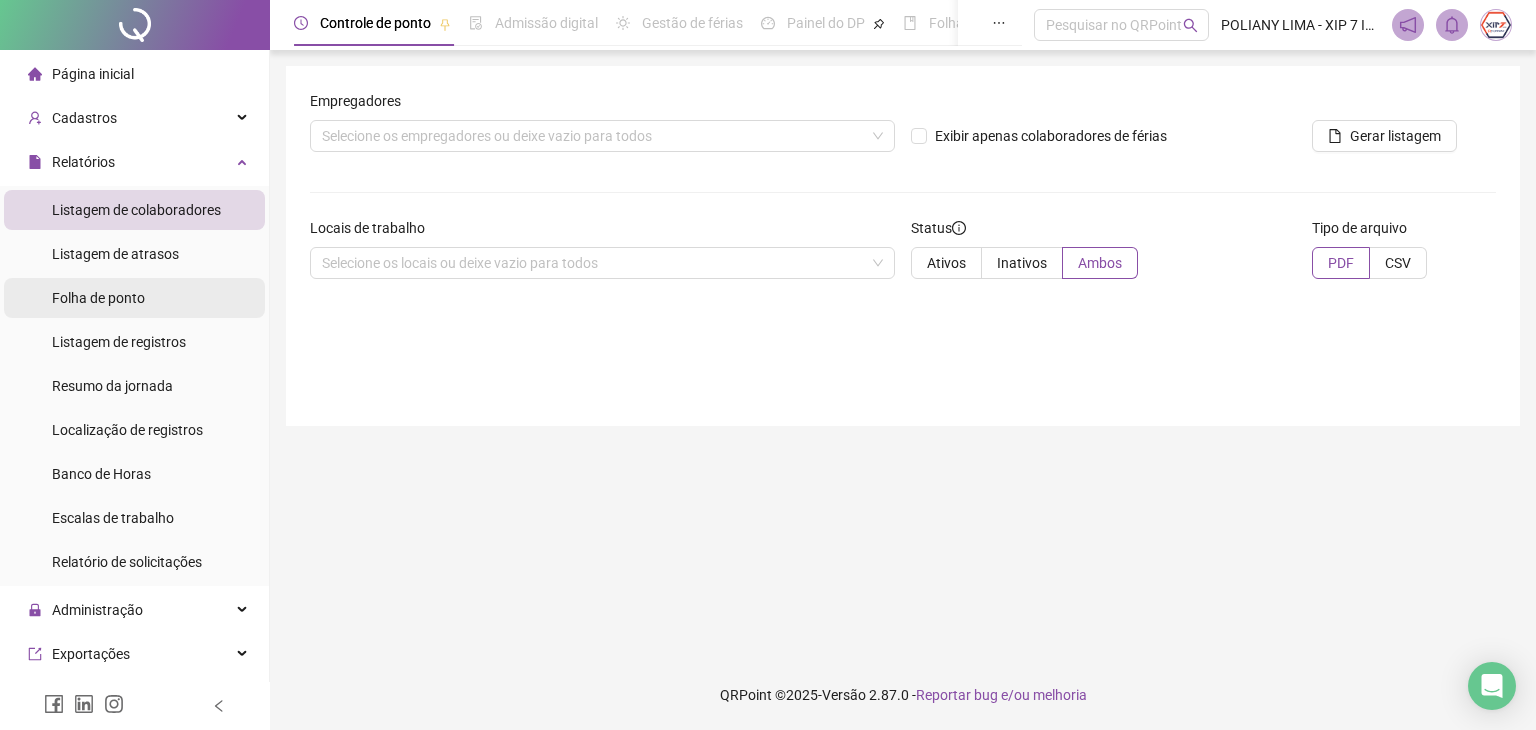 click on "Folha de ponto" at bounding box center [98, 298] 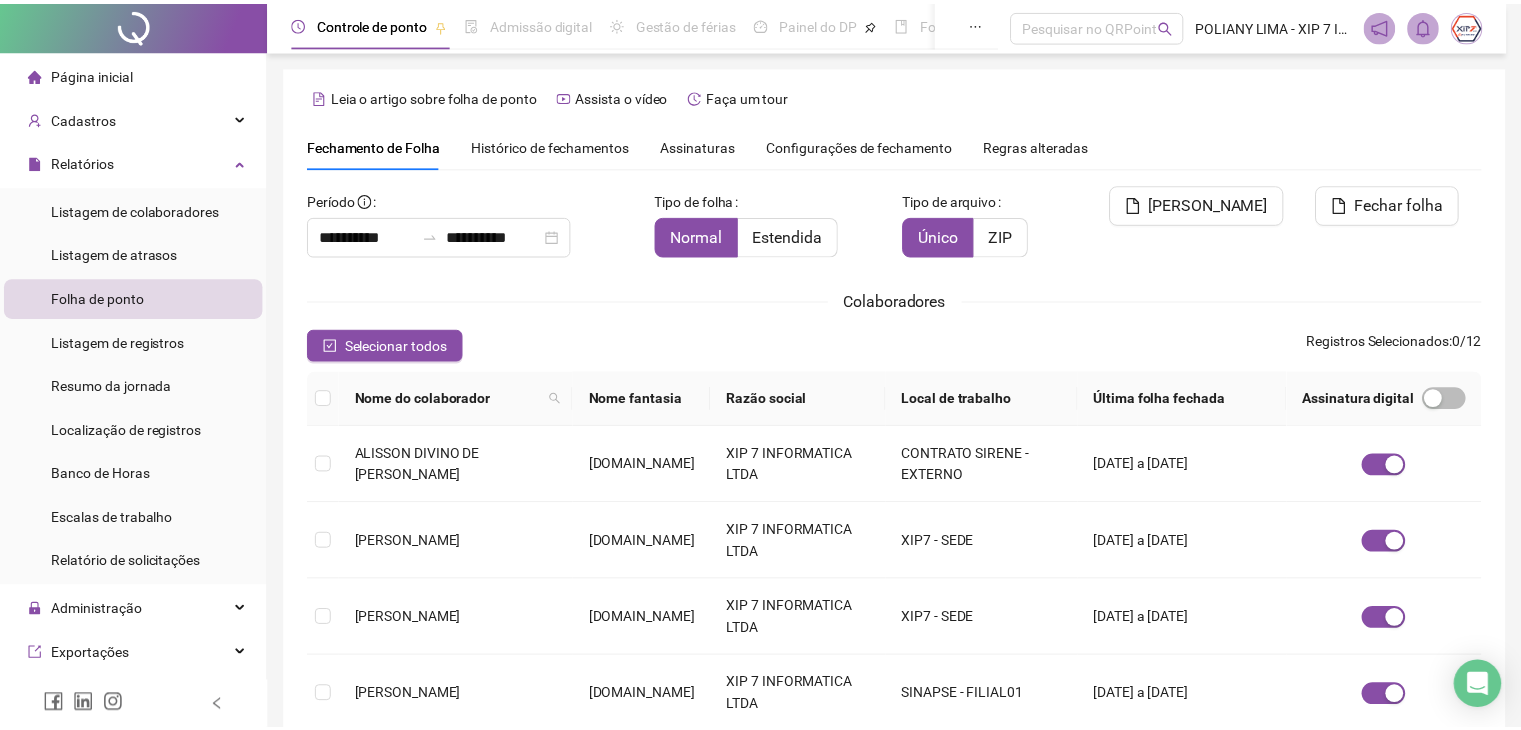 scroll, scrollTop: 44, scrollLeft: 0, axis: vertical 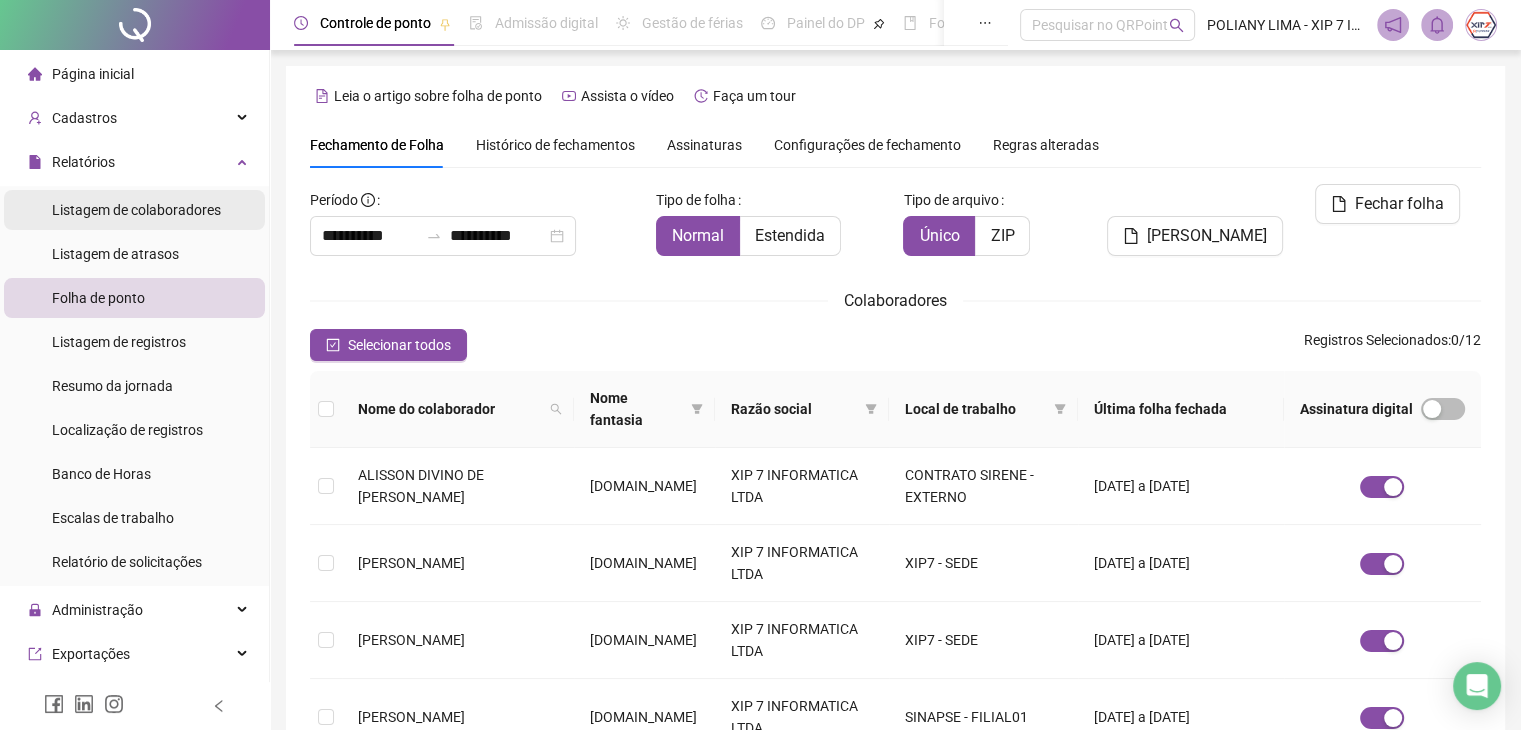 click on "Listagem de colaboradores" at bounding box center (136, 210) 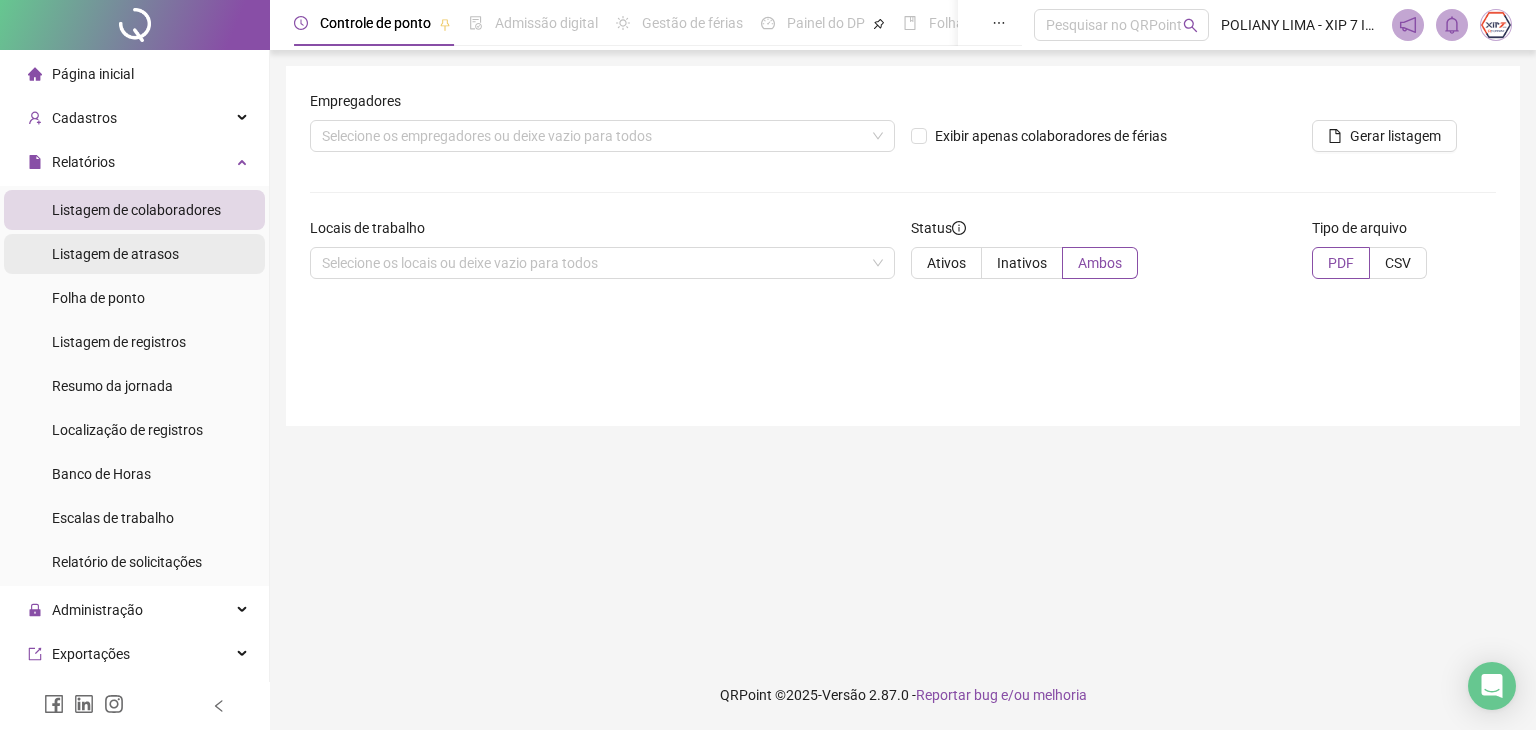 click on "Listagem de atrasos" at bounding box center [134, 254] 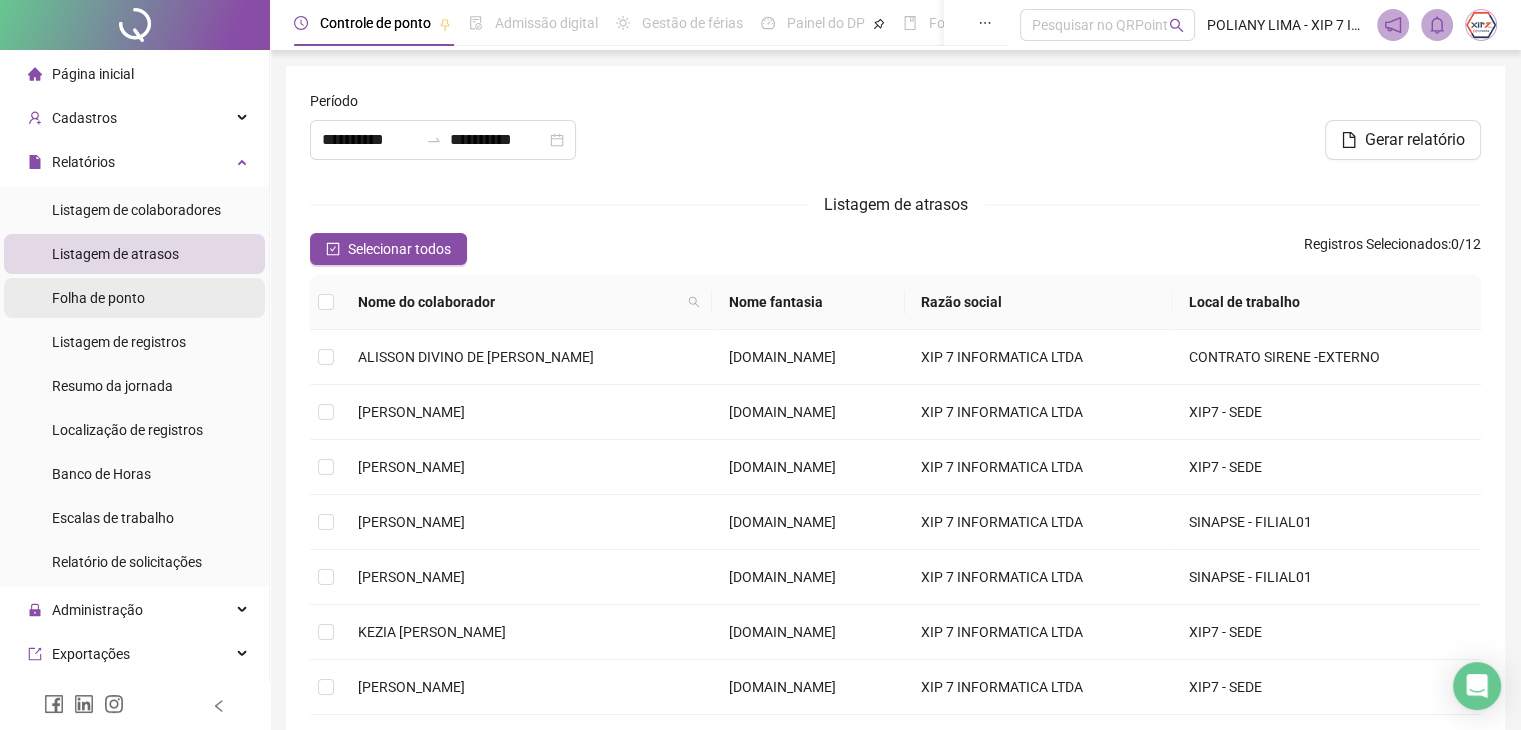 click on "Folha de ponto" at bounding box center (134, 298) 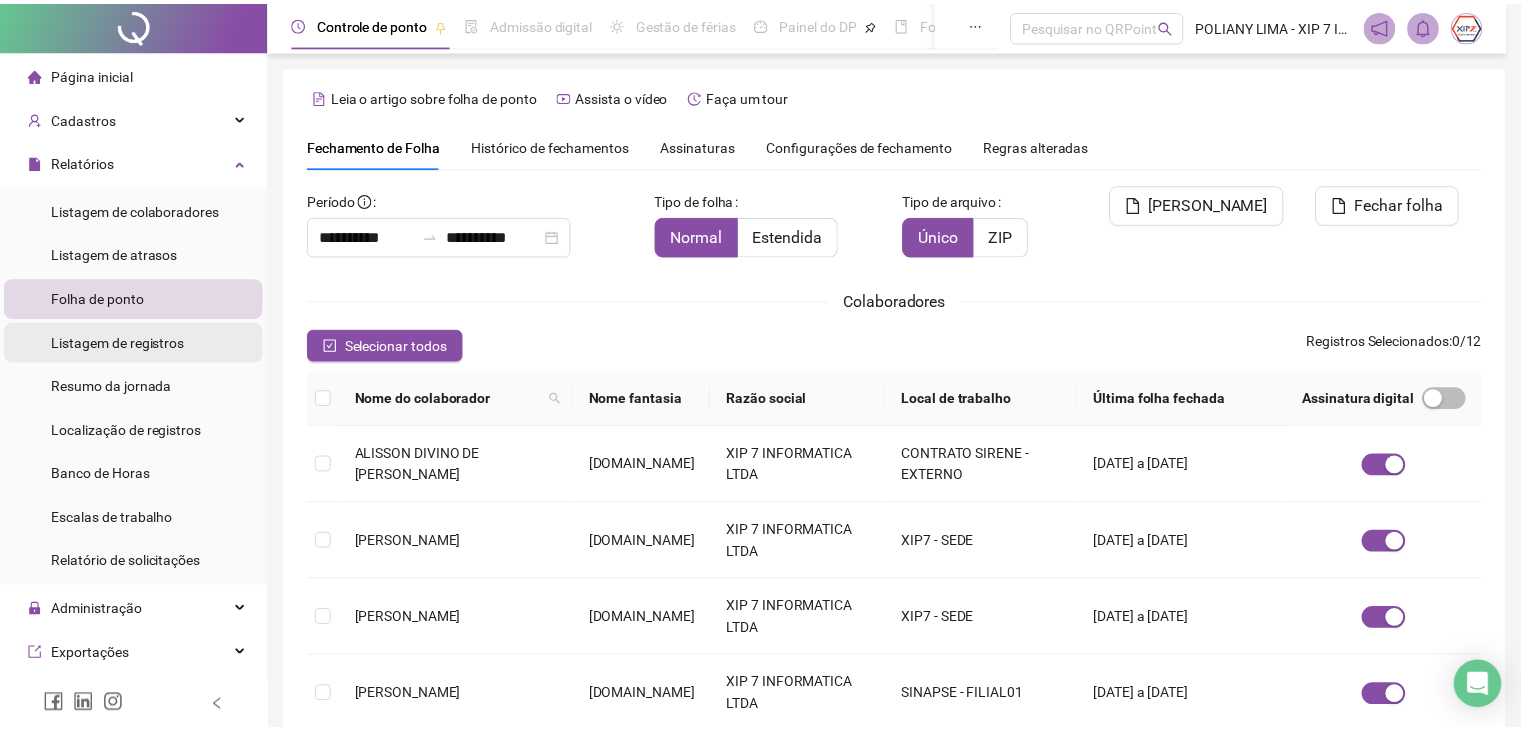 scroll, scrollTop: 44, scrollLeft: 0, axis: vertical 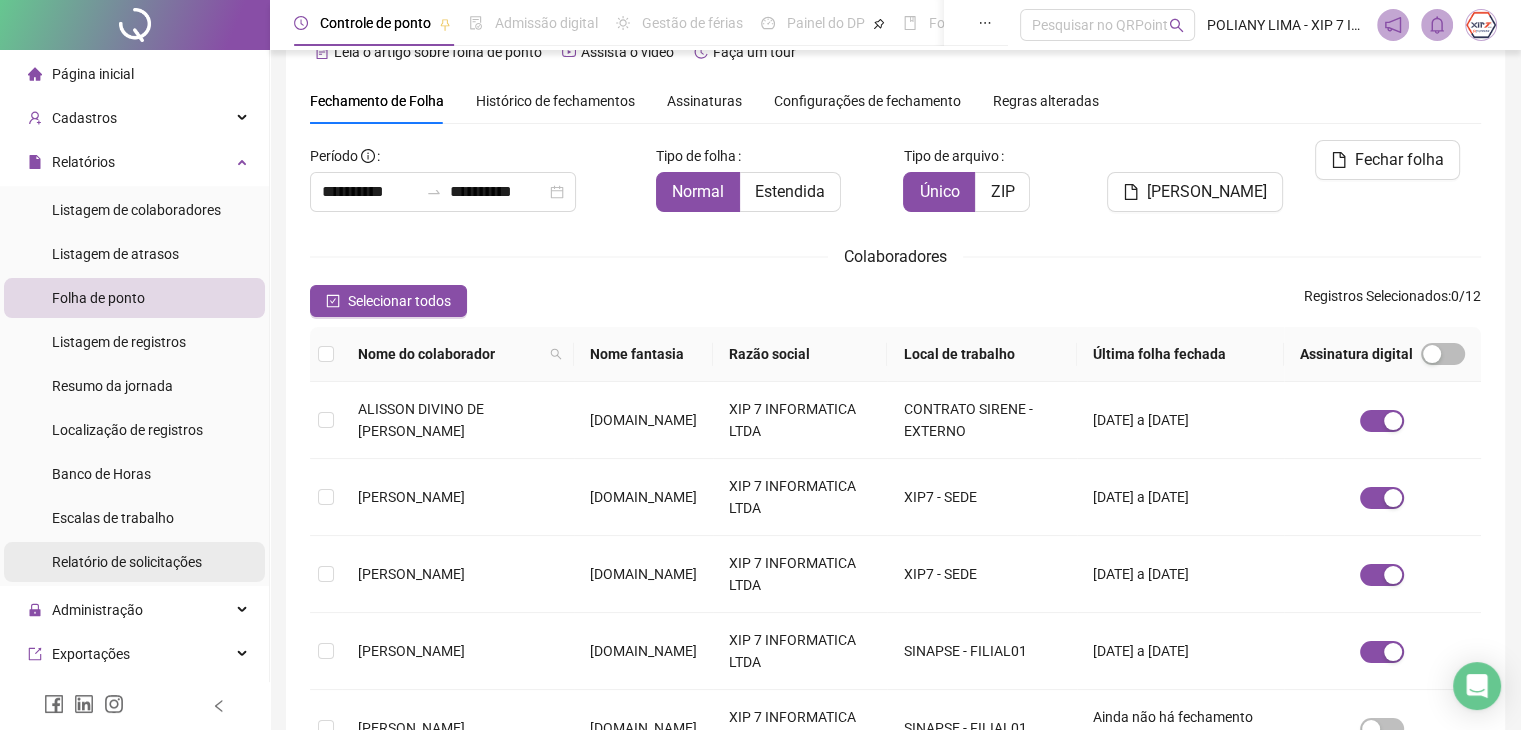 click on "Relatório de solicitações" at bounding box center (127, 562) 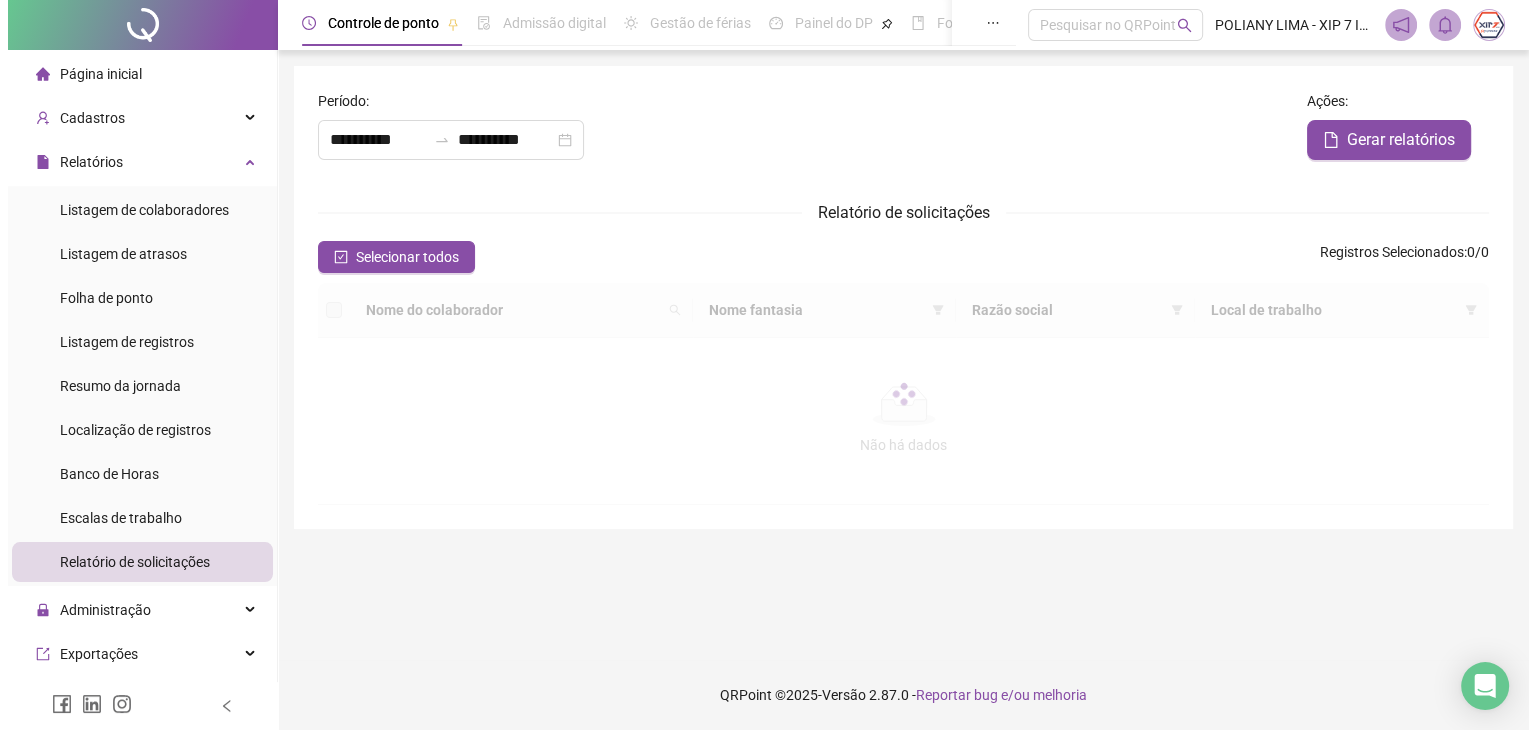 scroll, scrollTop: 0, scrollLeft: 0, axis: both 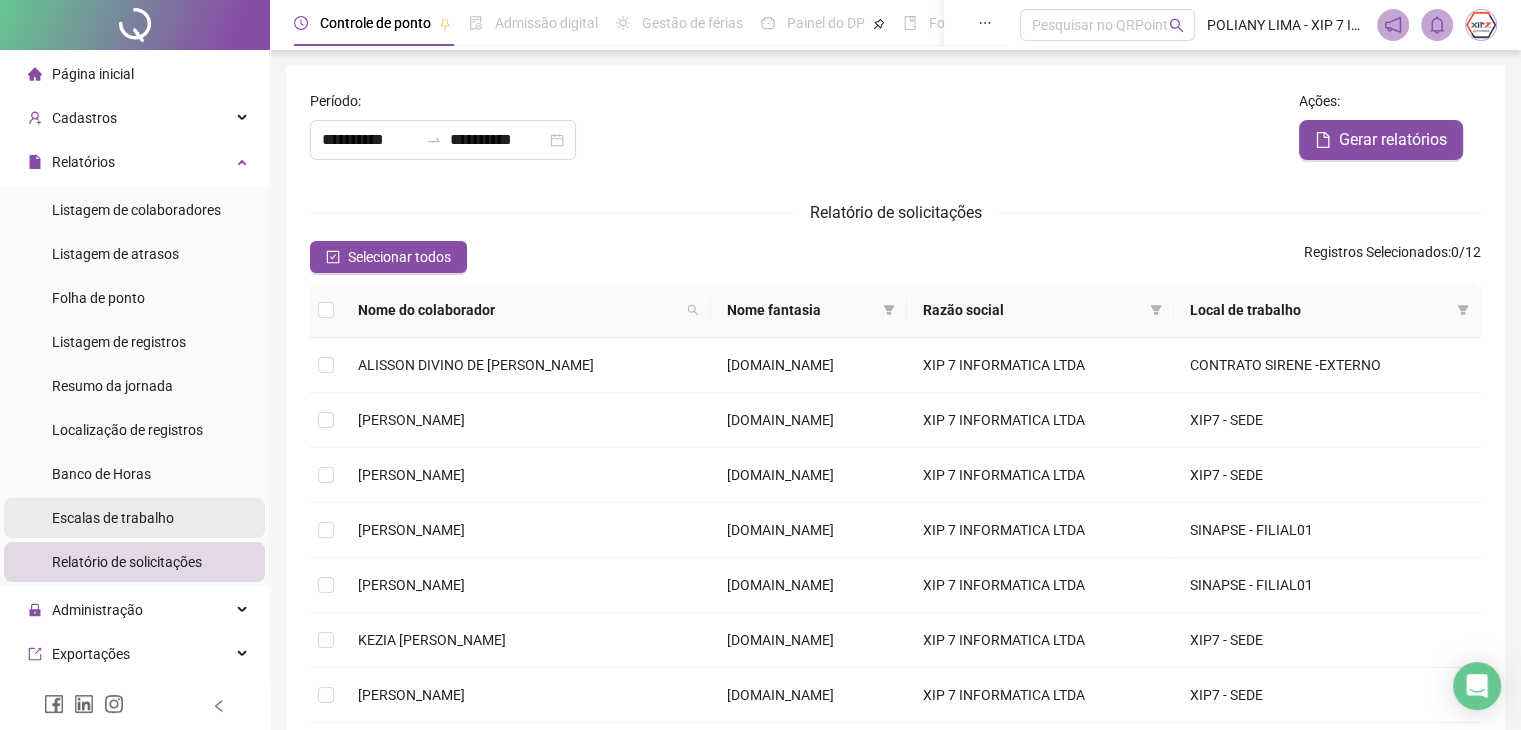 click on "Escalas de trabalho" at bounding box center [113, 518] 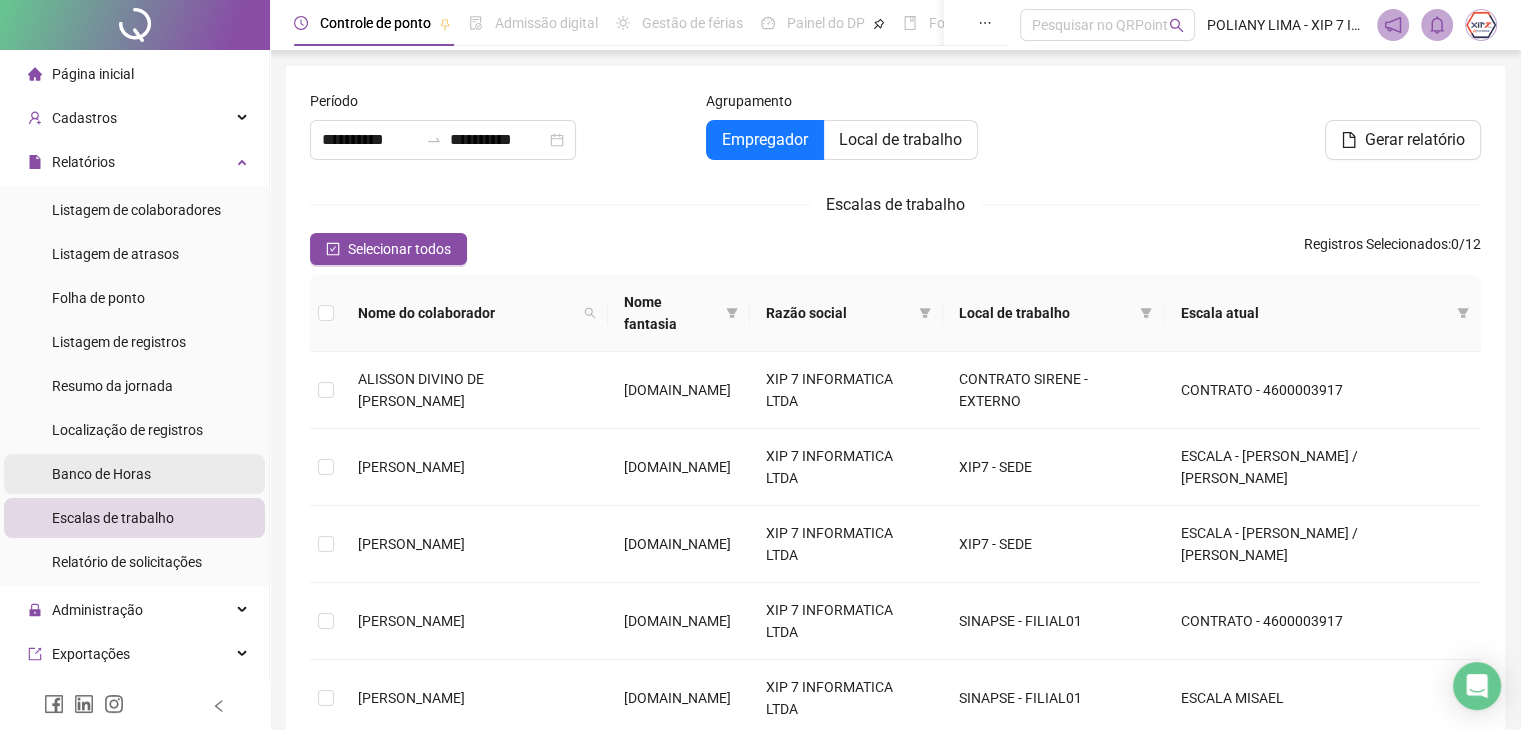 click on "Banco de Horas" at bounding box center [134, 474] 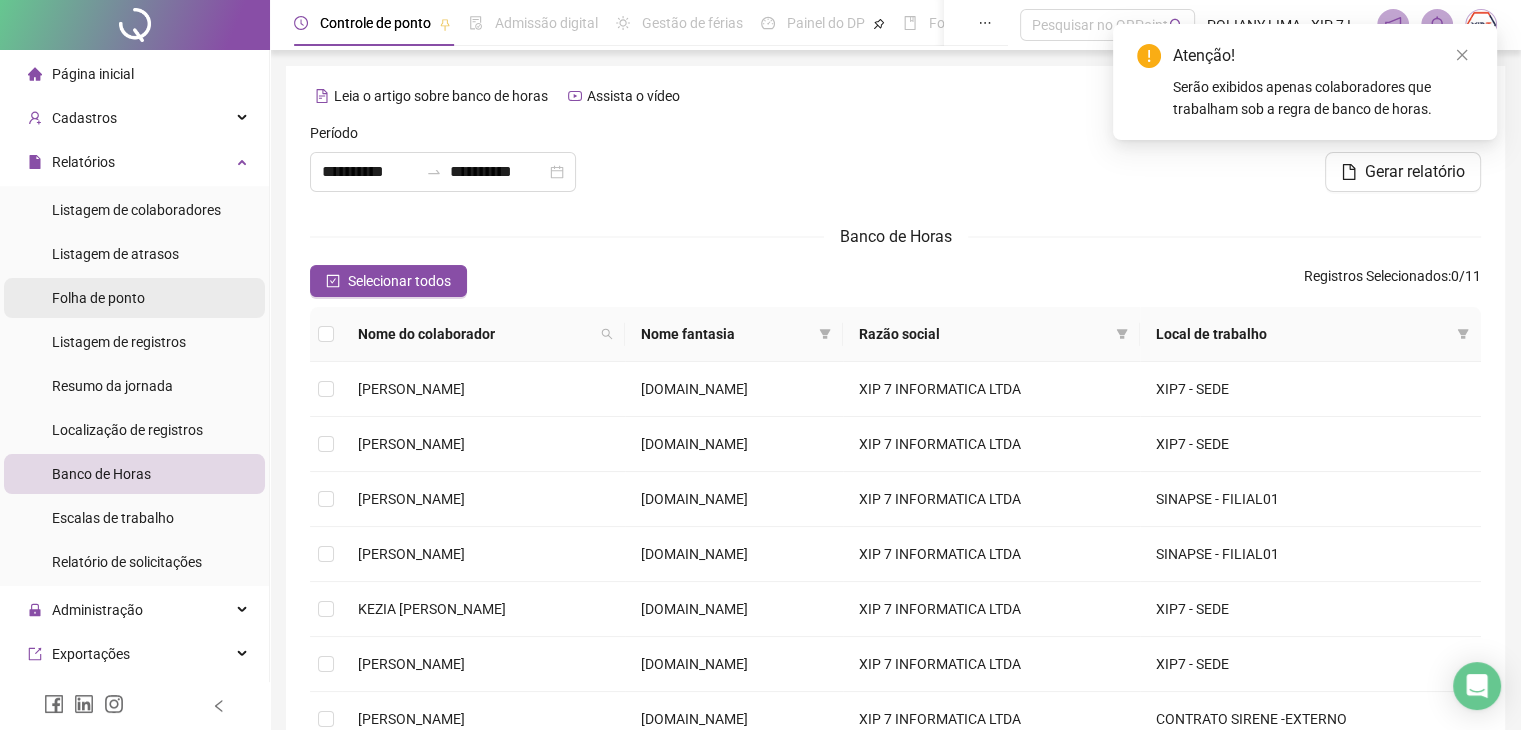 click on "Folha de ponto" at bounding box center [134, 298] 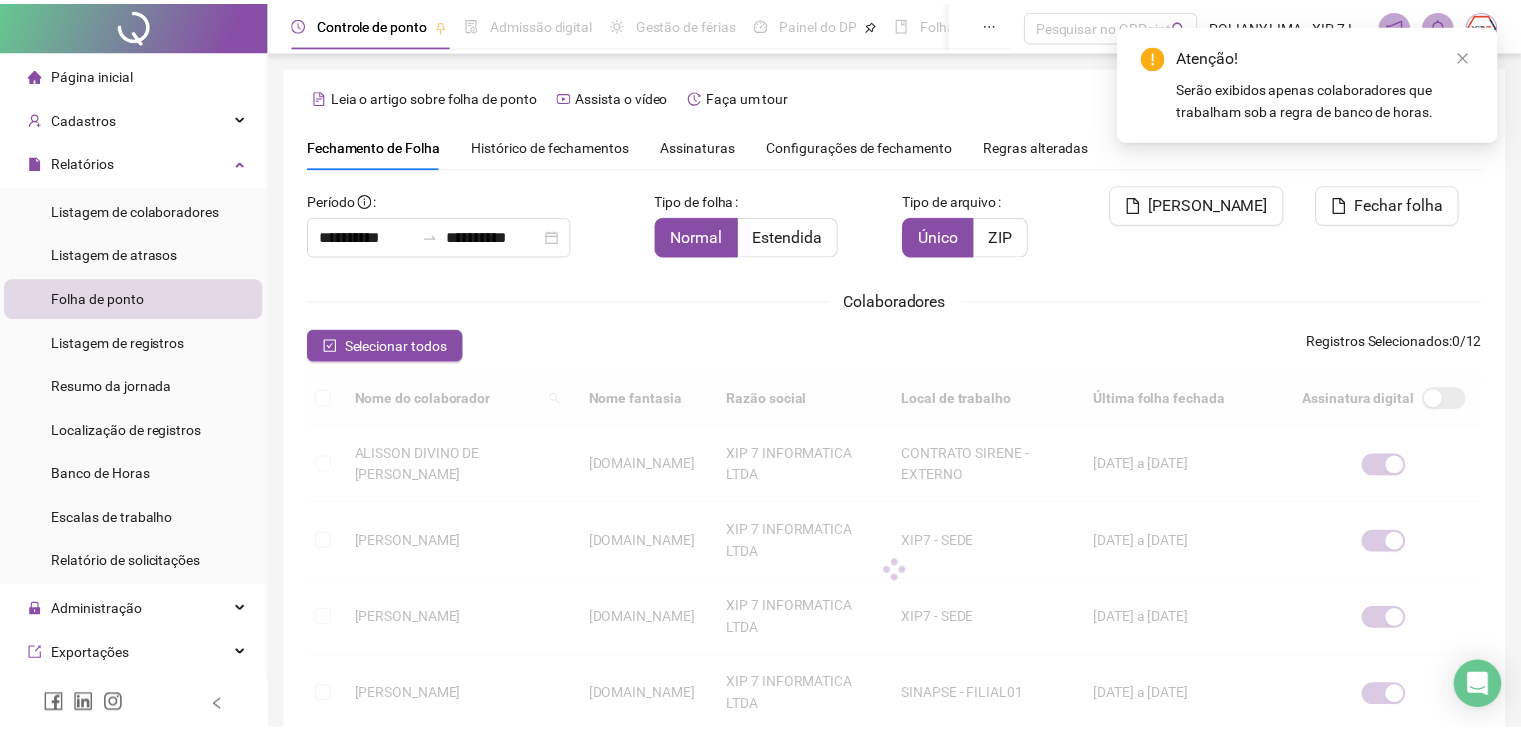 scroll, scrollTop: 44, scrollLeft: 0, axis: vertical 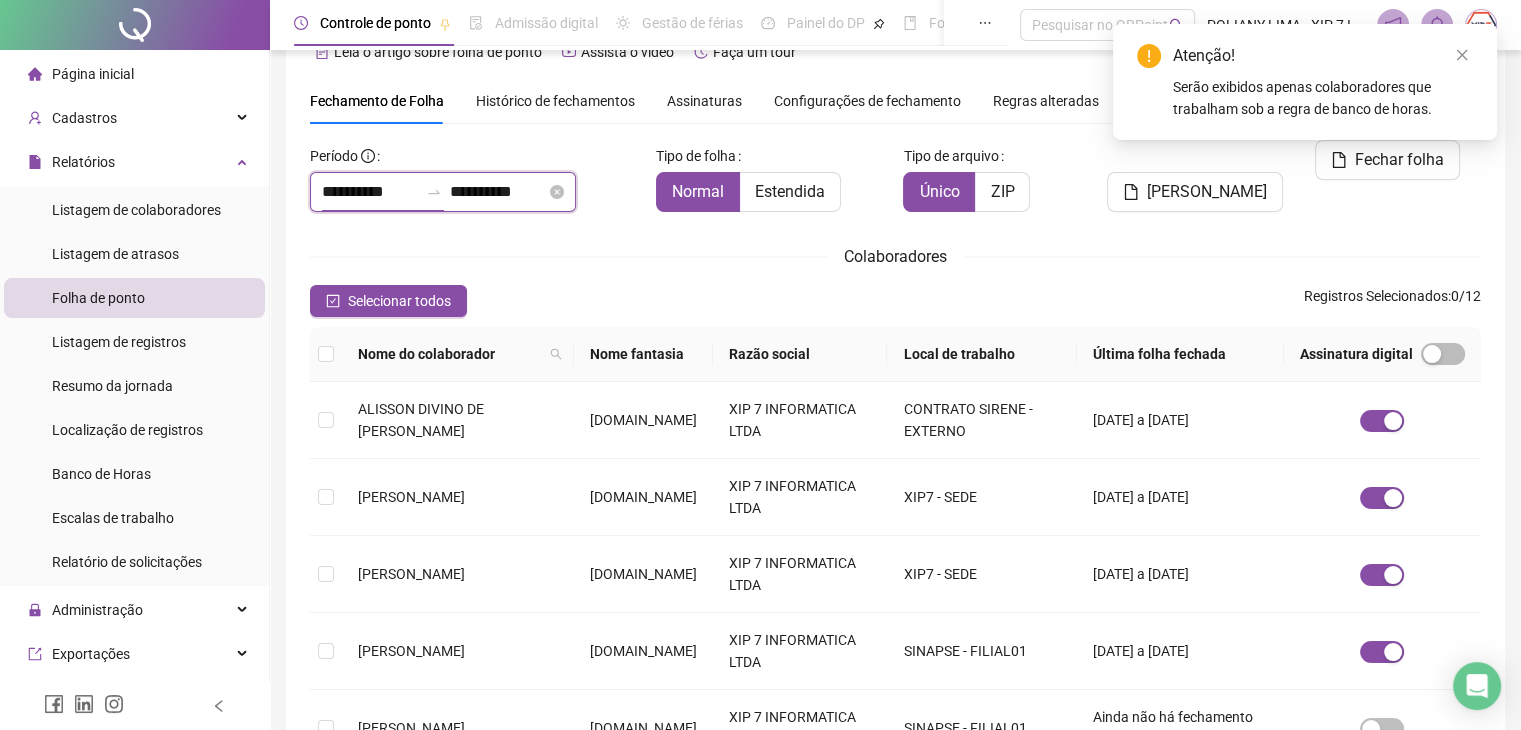 click on "**********" at bounding box center (370, 192) 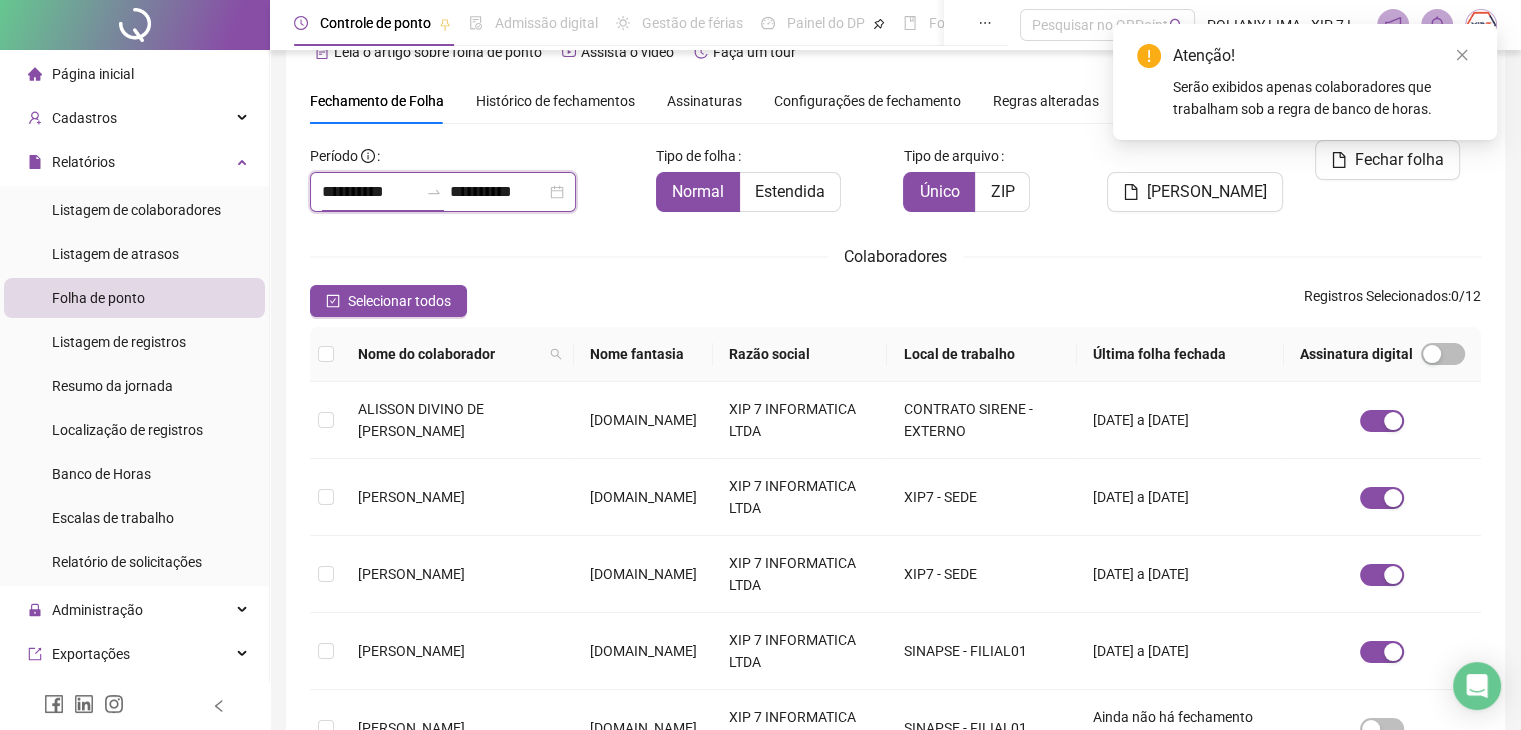 type on "**********" 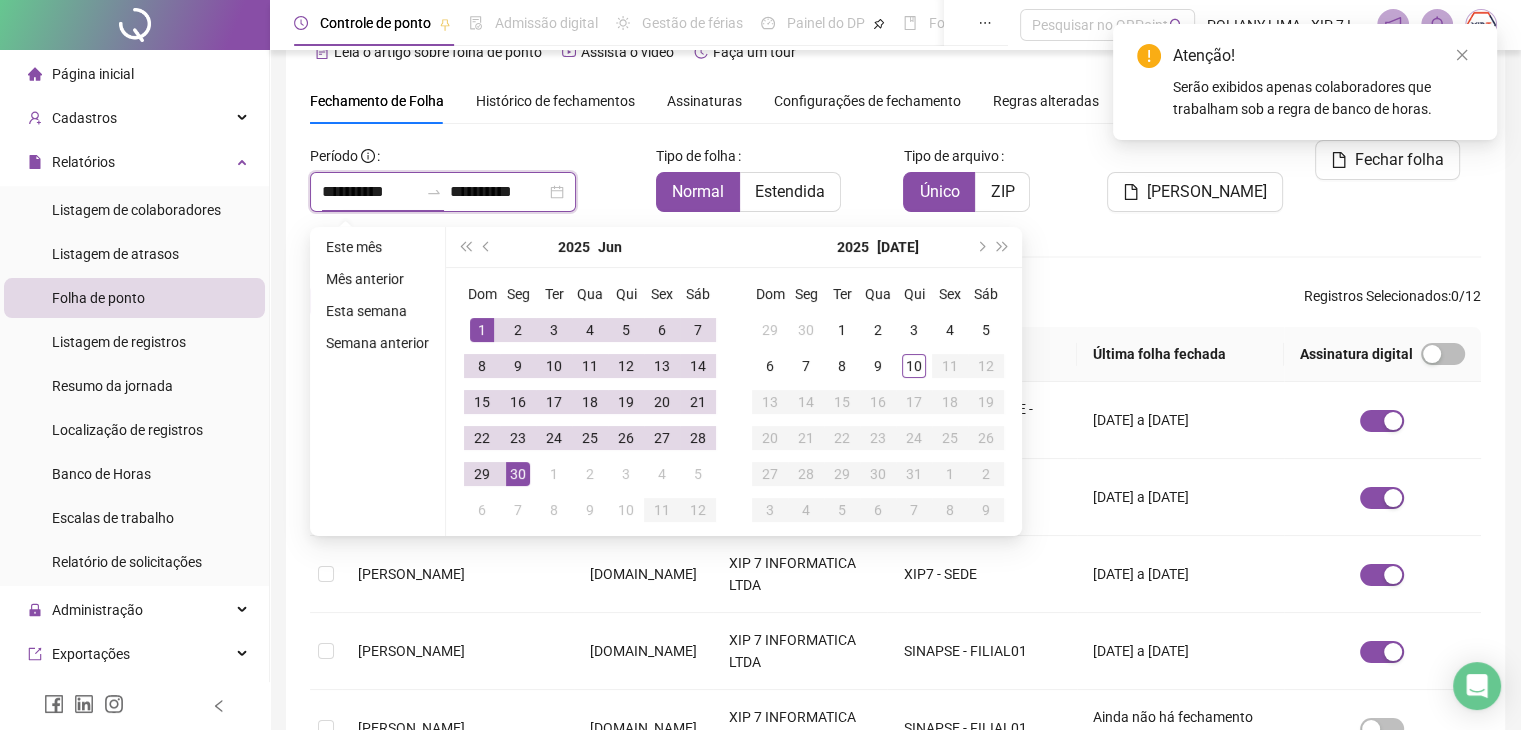 type on "**********" 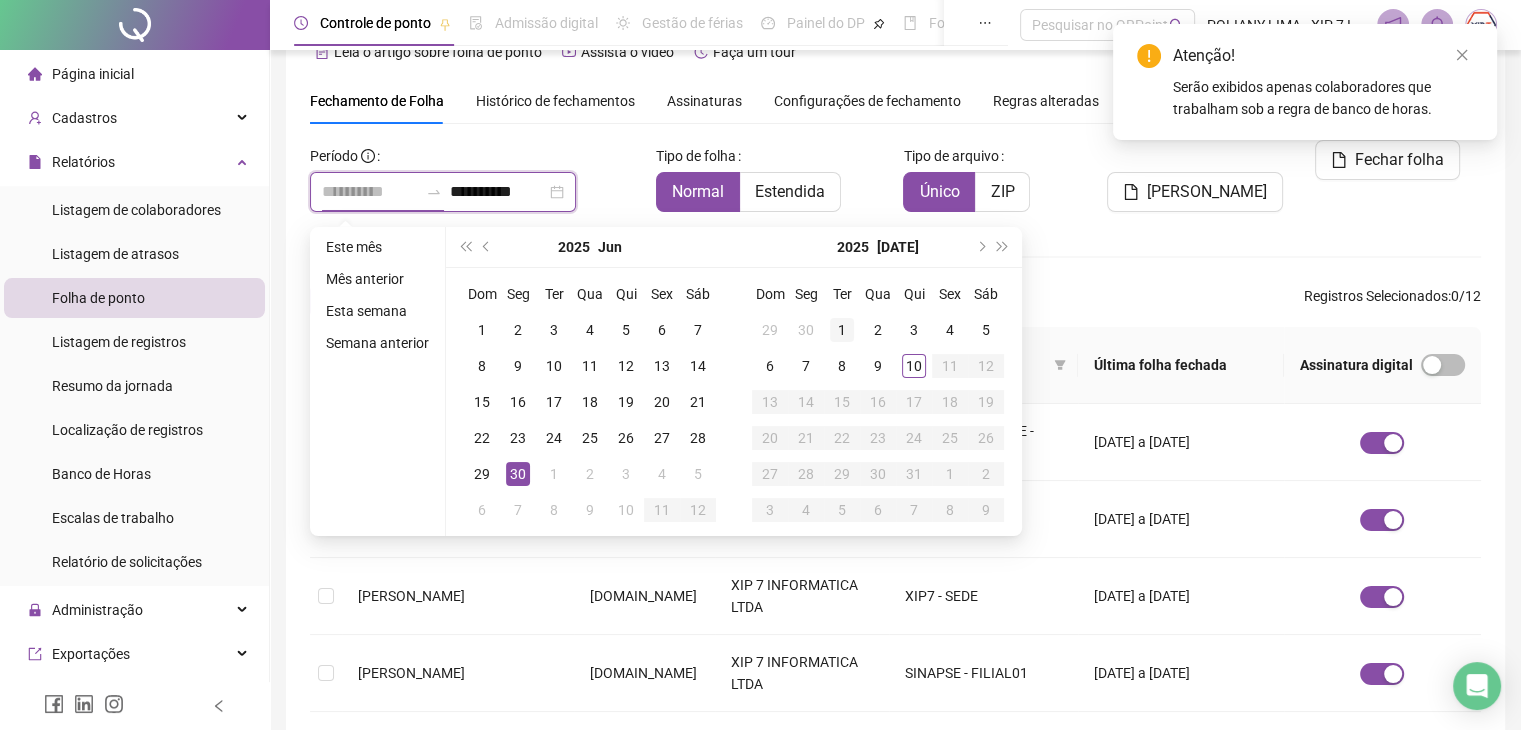 type on "**********" 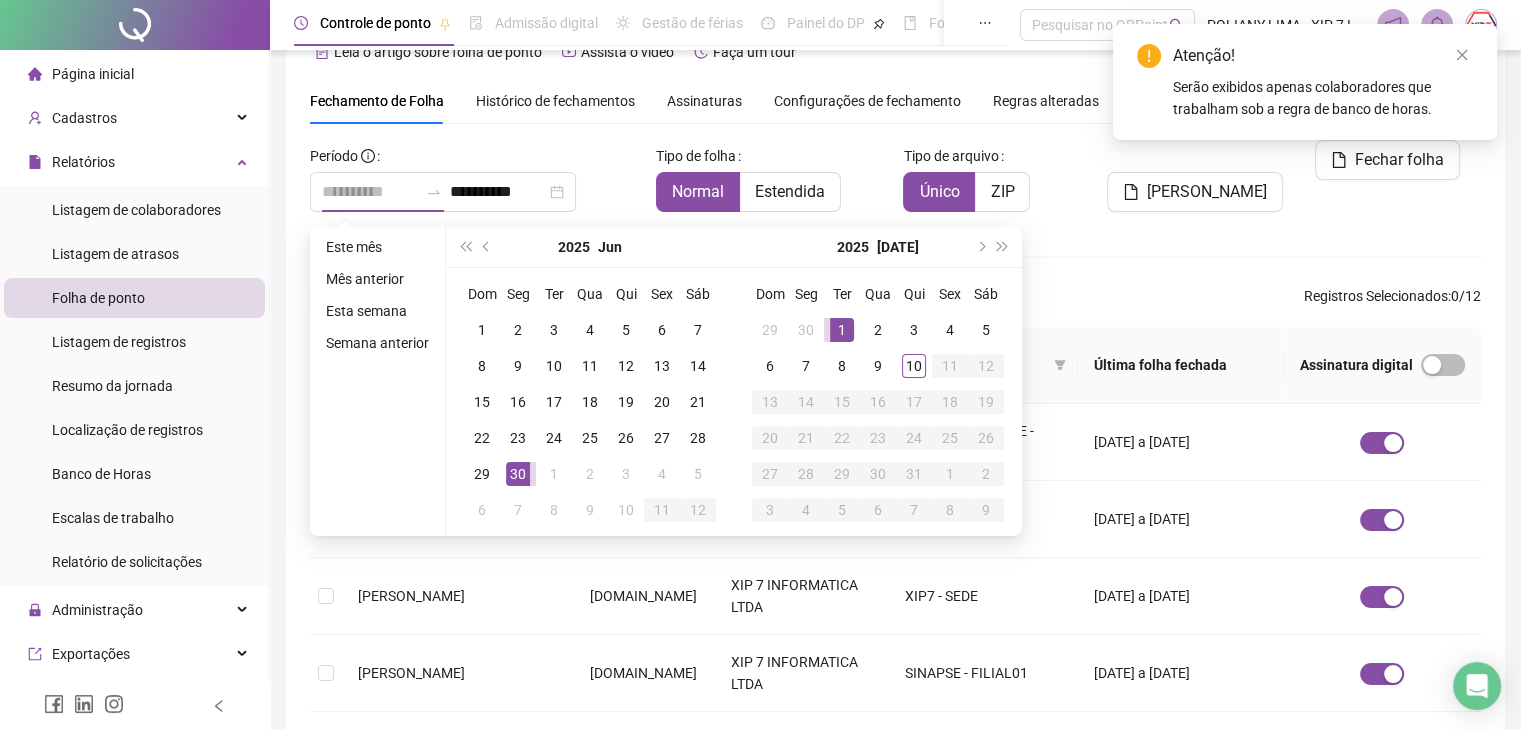 click on "1" at bounding box center [842, 330] 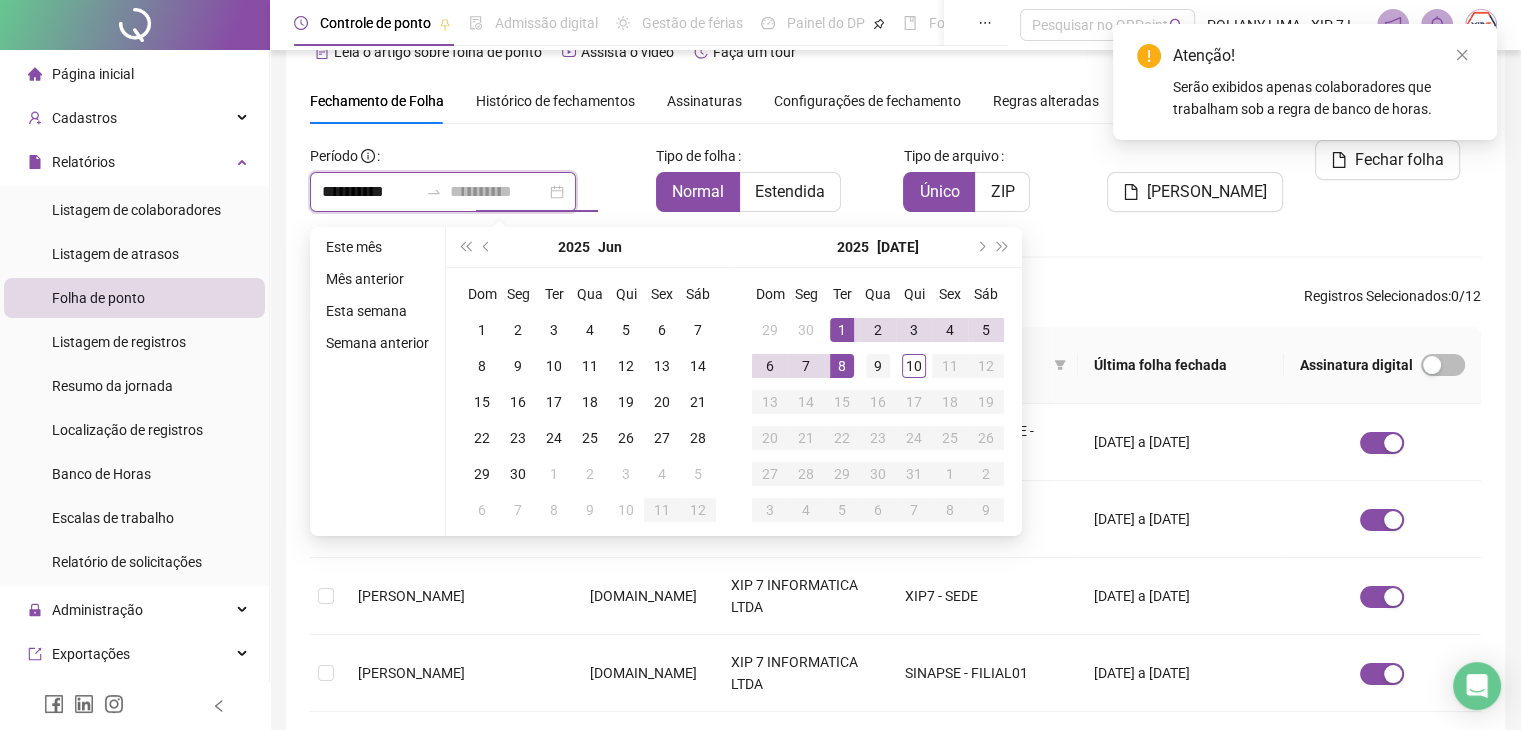 type on "**********" 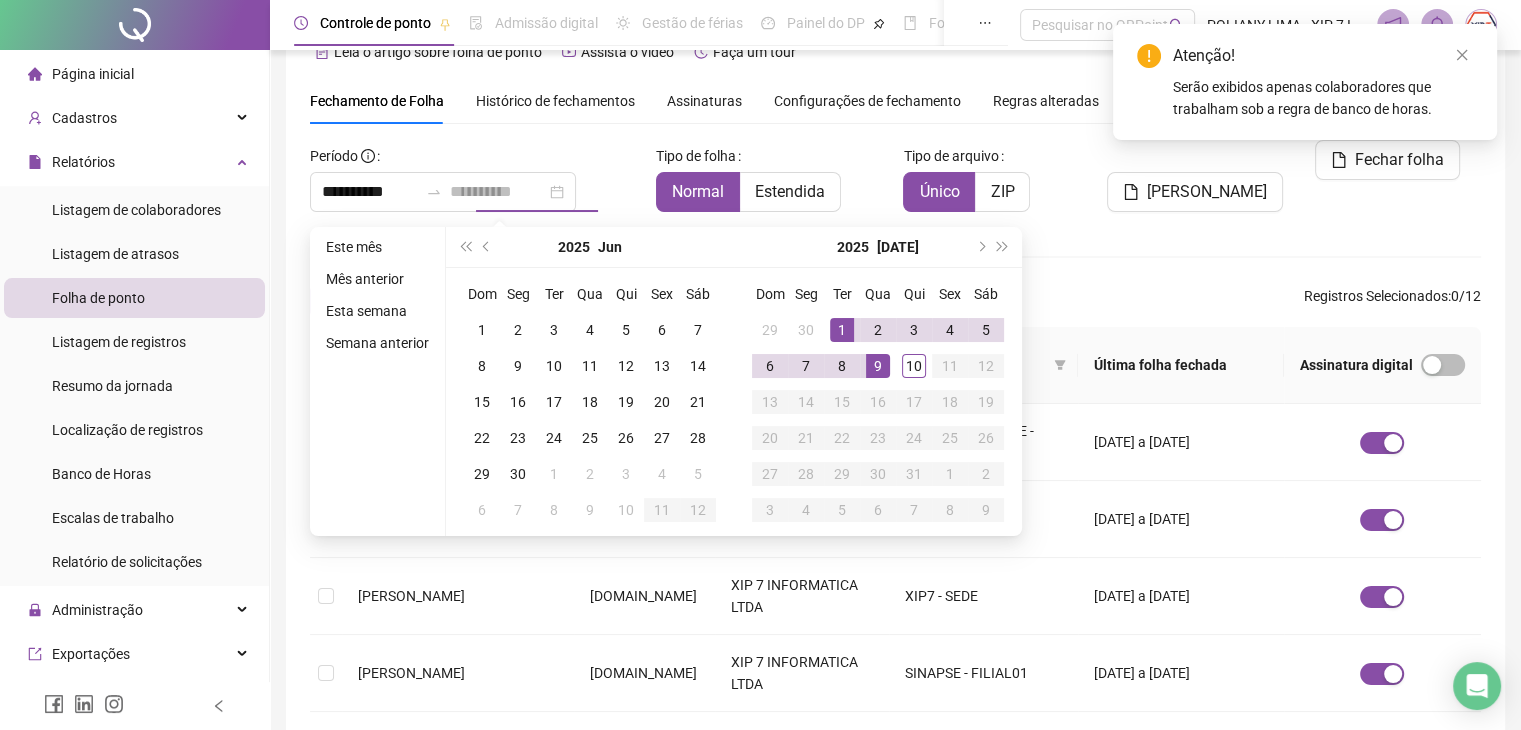 drag, startPoint x: 873, startPoint y: 365, endPoint x: 843, endPoint y: 360, distance: 30.413813 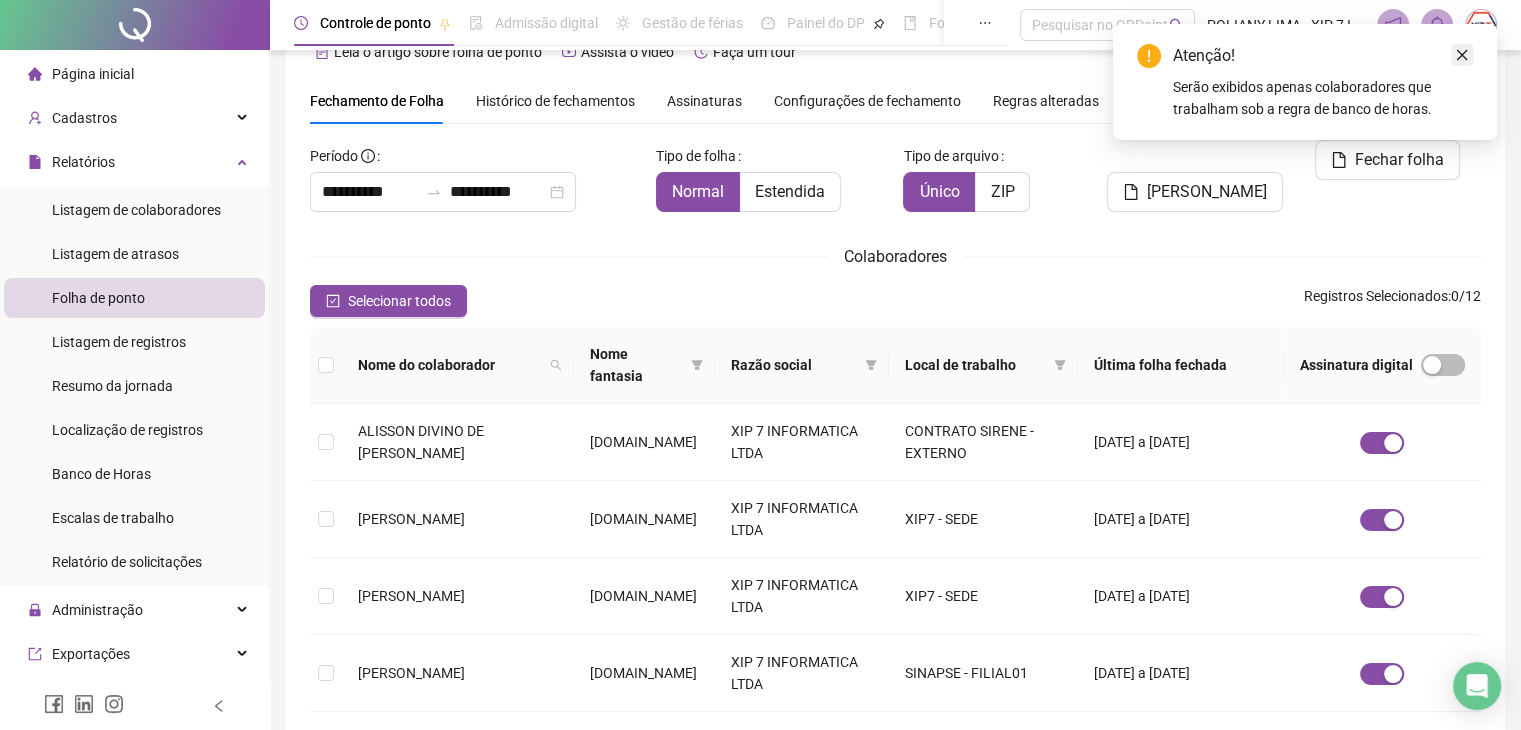 click at bounding box center [1462, 55] 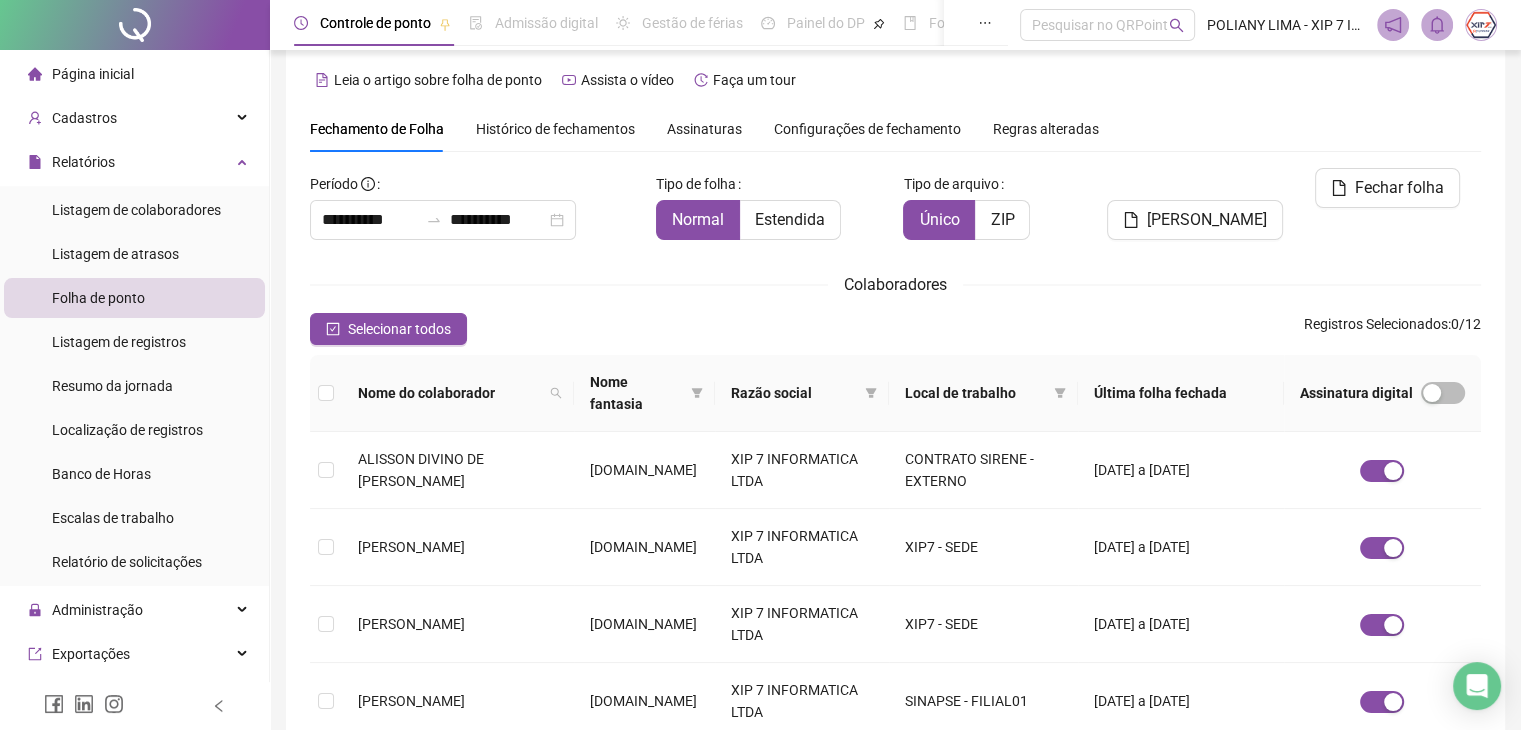 scroll, scrollTop: 0, scrollLeft: 0, axis: both 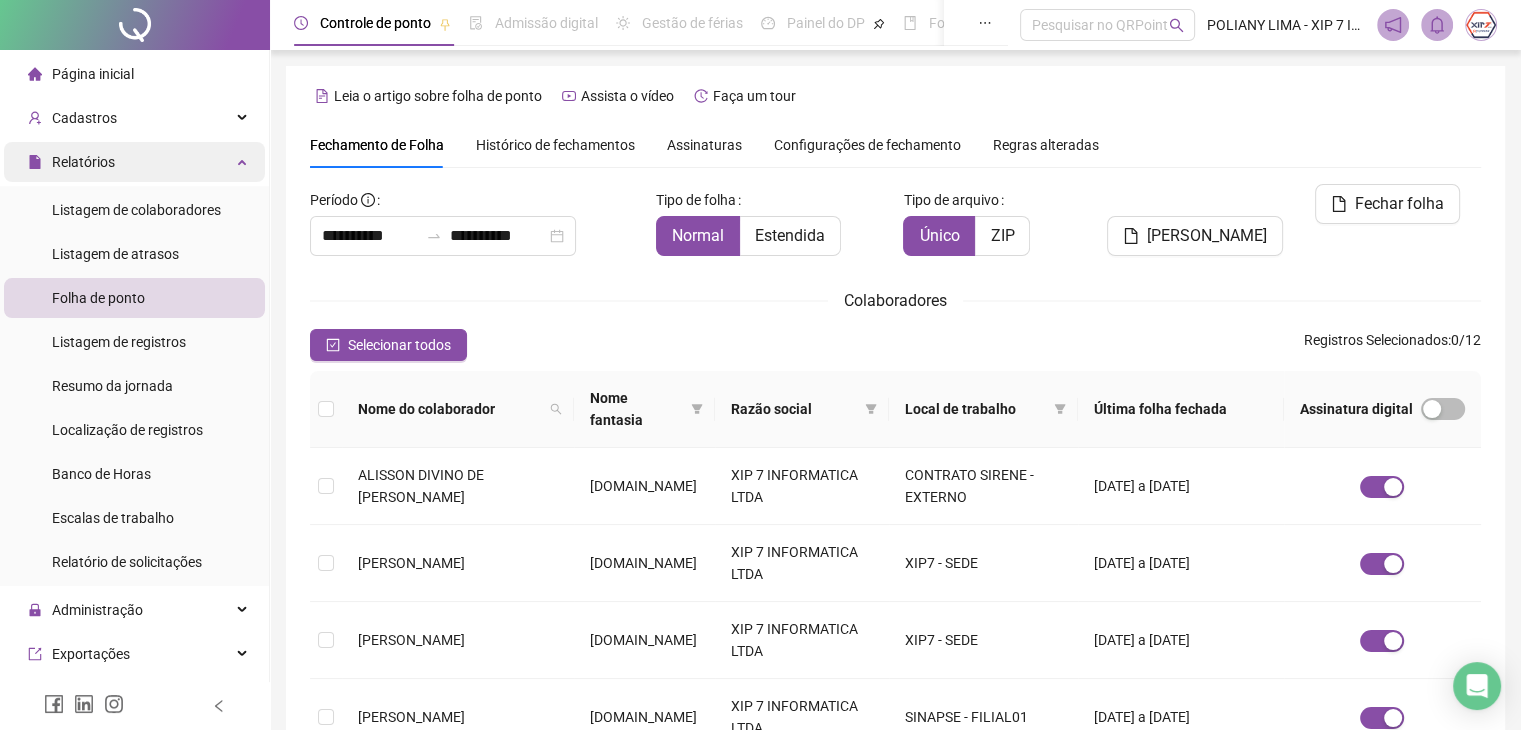 click on "Relatórios" at bounding box center (134, 162) 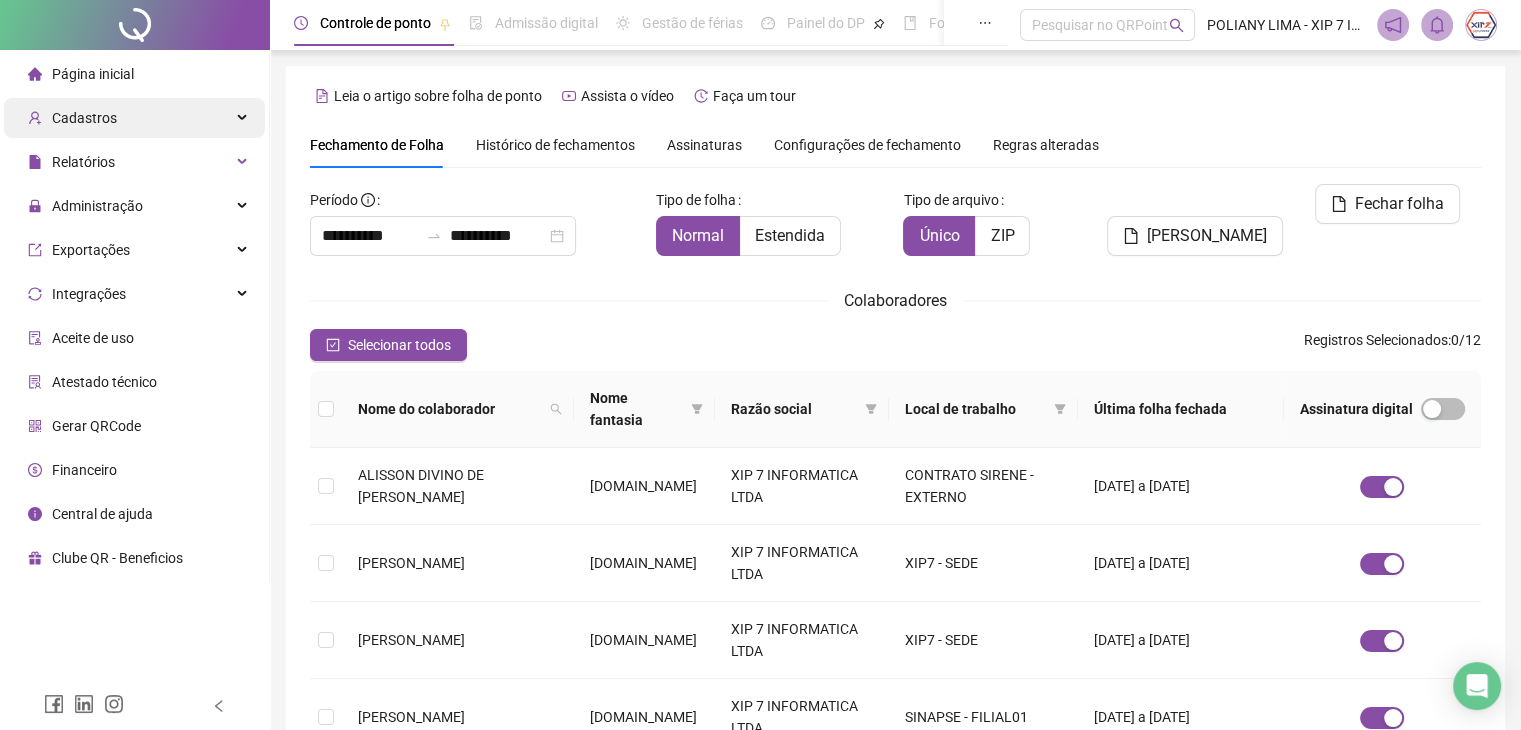 click on "Cadastros" at bounding box center [134, 118] 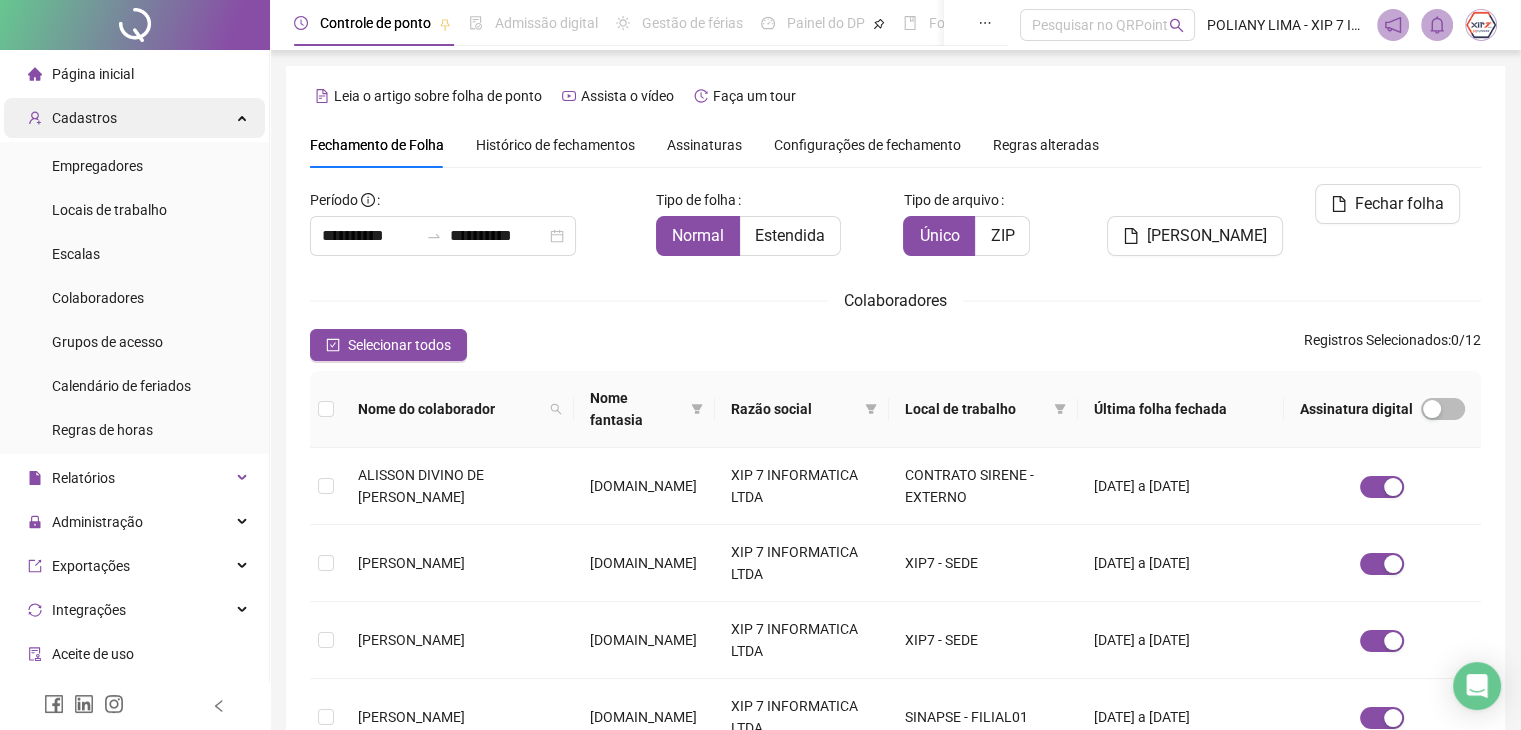 click on "Cadastros" at bounding box center [134, 118] 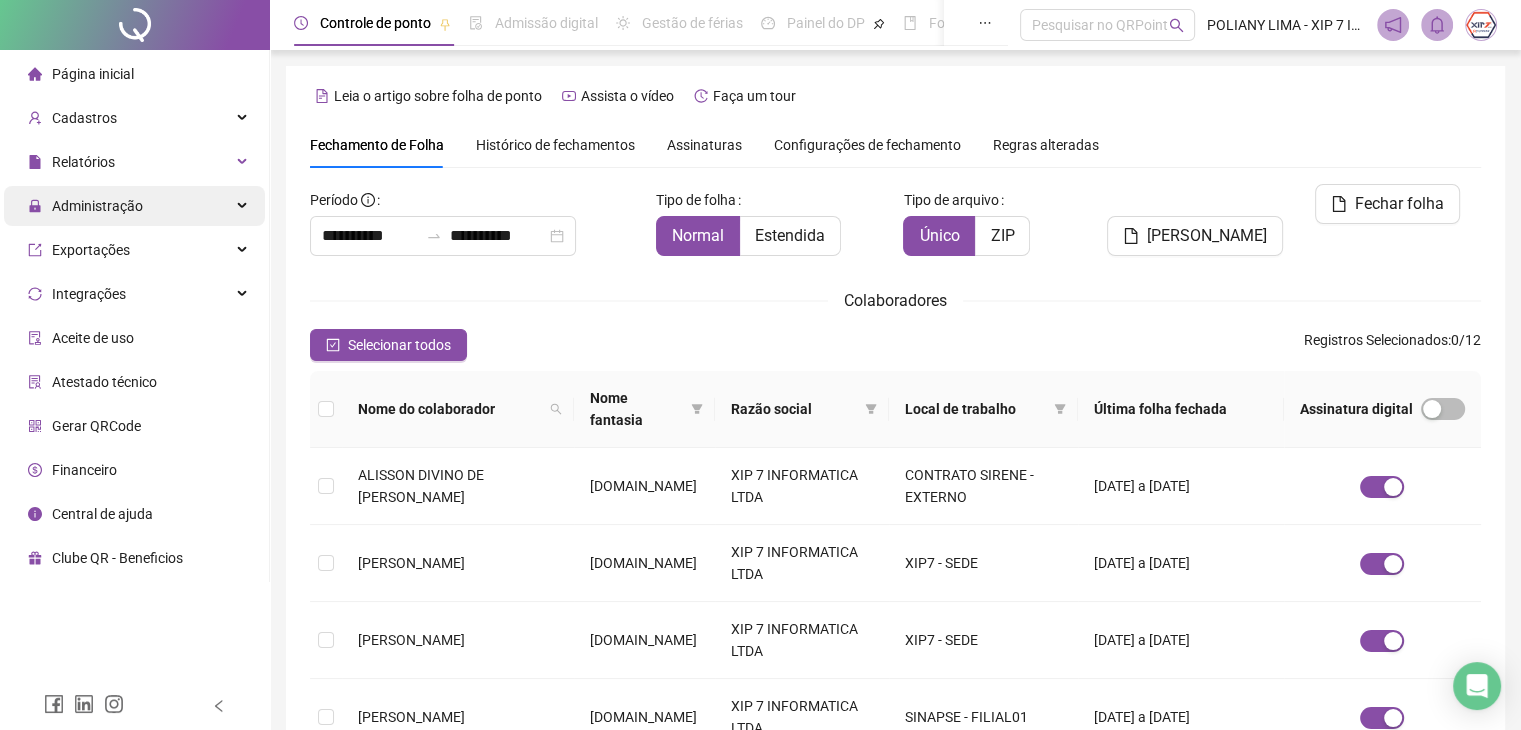 click on "Administração" at bounding box center [134, 206] 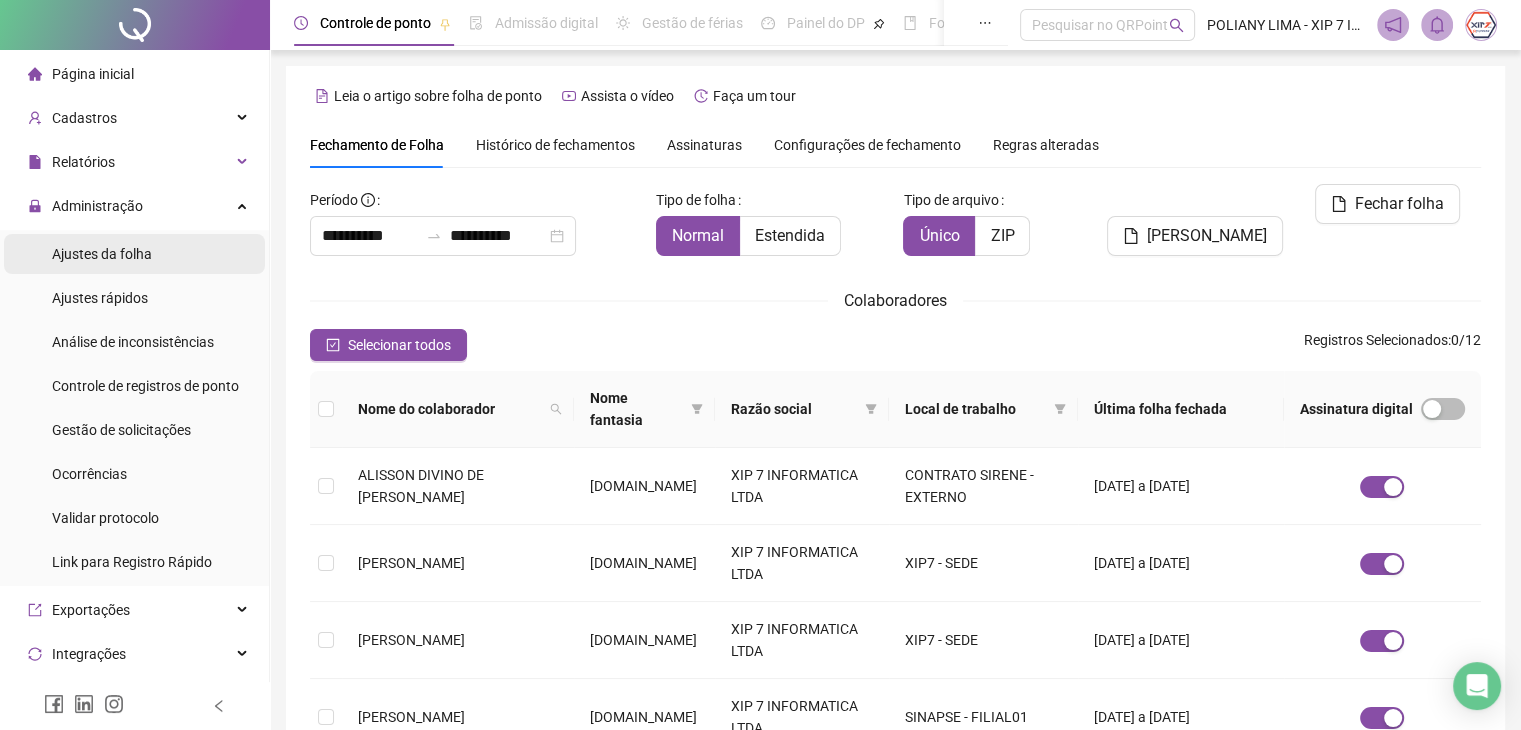 click on "Ajustes da folha" at bounding box center [134, 254] 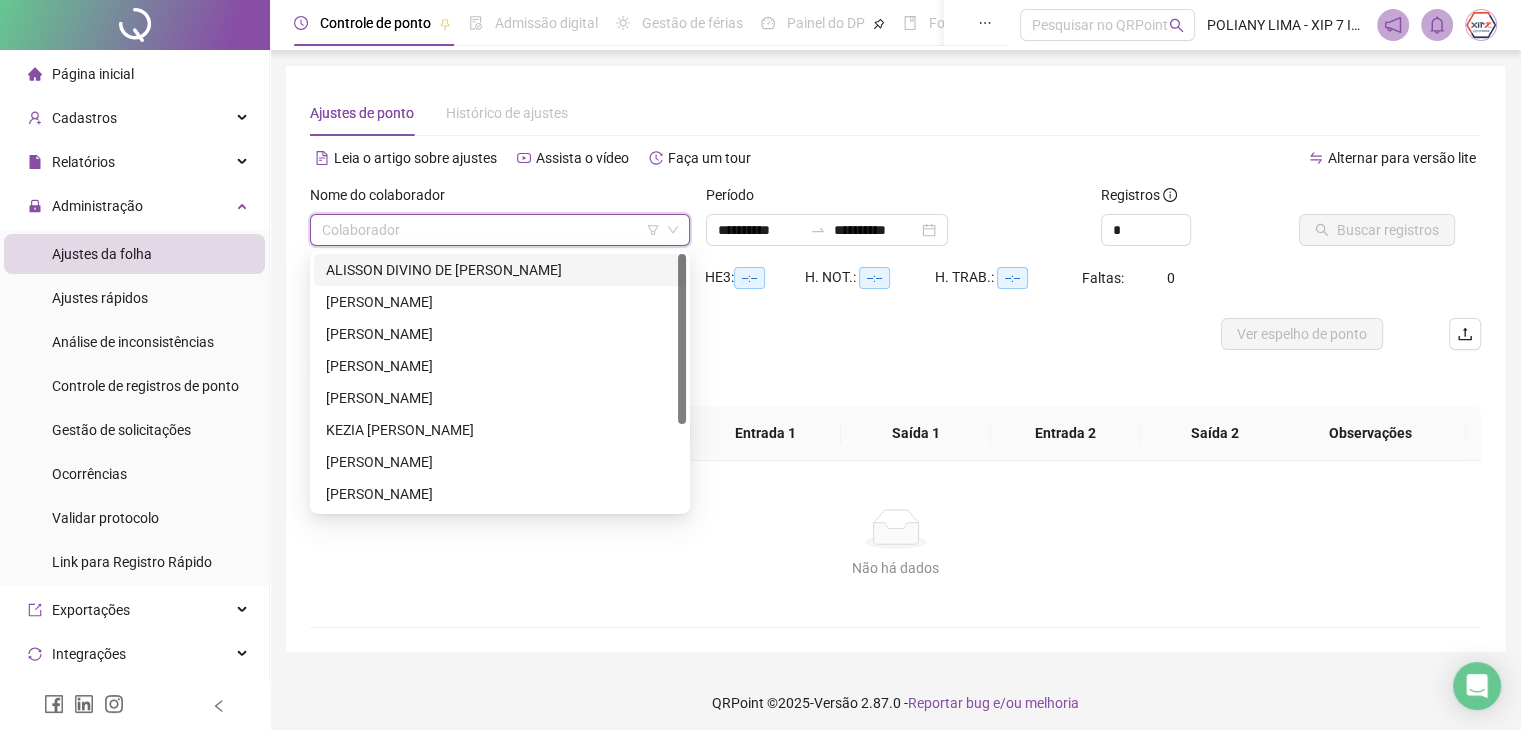click at bounding box center [494, 230] 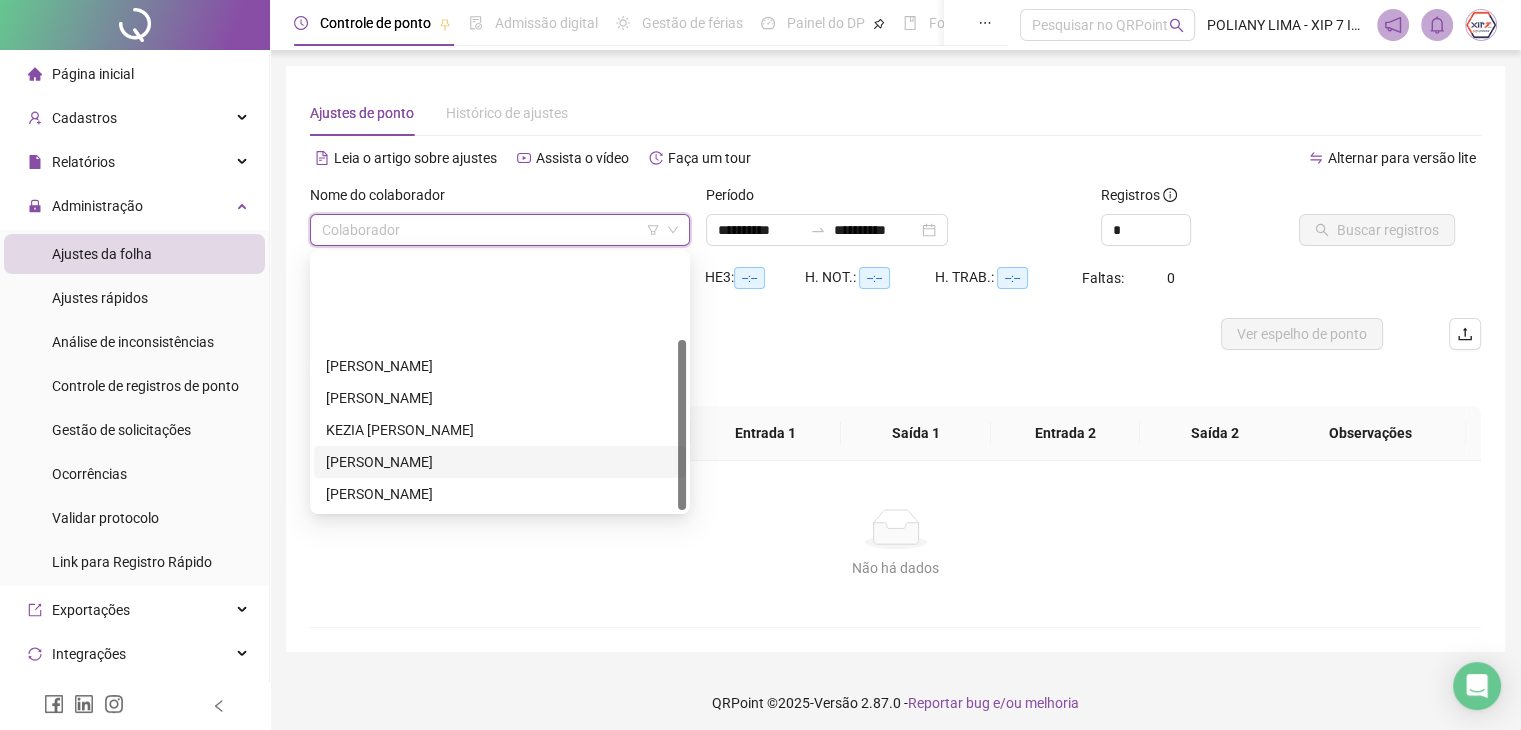 scroll, scrollTop: 128, scrollLeft: 0, axis: vertical 